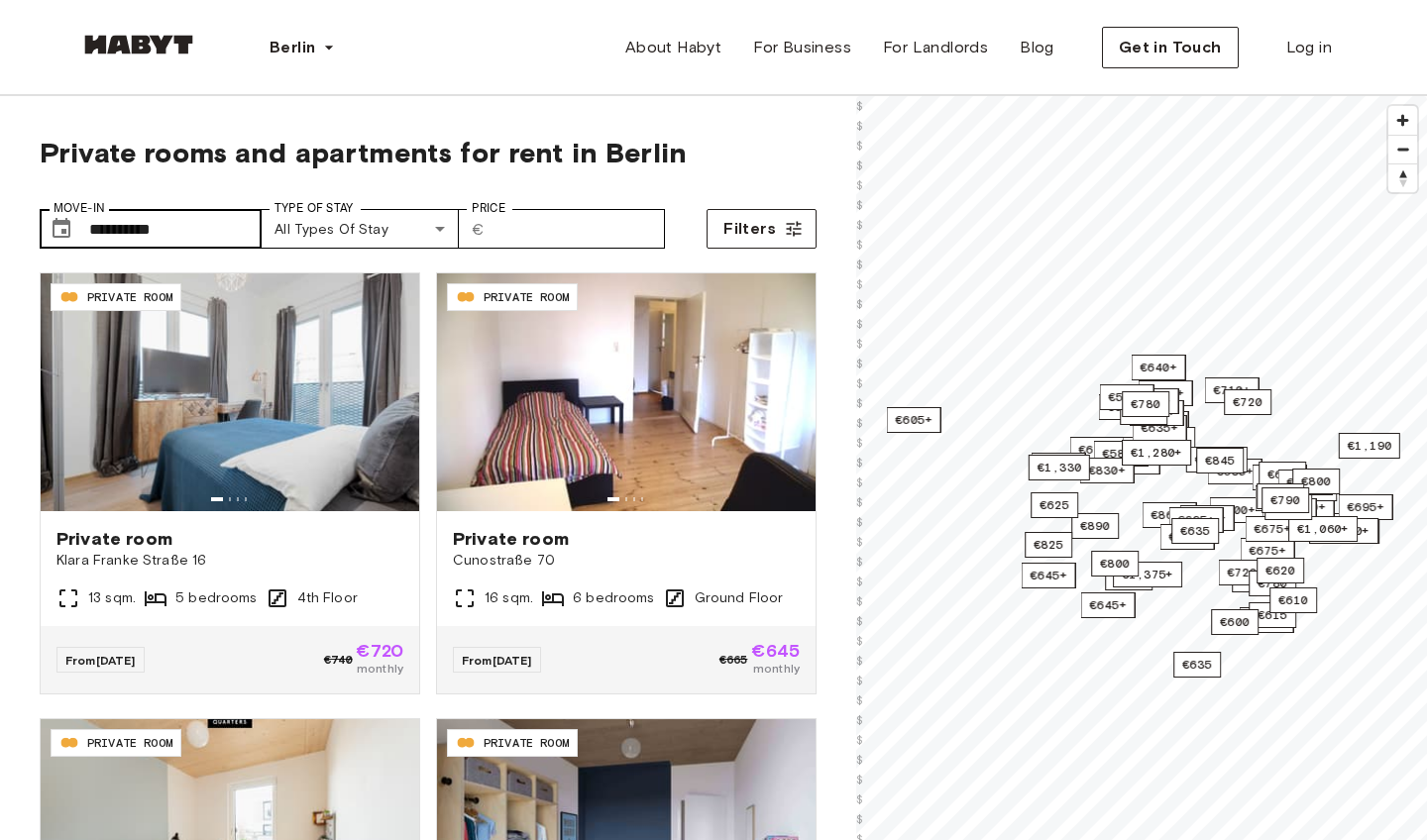 scroll, scrollTop: 0, scrollLeft: 0, axis: both 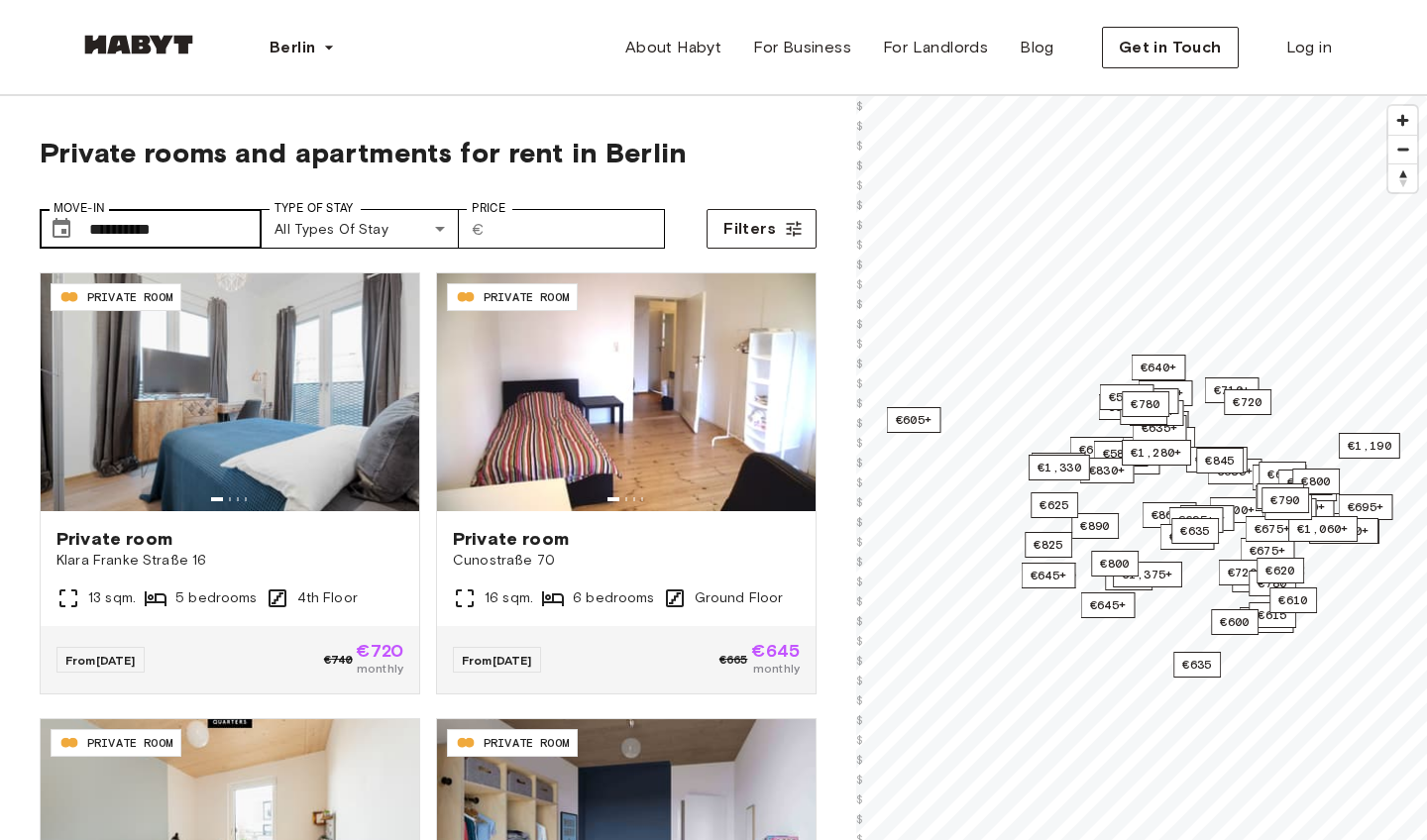 type on "**********" 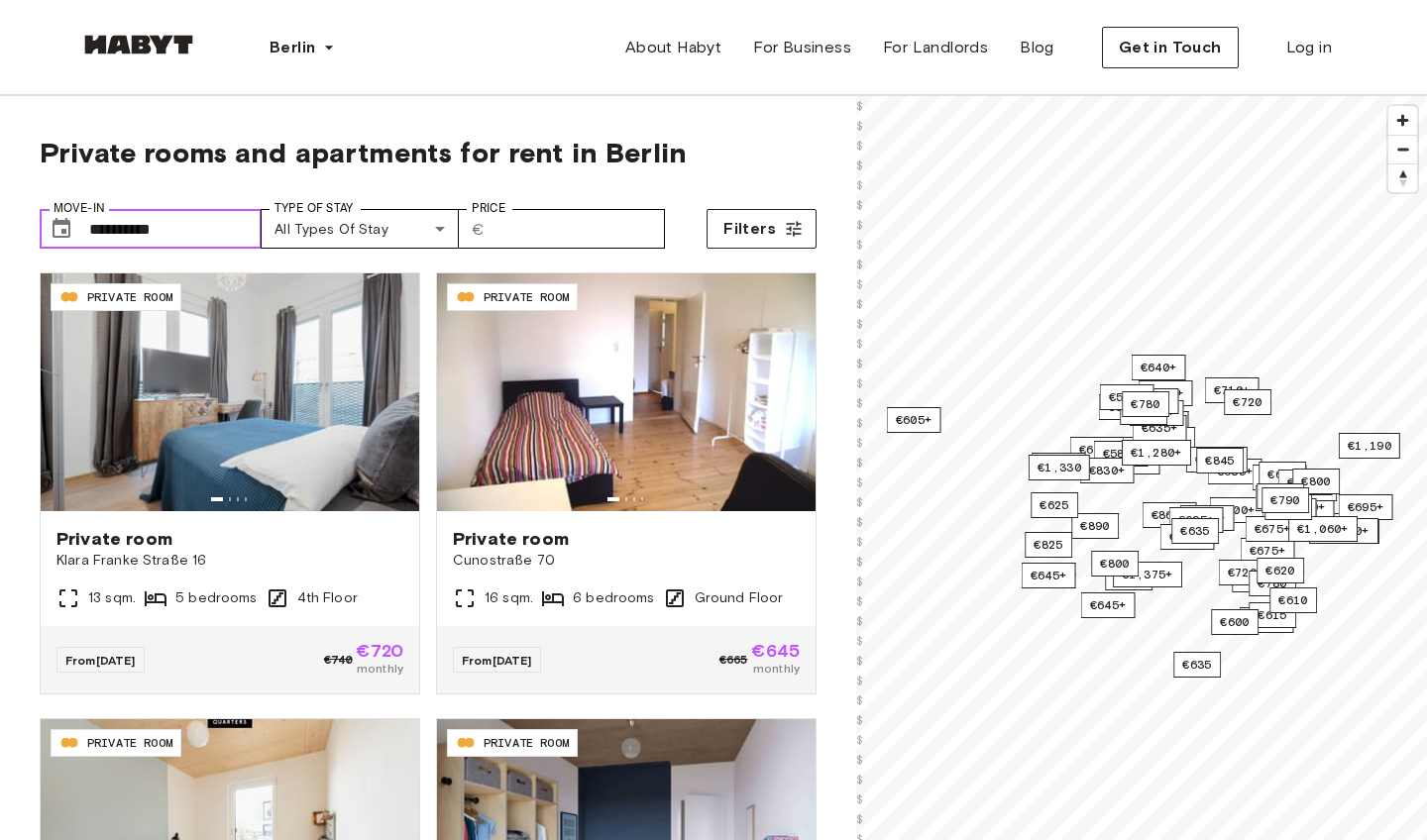 drag, startPoint x: 230, startPoint y: 224, endPoint x: 170, endPoint y: 227, distance: 60.074953 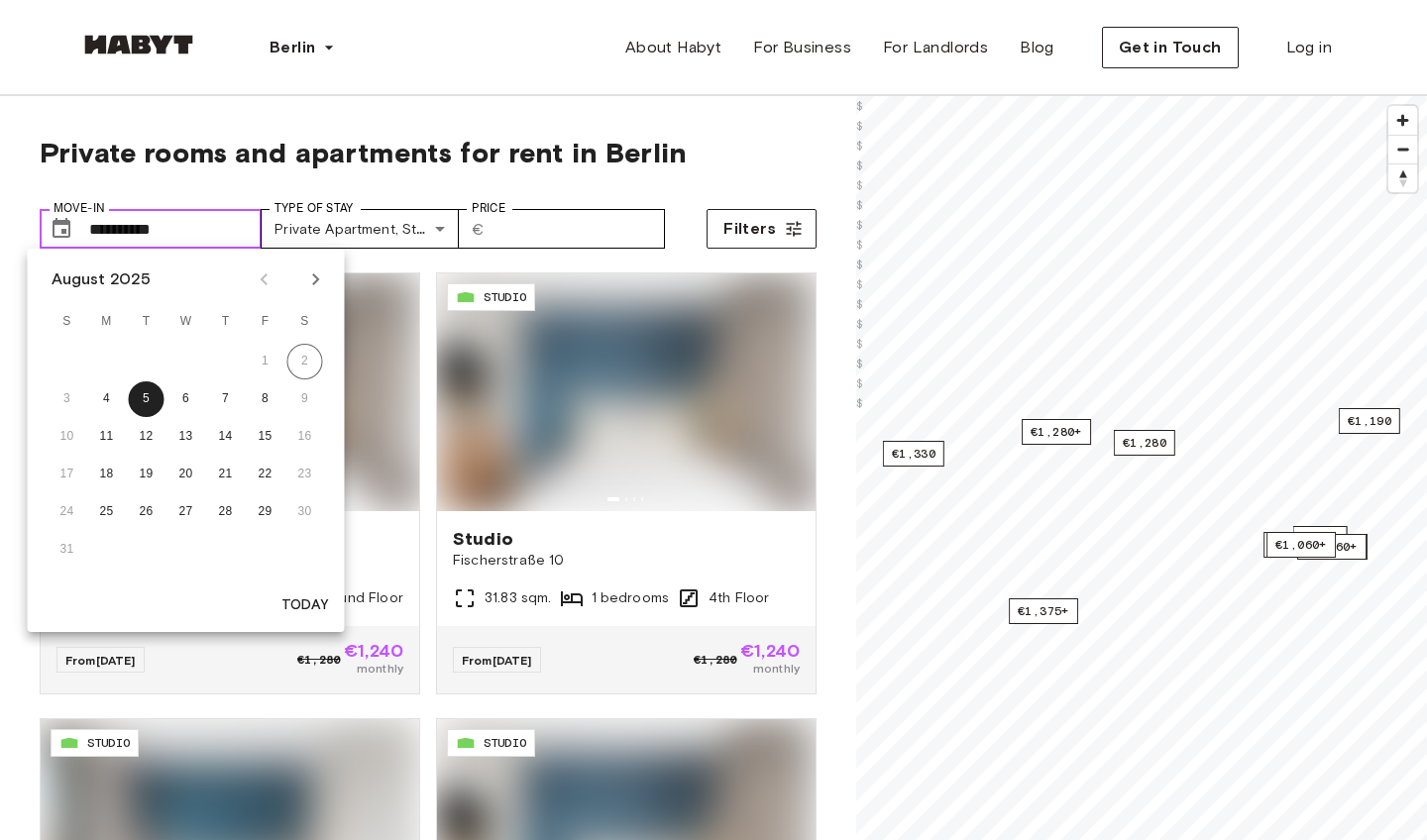 click on "**********" at bounding box center [175, 229] 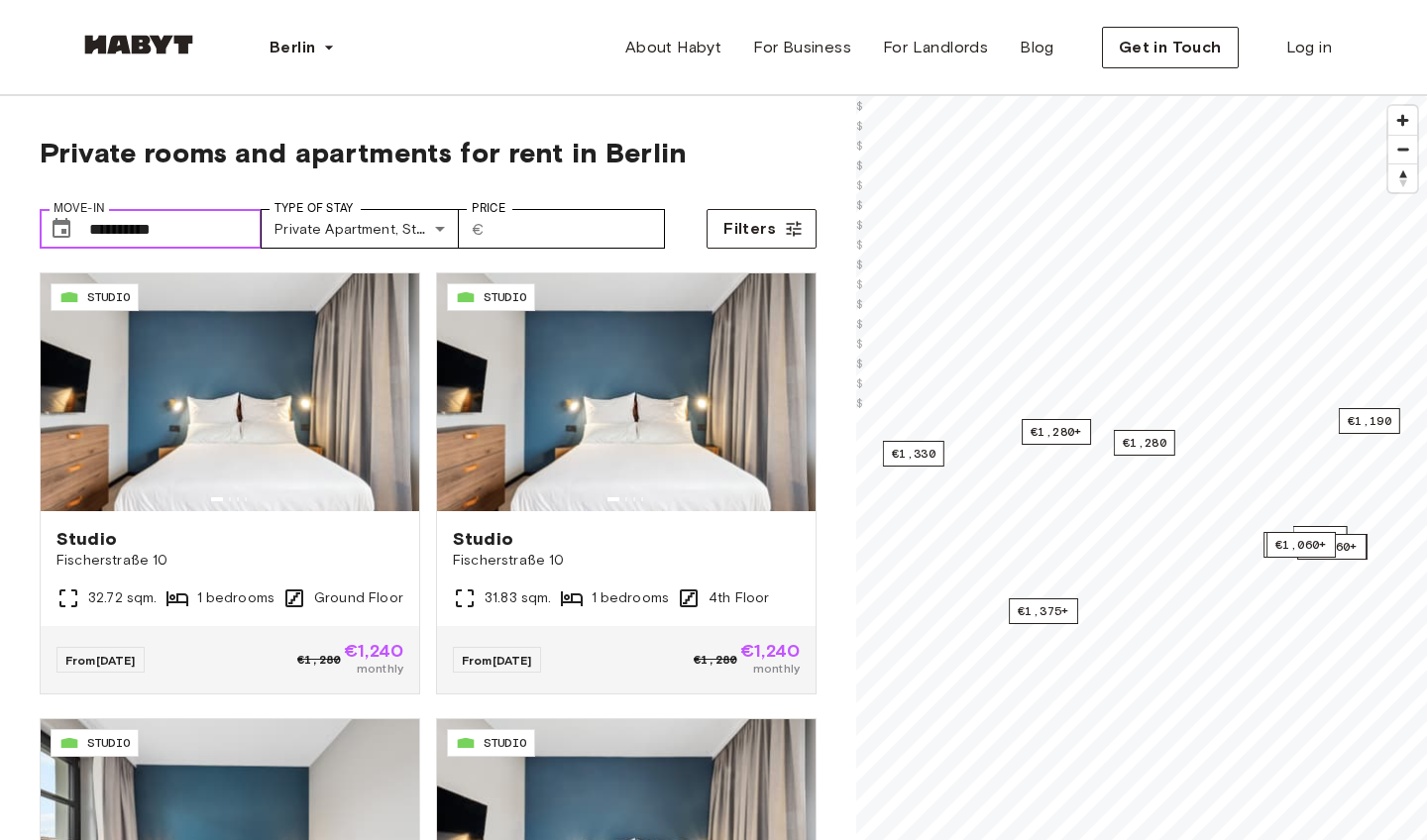 scroll, scrollTop: 0, scrollLeft: 0, axis: both 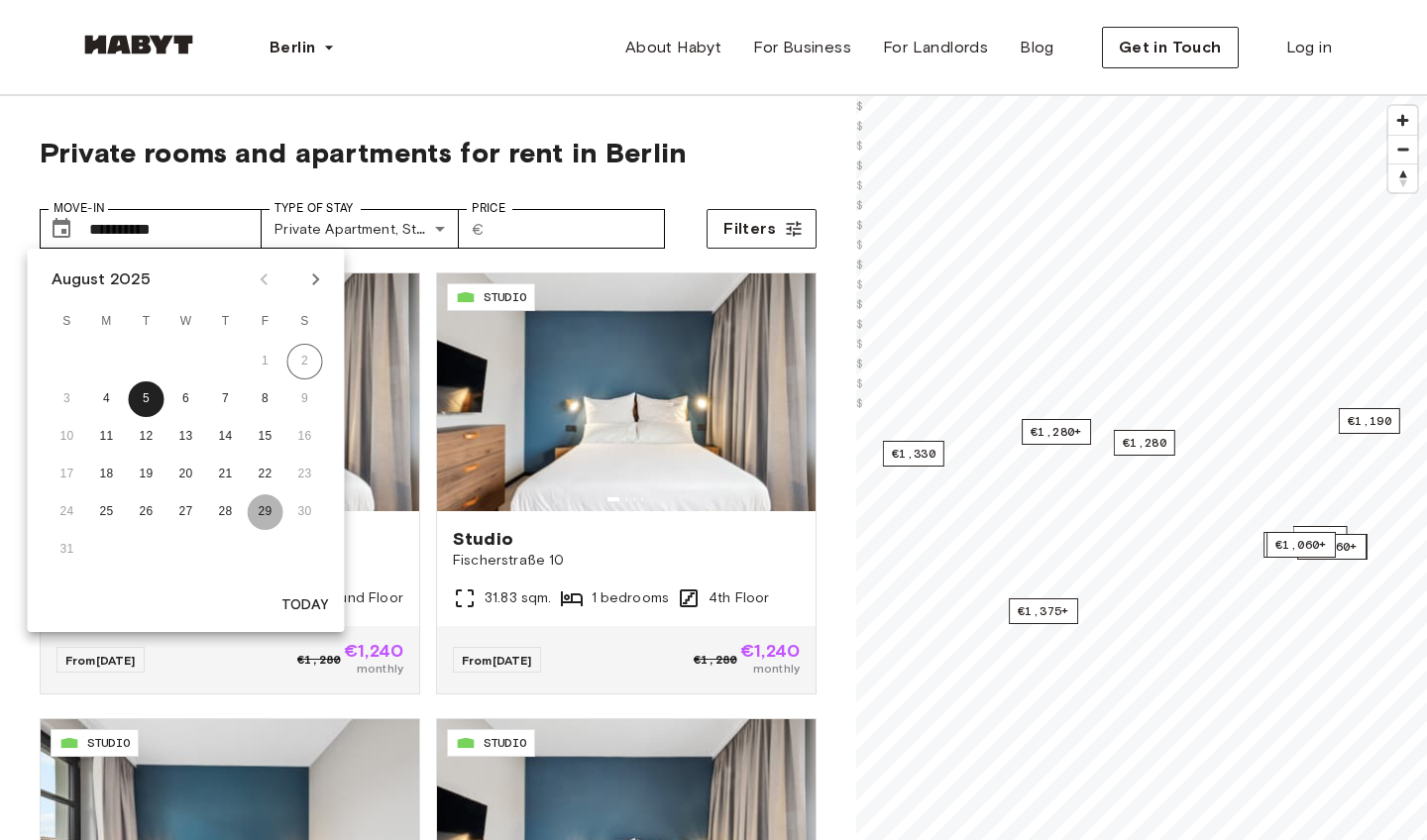 click on "29" at bounding box center [266, 512] 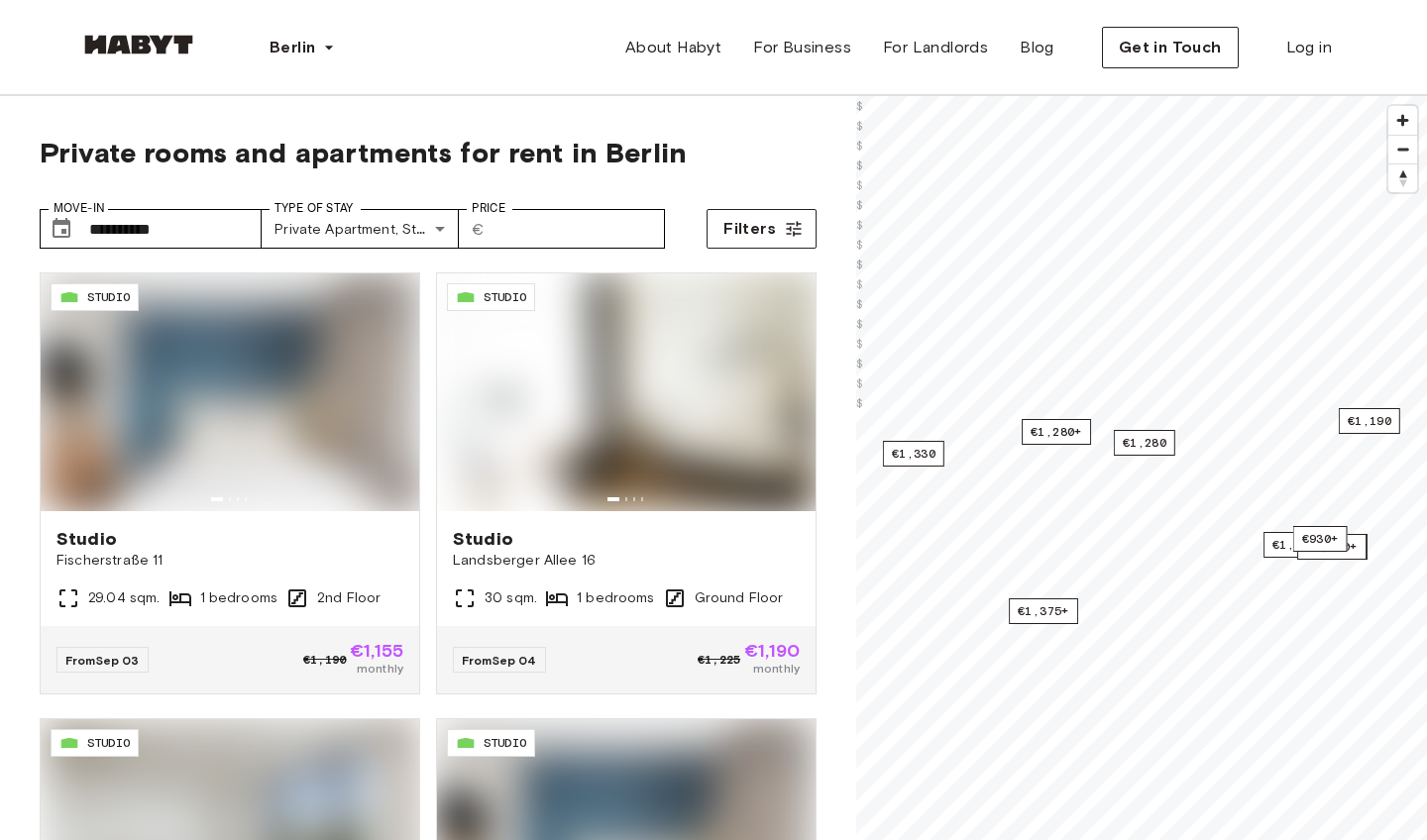 type on "**********" 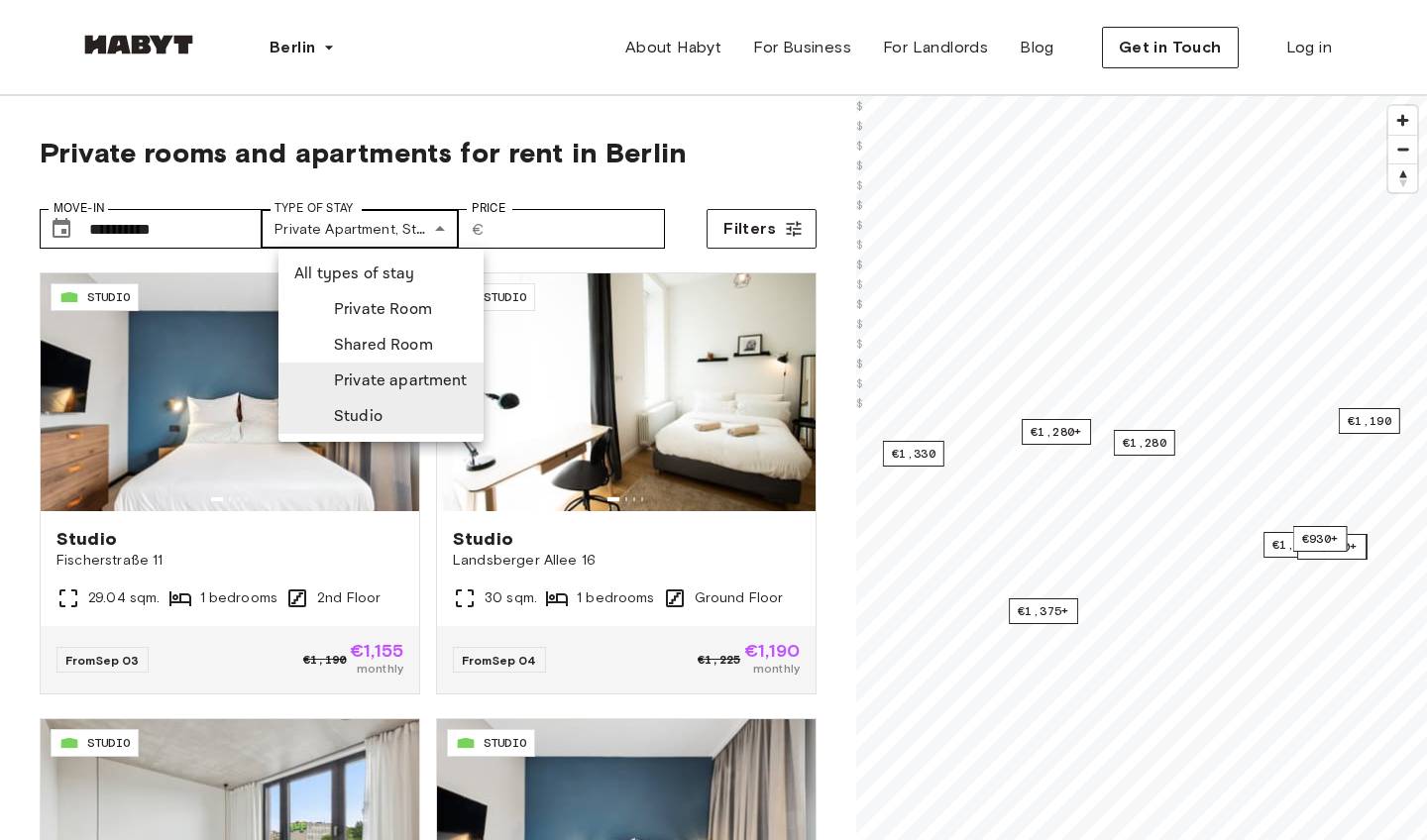 click on "**********" at bounding box center (714, 2408) 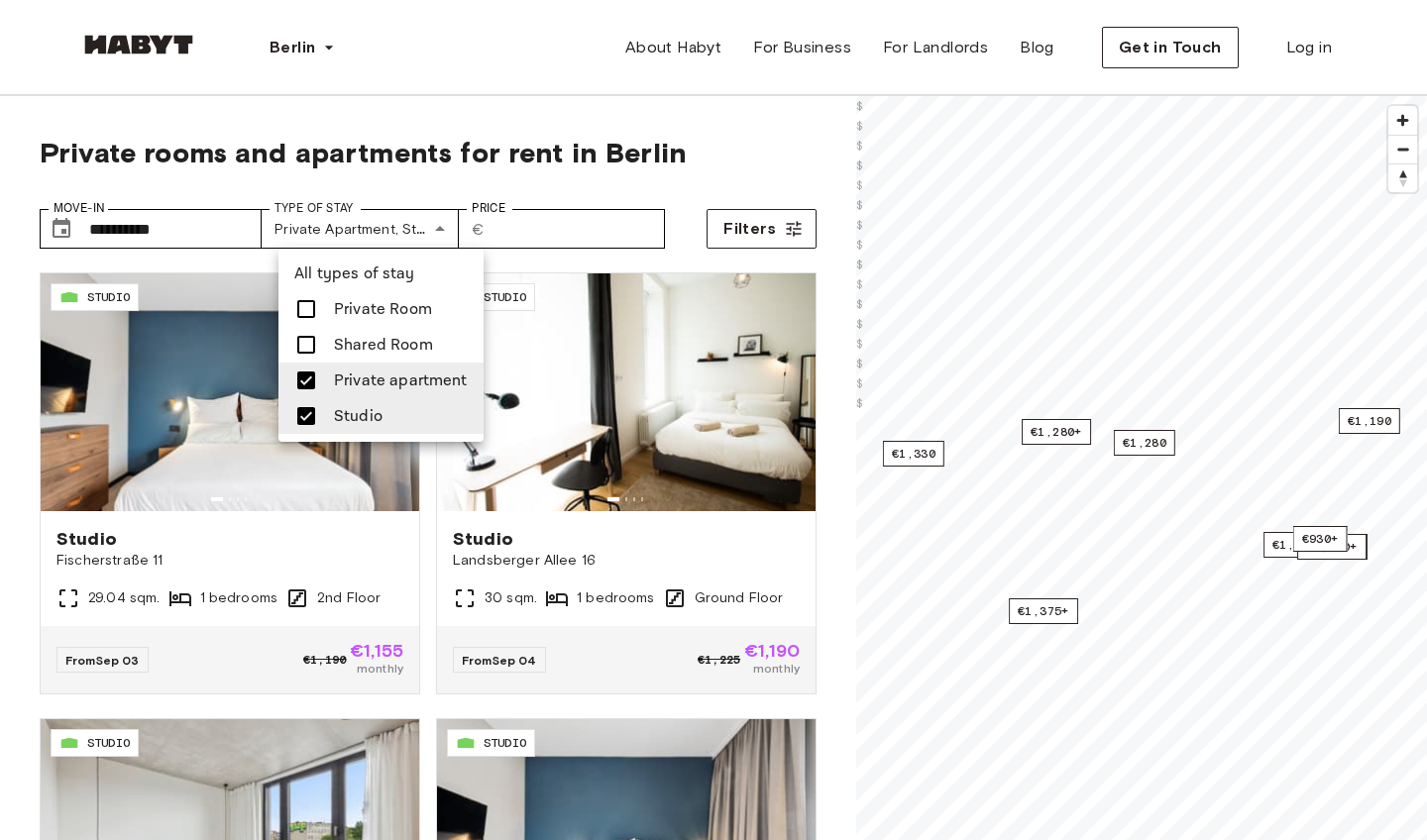 click at bounding box center (714, 420) 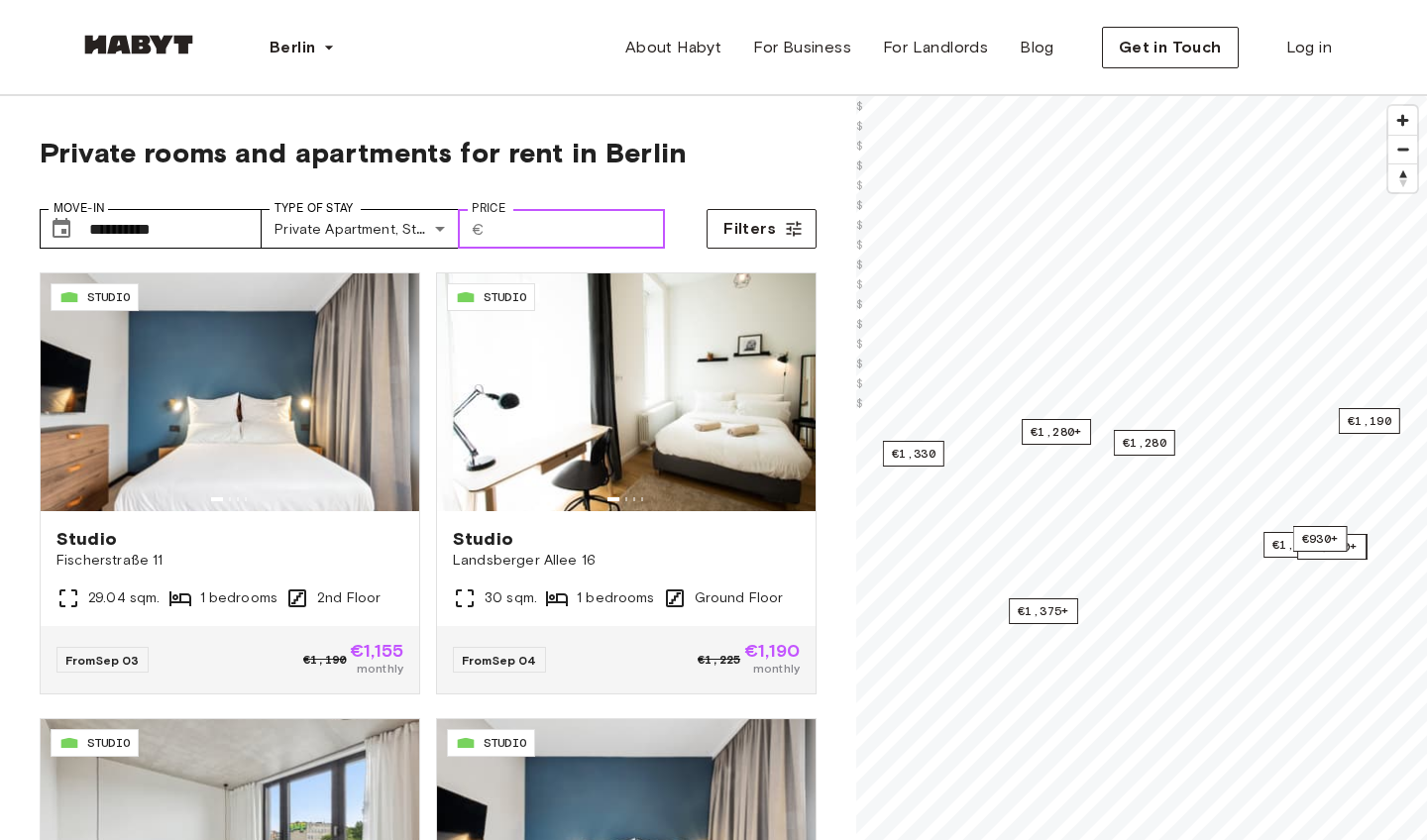 click on "Price" at bounding box center [579, 229] 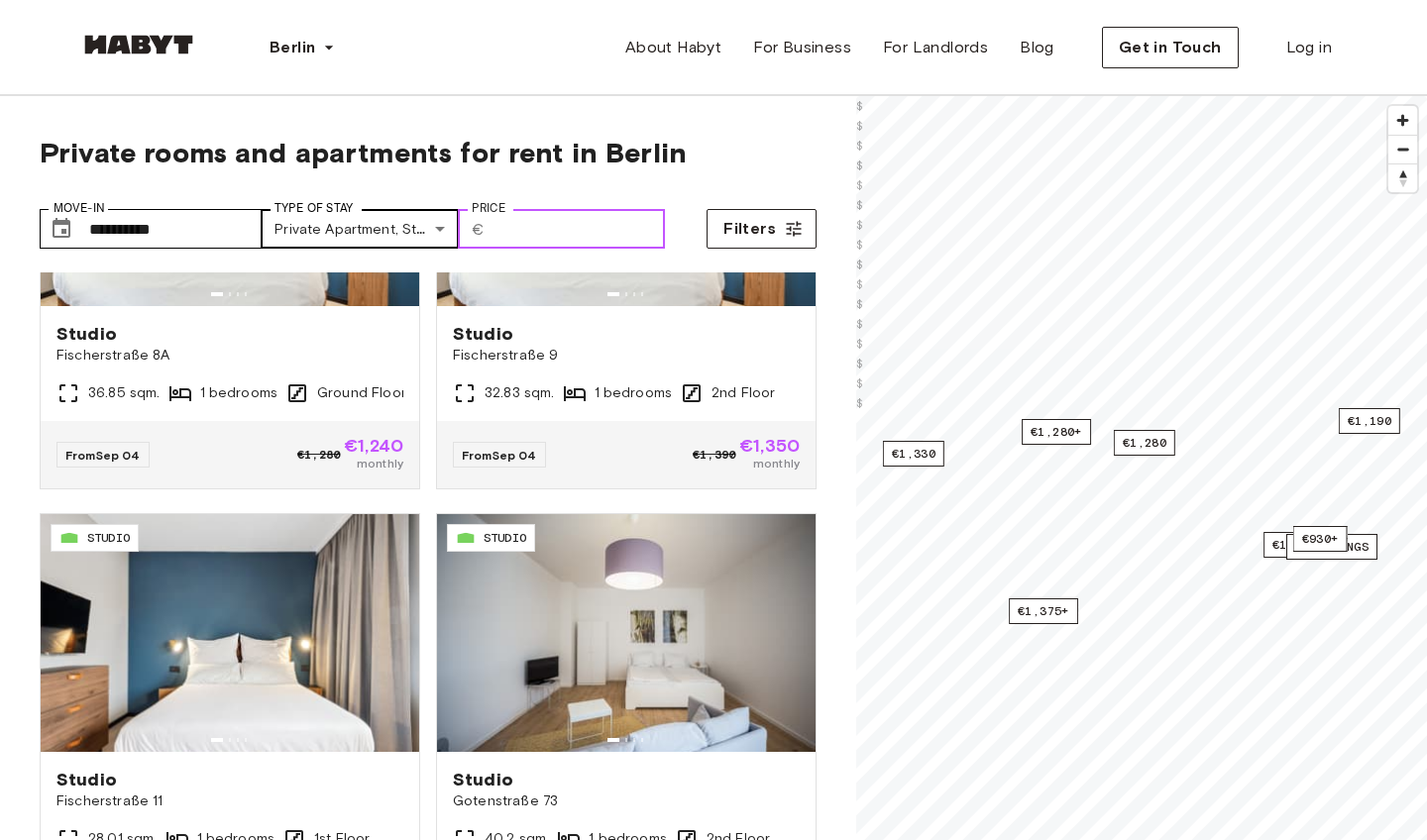 scroll, scrollTop: 2435, scrollLeft: 0, axis: vertical 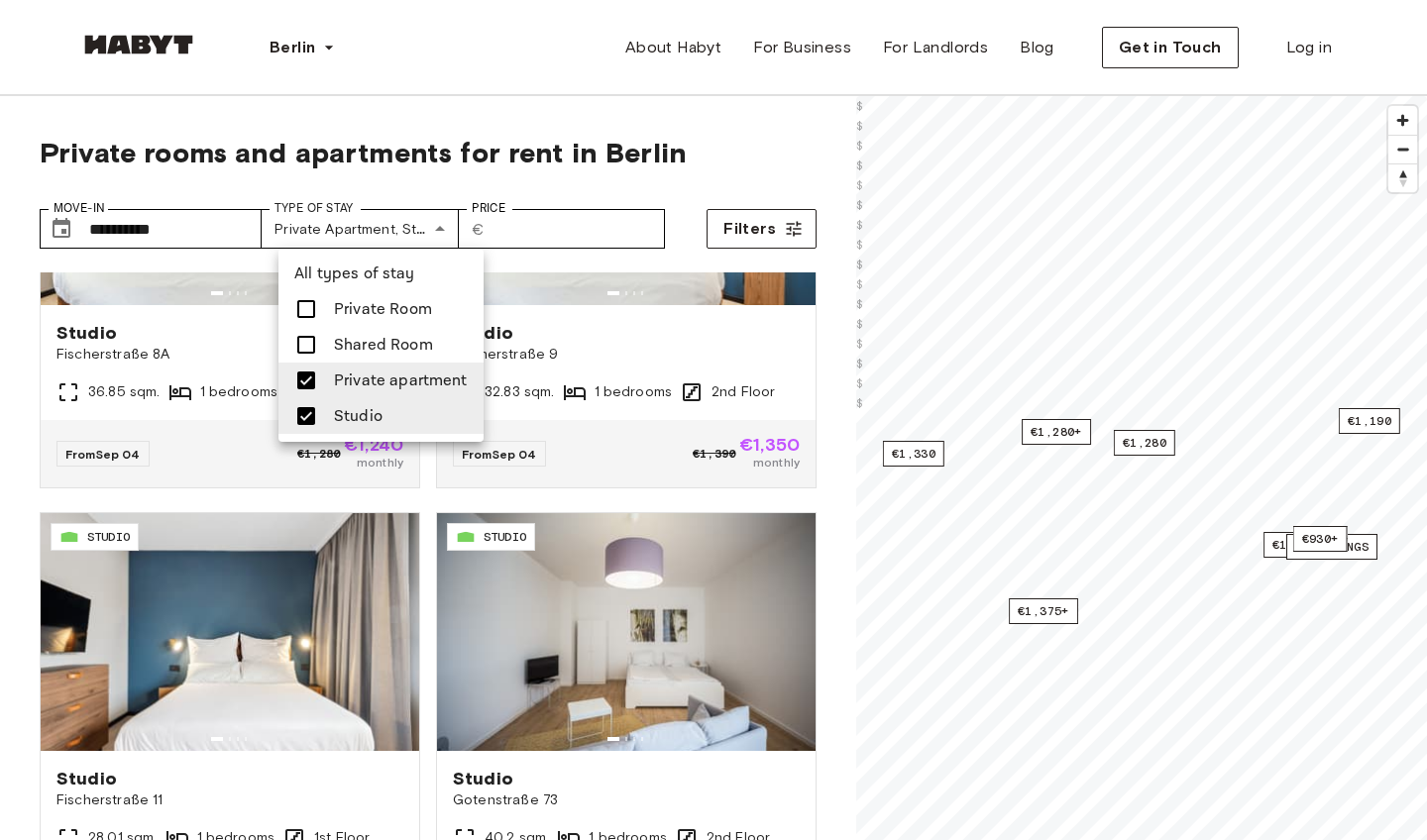 click on "**********" at bounding box center [714, 2408] 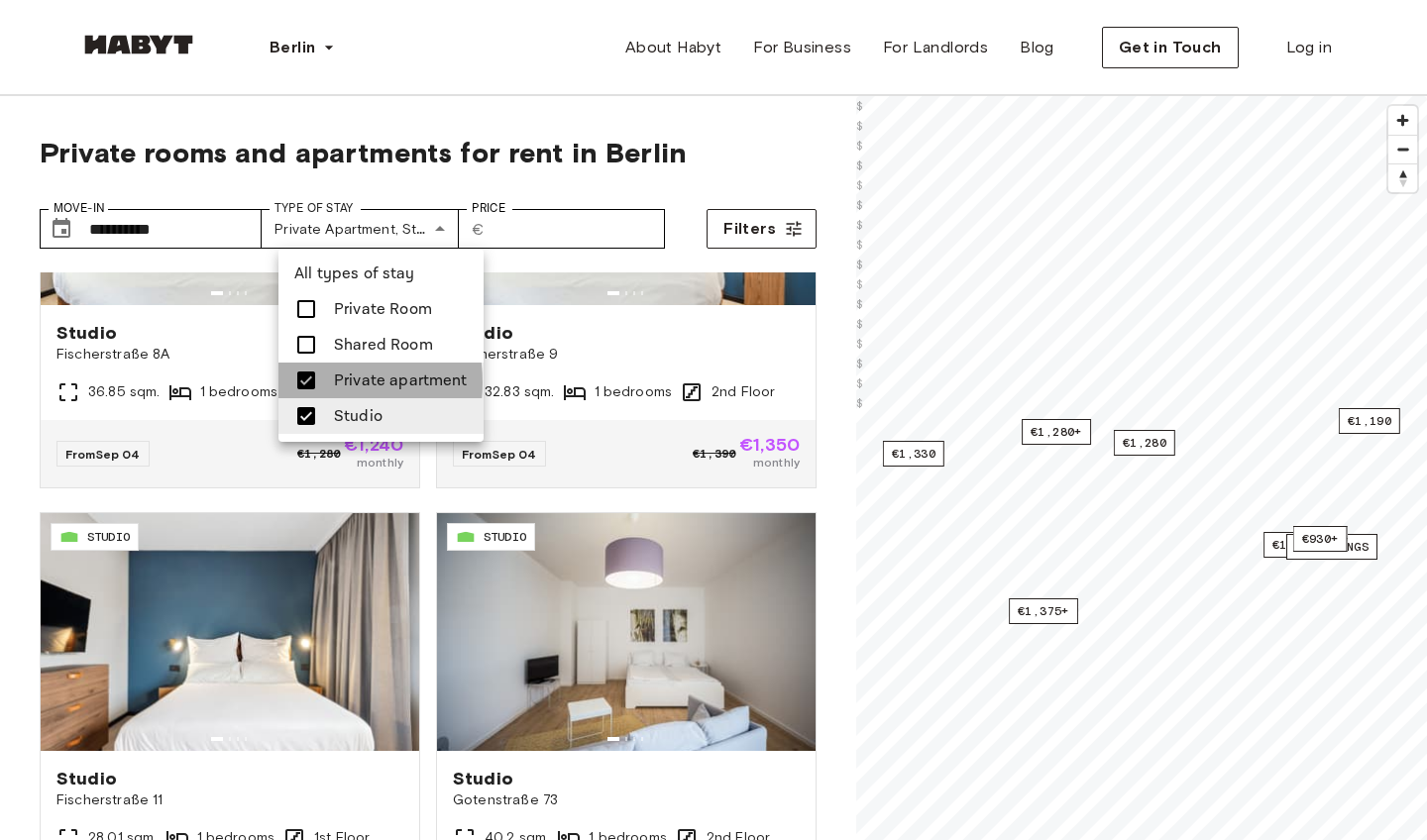 click at bounding box center (306, 380) 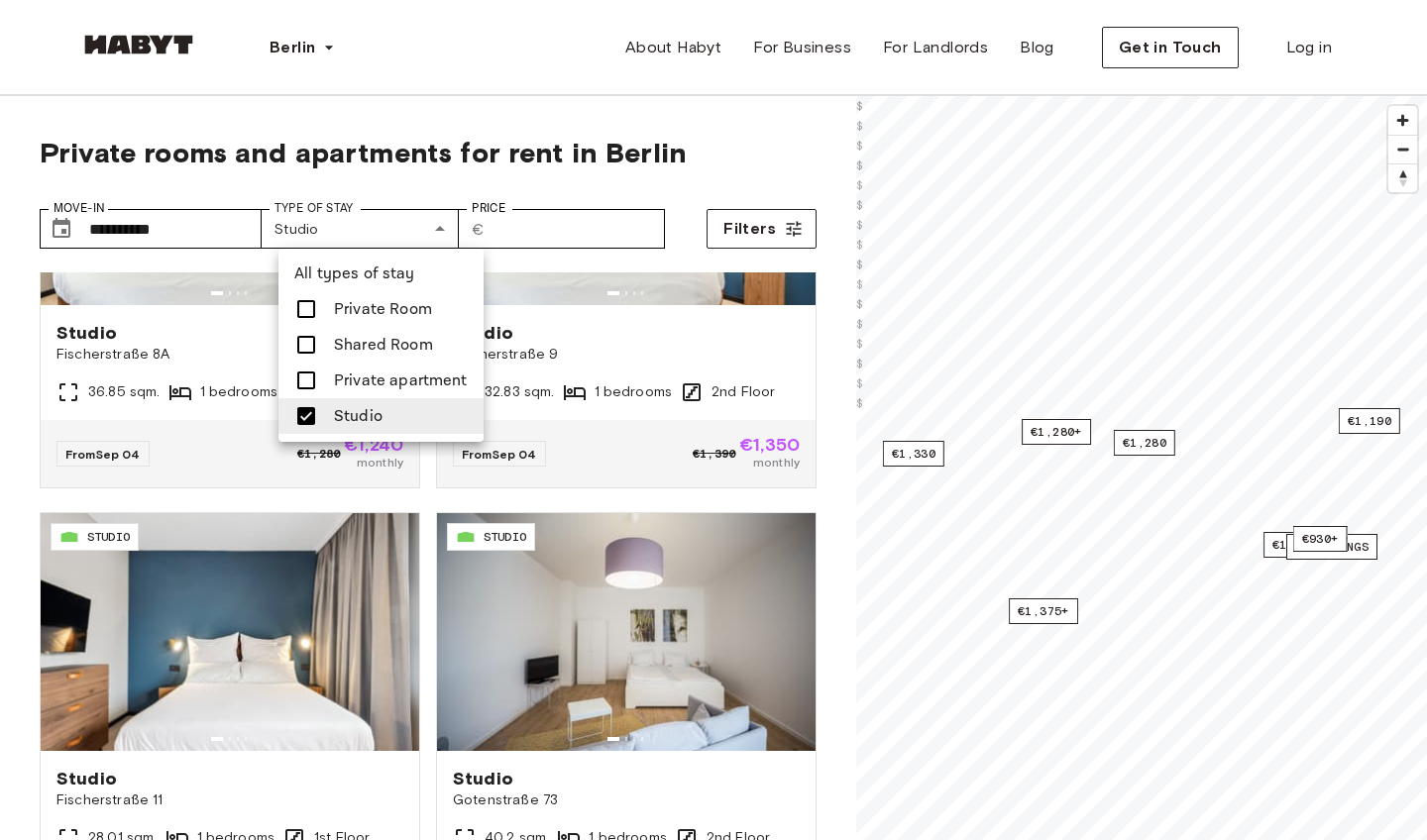 click at bounding box center [312, 416] 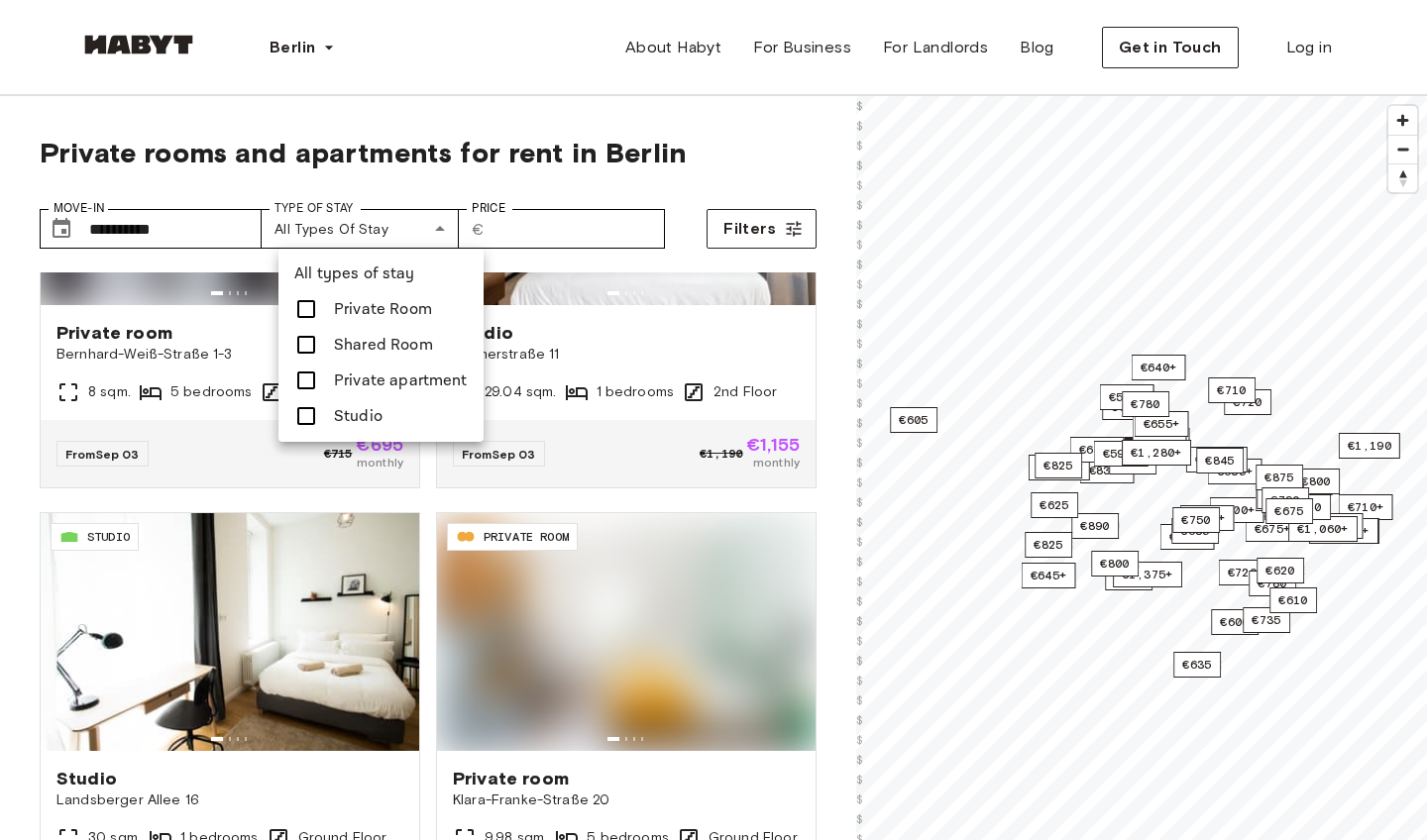 click on "Private Room" at bounding box center [381, 309] 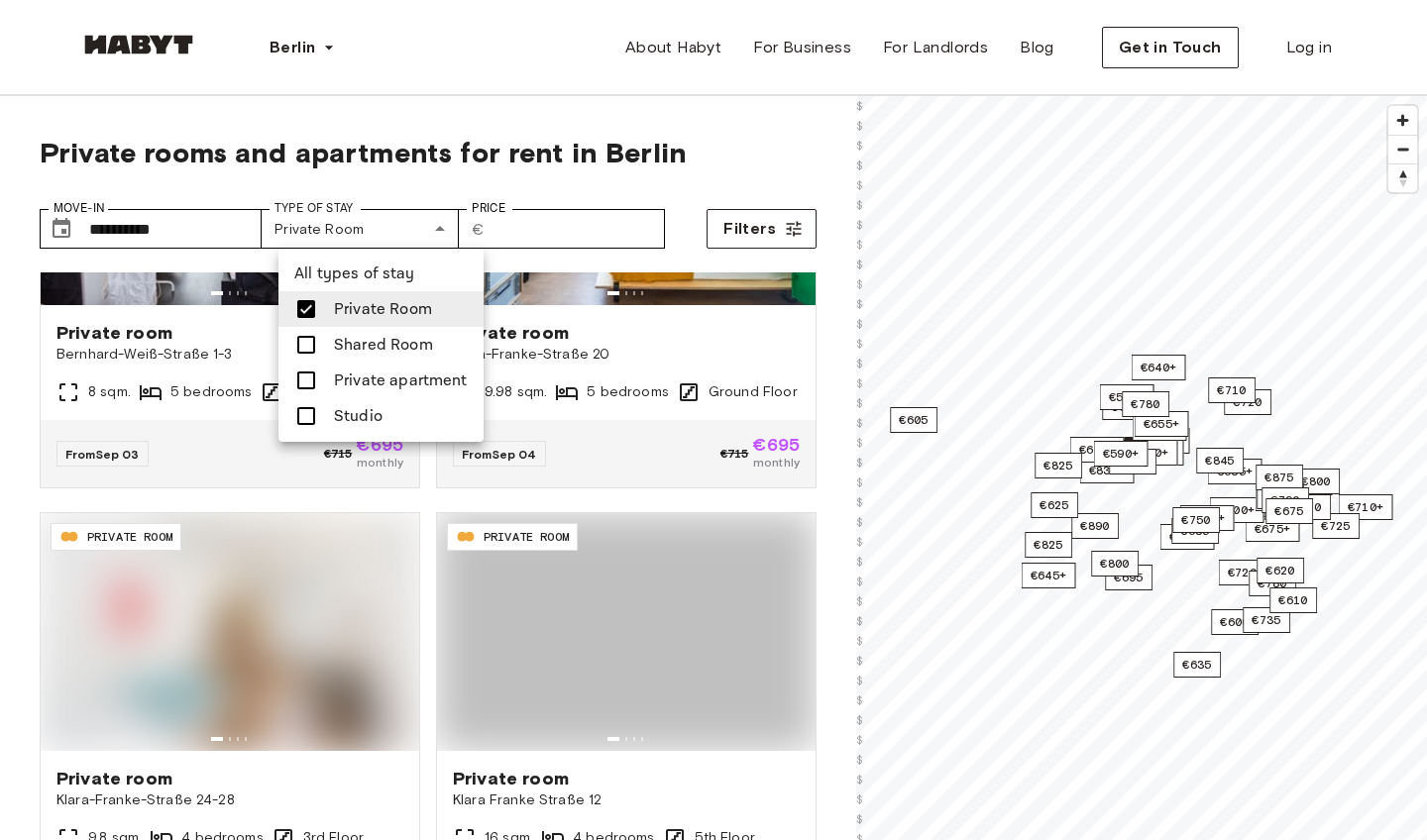 type on "**********" 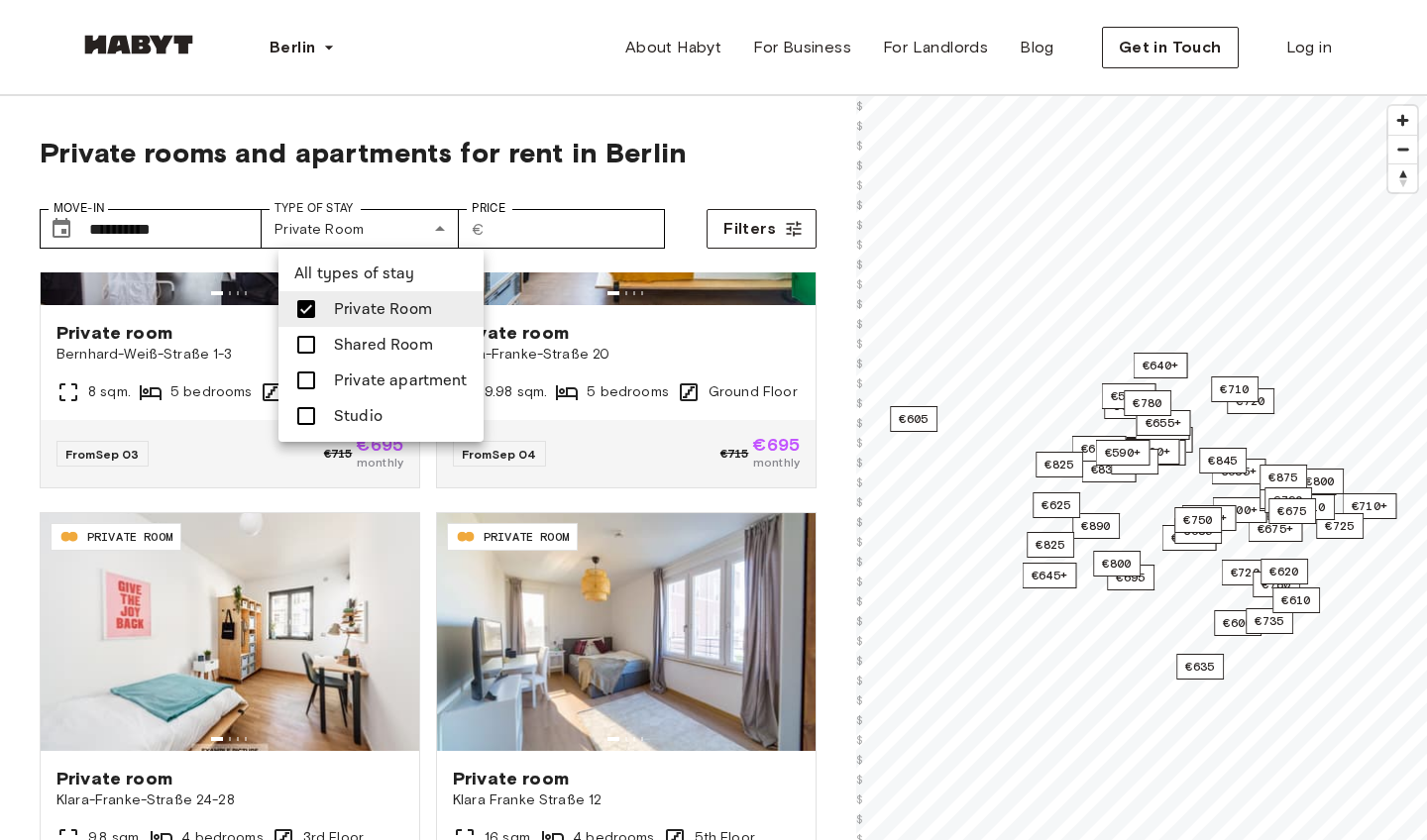 click at bounding box center [714, 420] 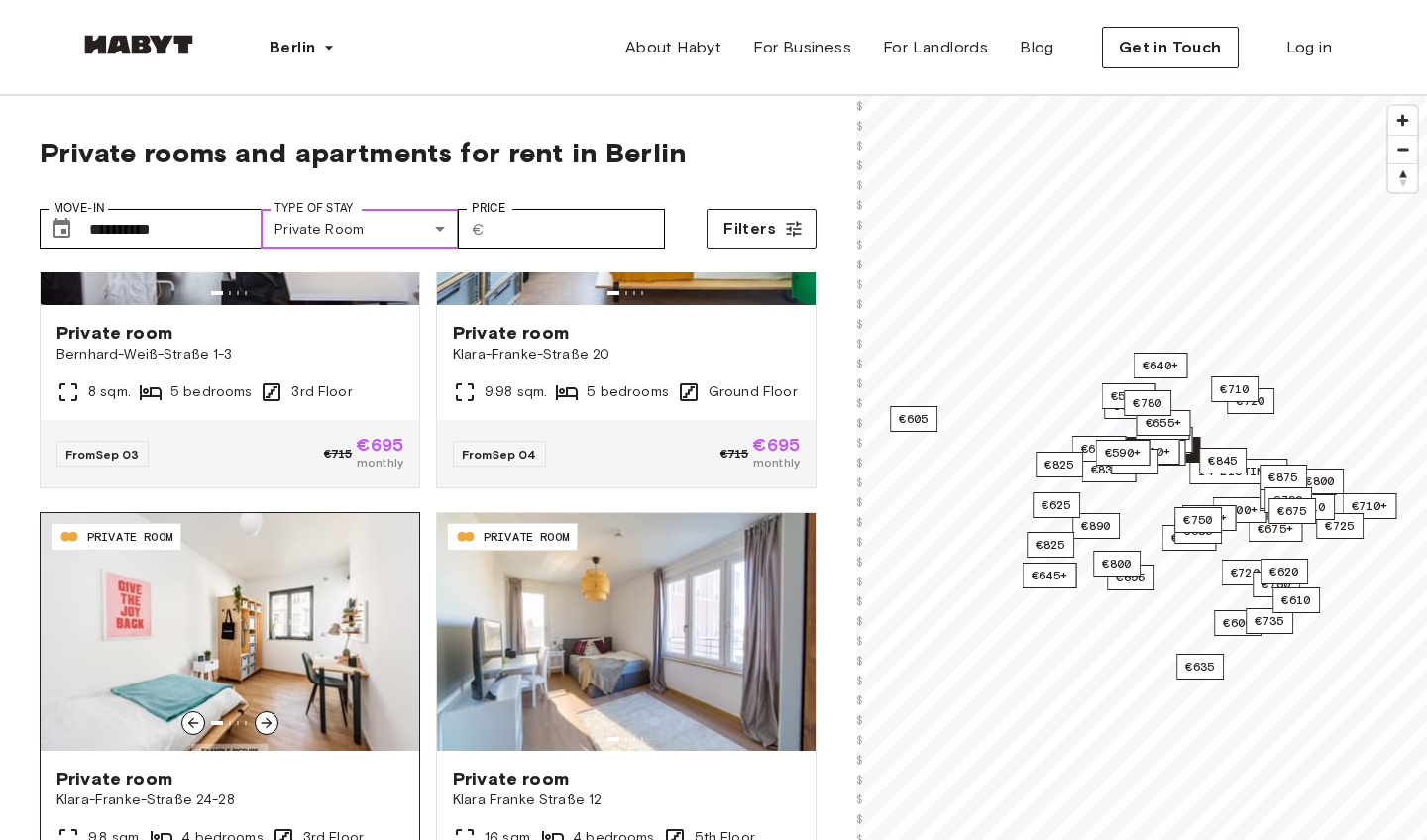 scroll, scrollTop: -1, scrollLeft: 0, axis: vertical 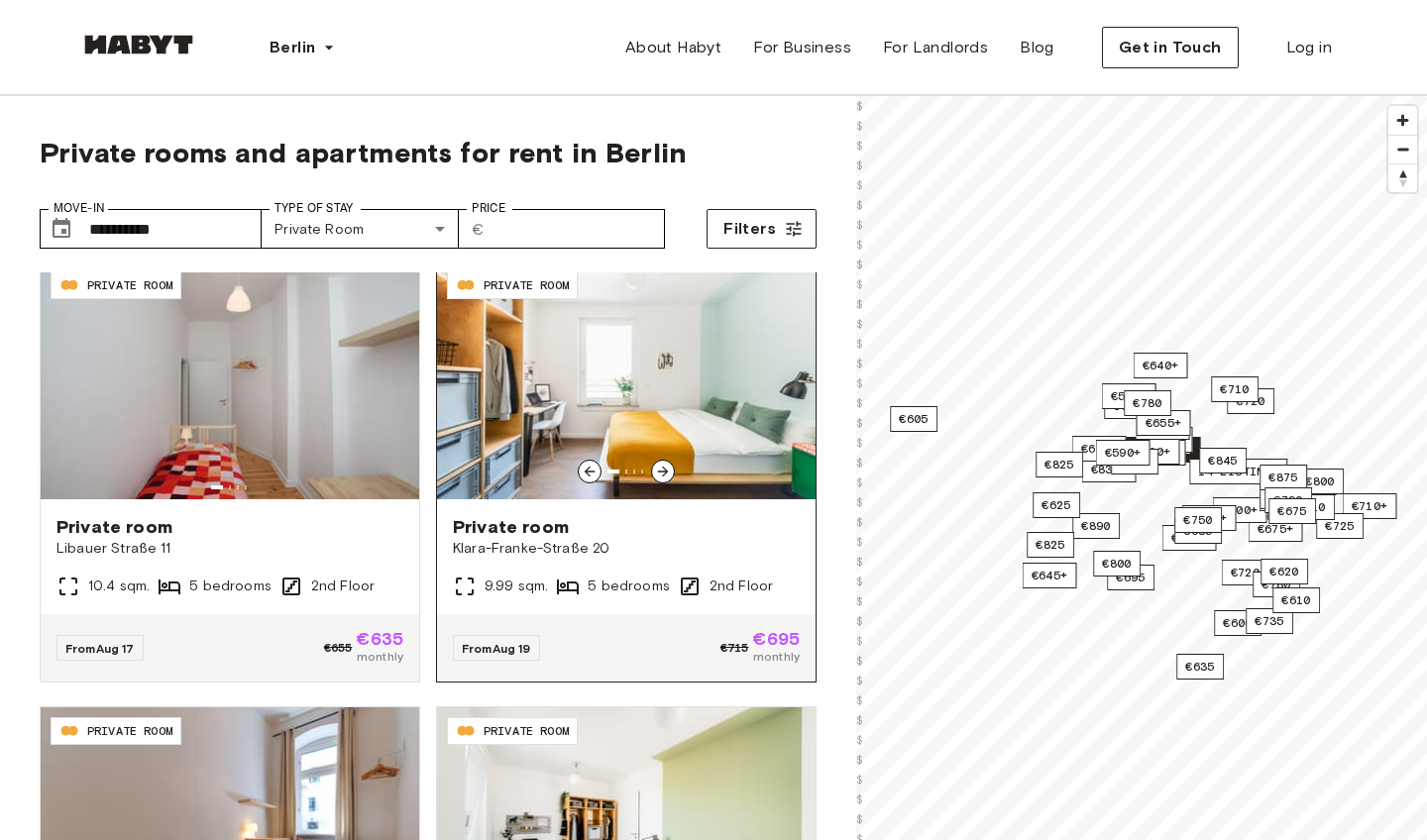 click on "Private room" at bounding box center (626, 527) 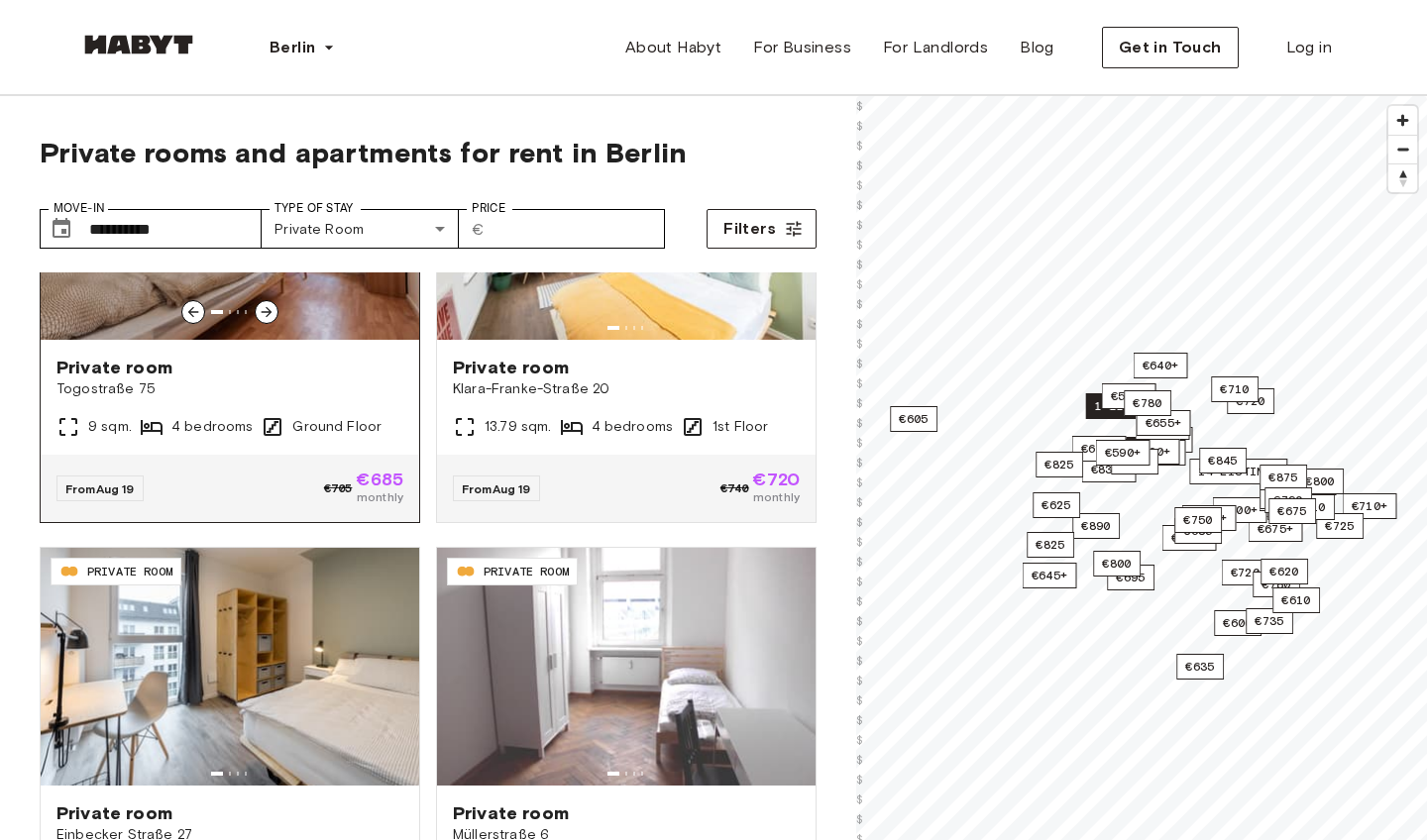 scroll, scrollTop: 911, scrollLeft: 0, axis: vertical 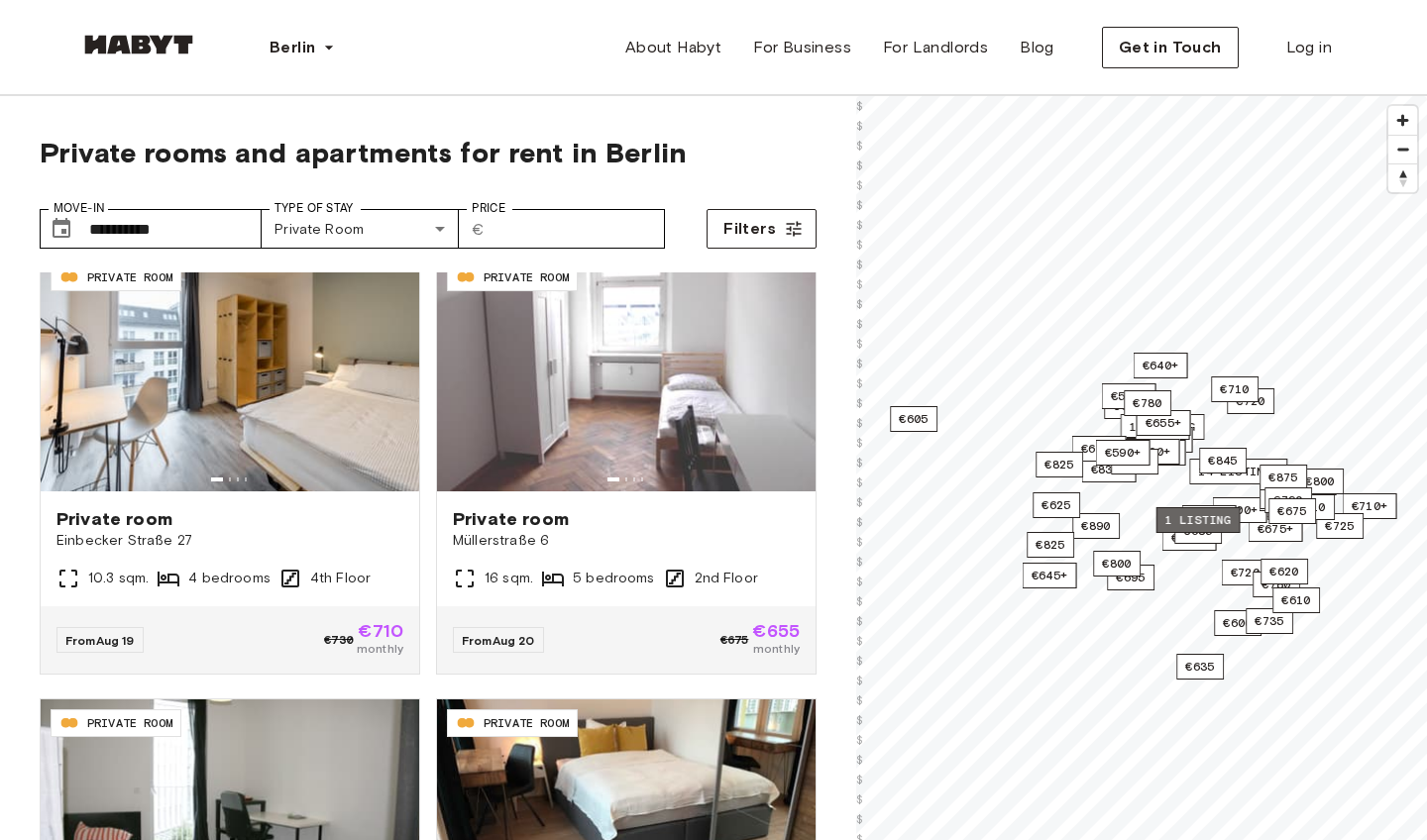 click on "1 listing" at bounding box center [1198, 520] 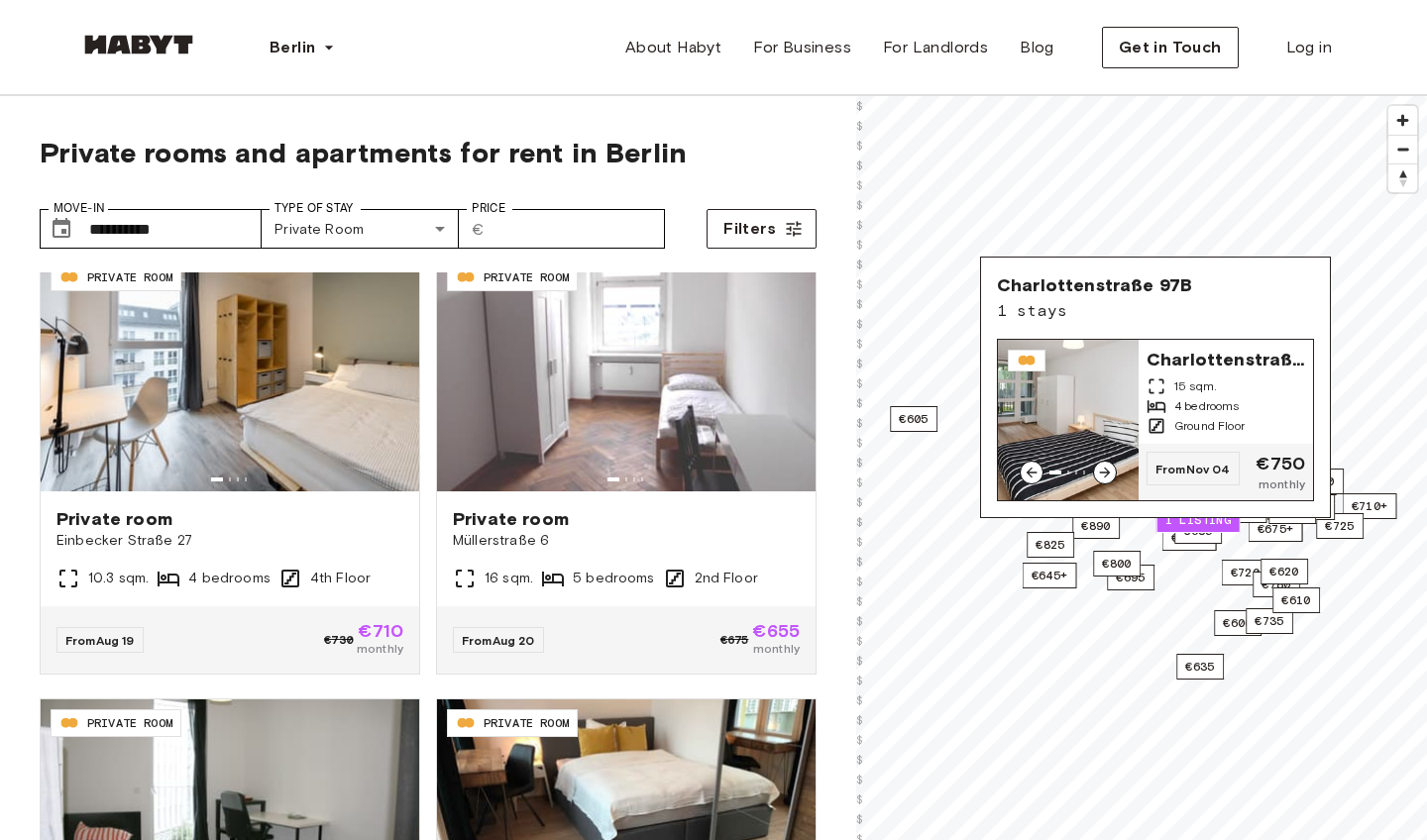 click on "Charlottenstraße 97B" at bounding box center [1226, 358] 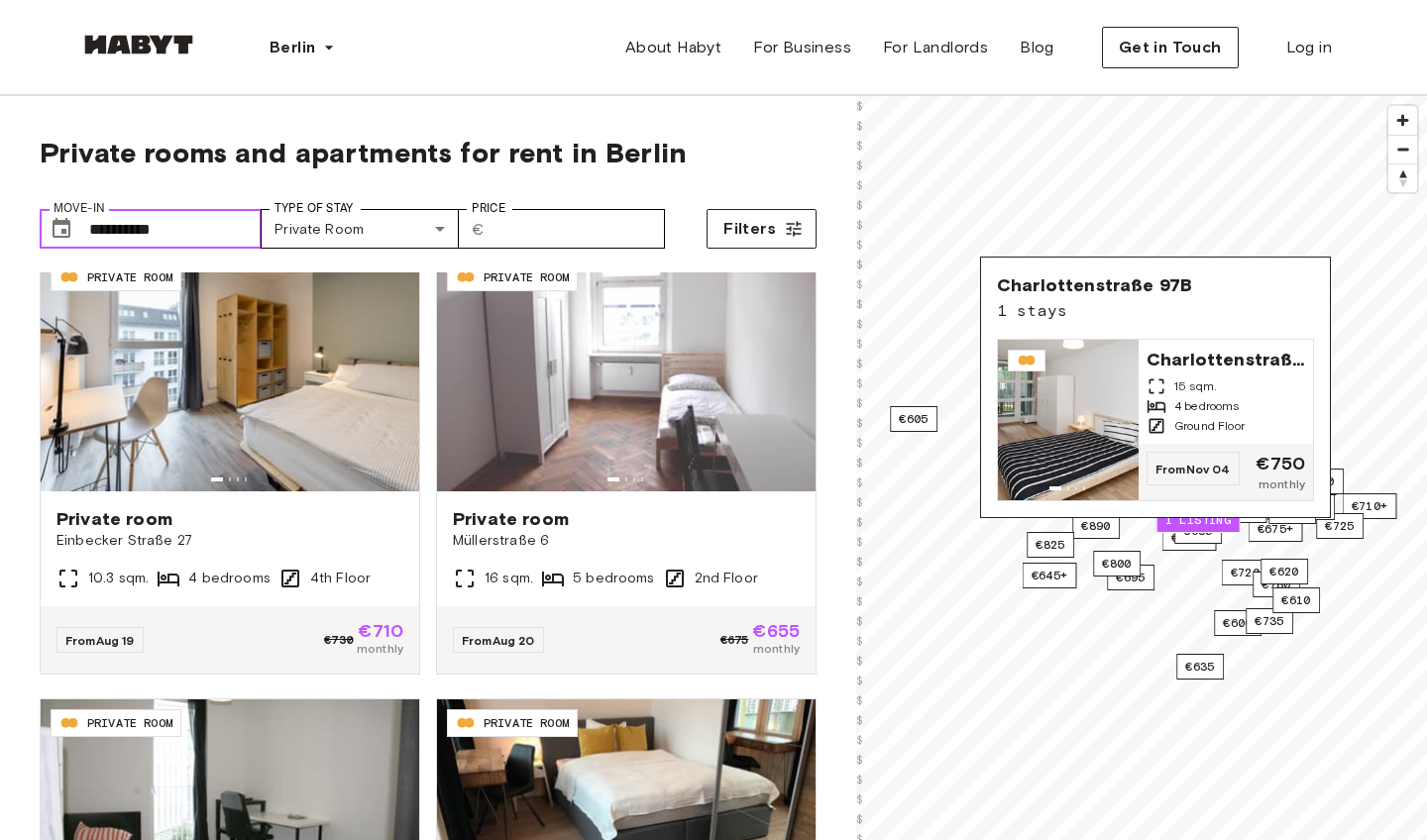 click on "**********" at bounding box center [175, 229] 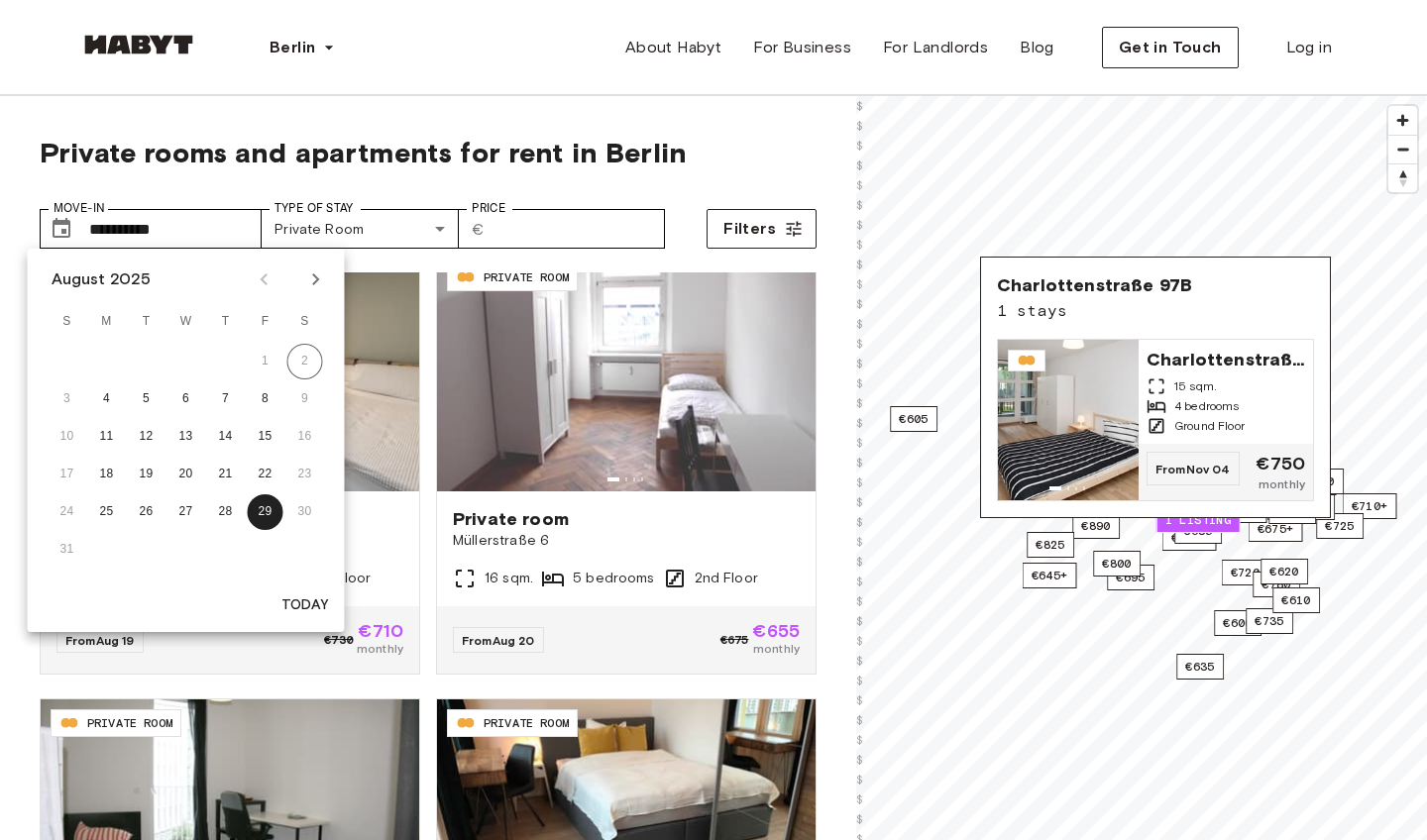 click on "**********" at bounding box center [428, 221] 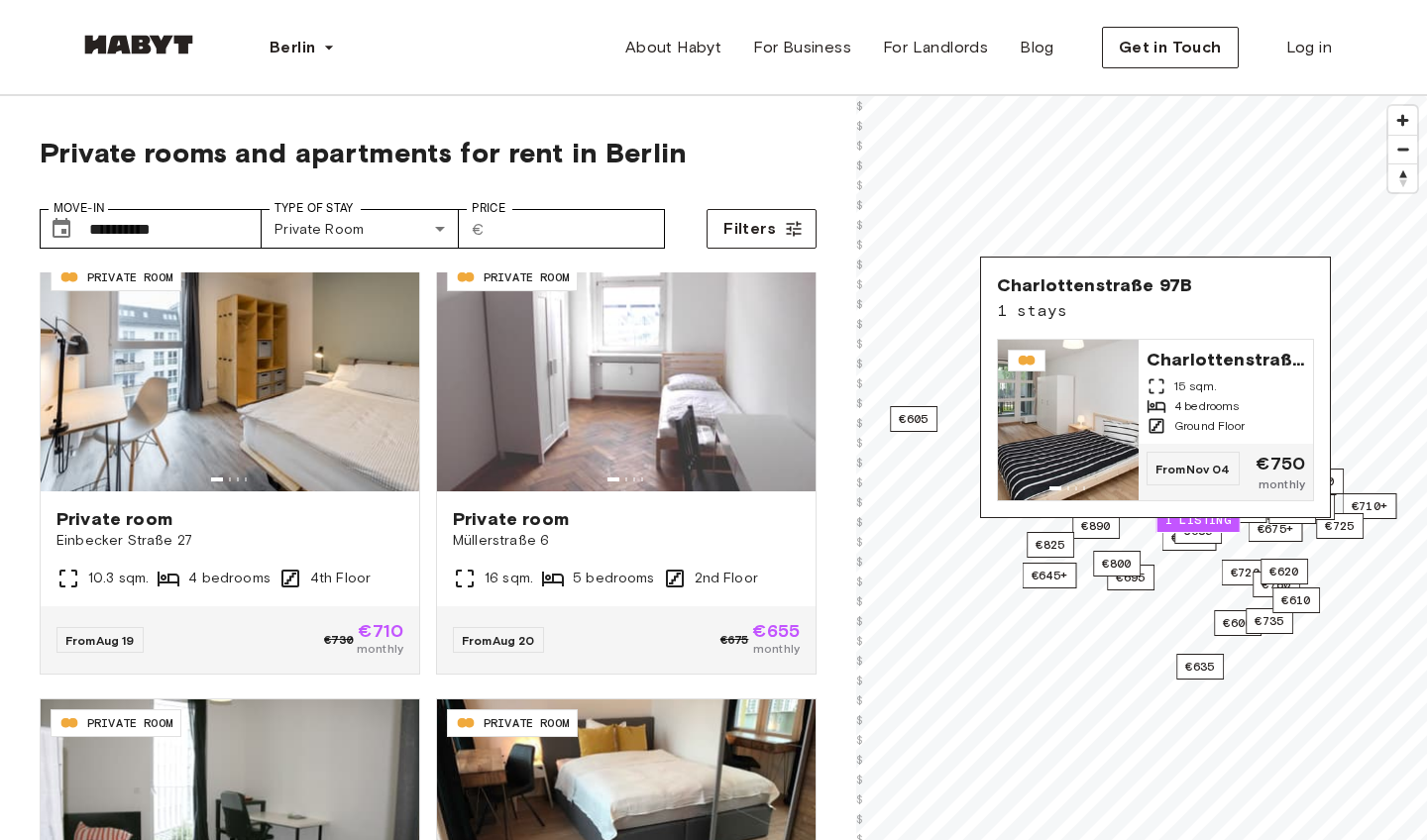 click on "**********" at bounding box center [428, 221] 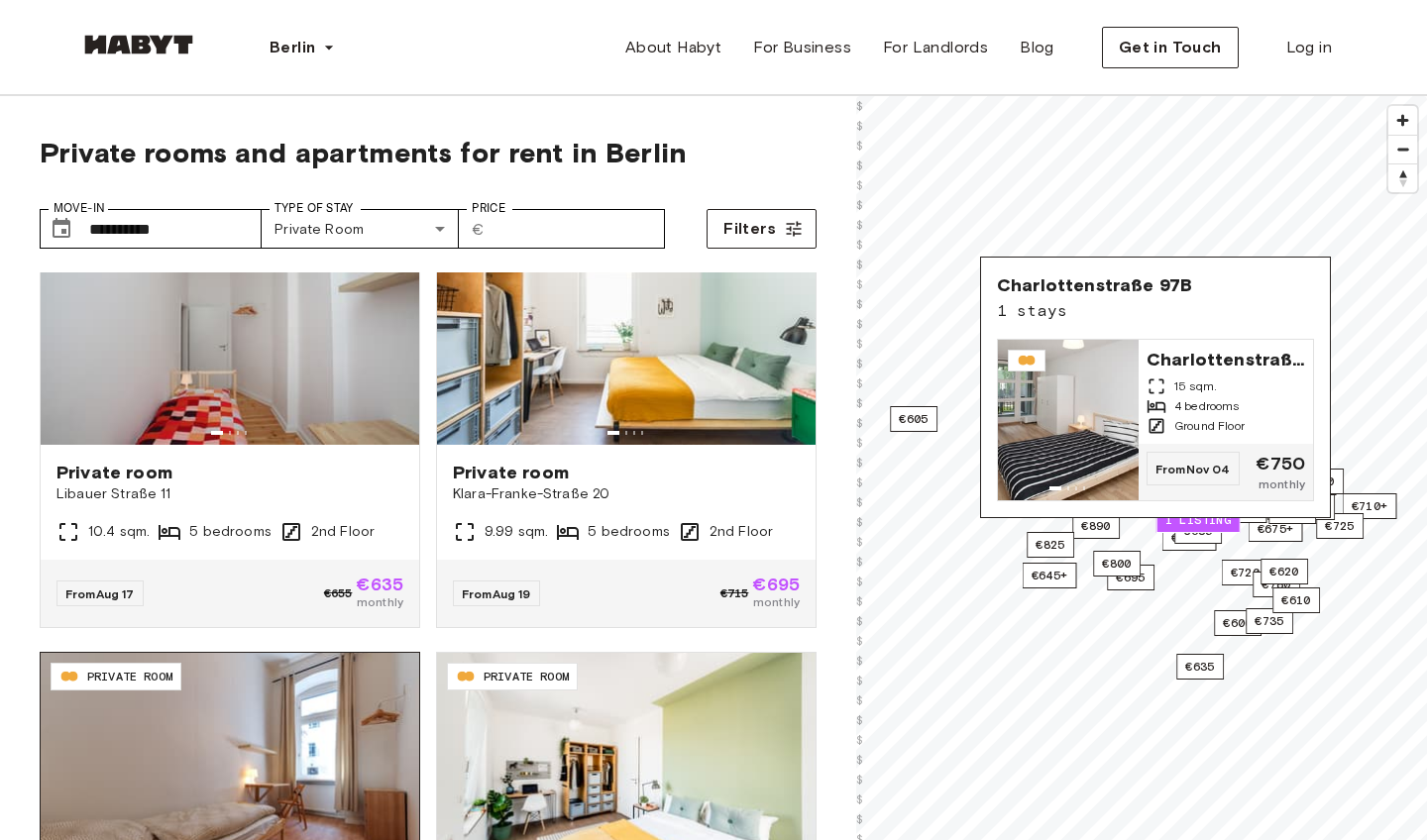 scroll, scrollTop: 0, scrollLeft: 0, axis: both 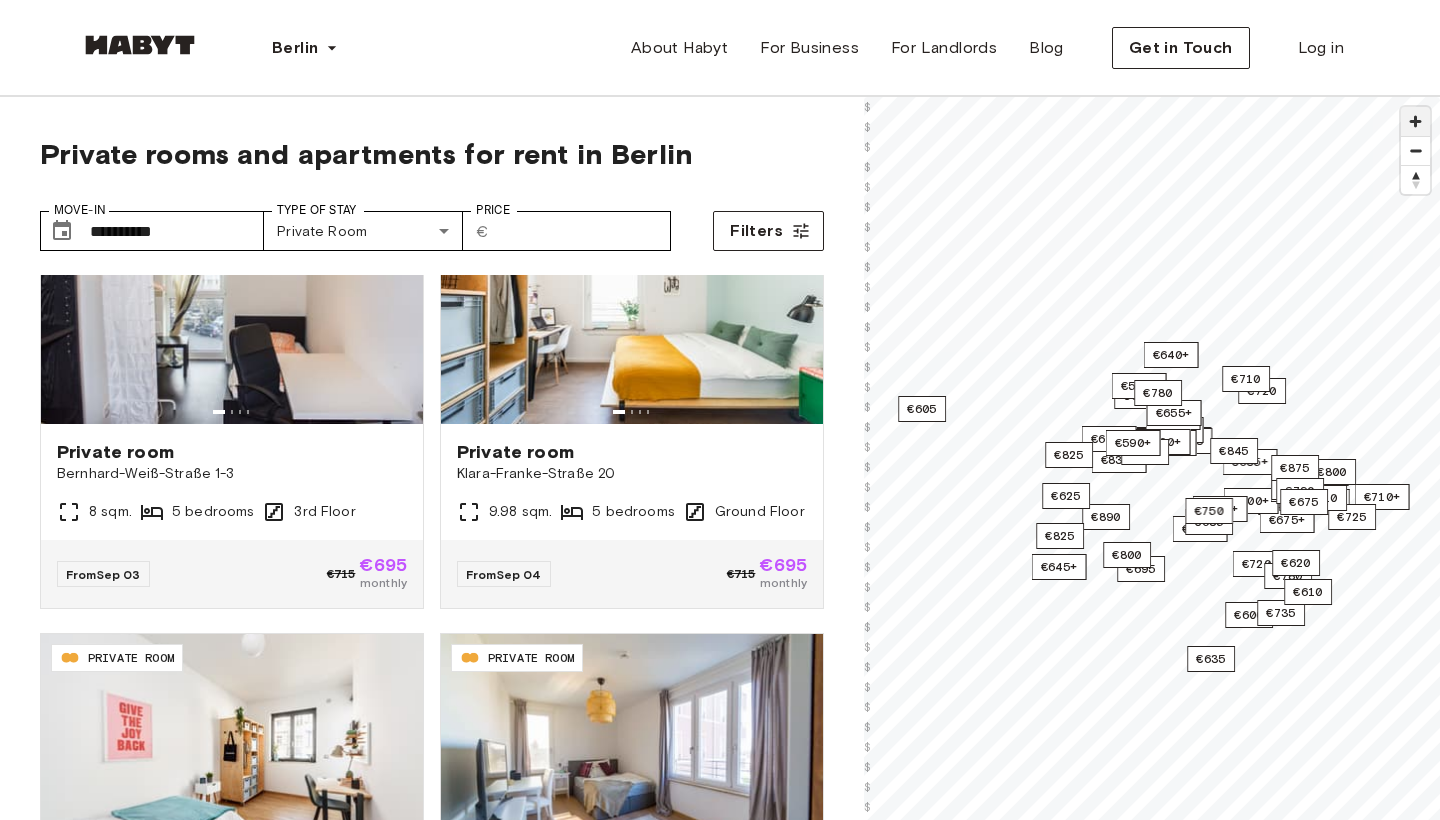 click at bounding box center (1415, 121) 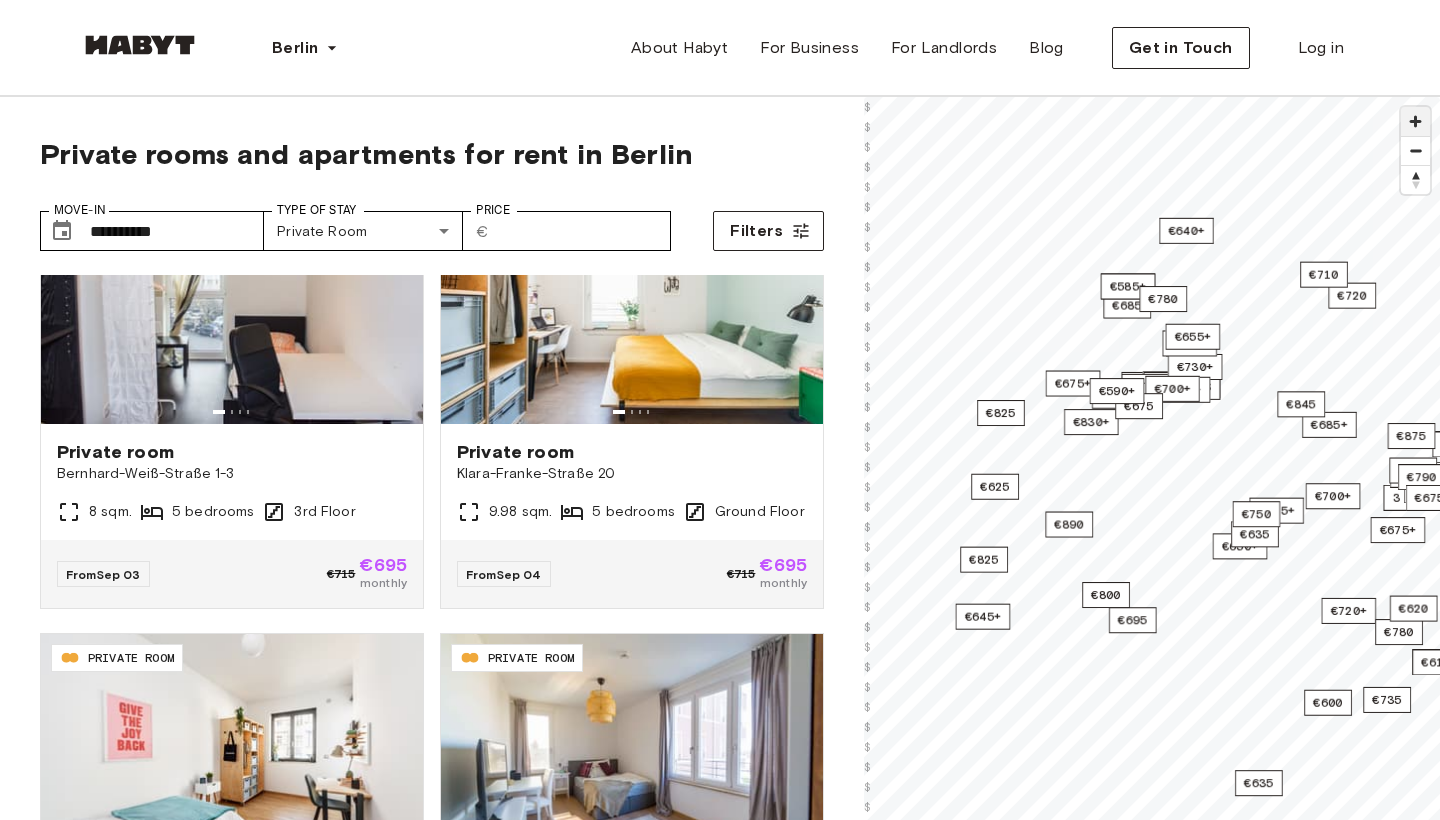 click at bounding box center (1415, 121) 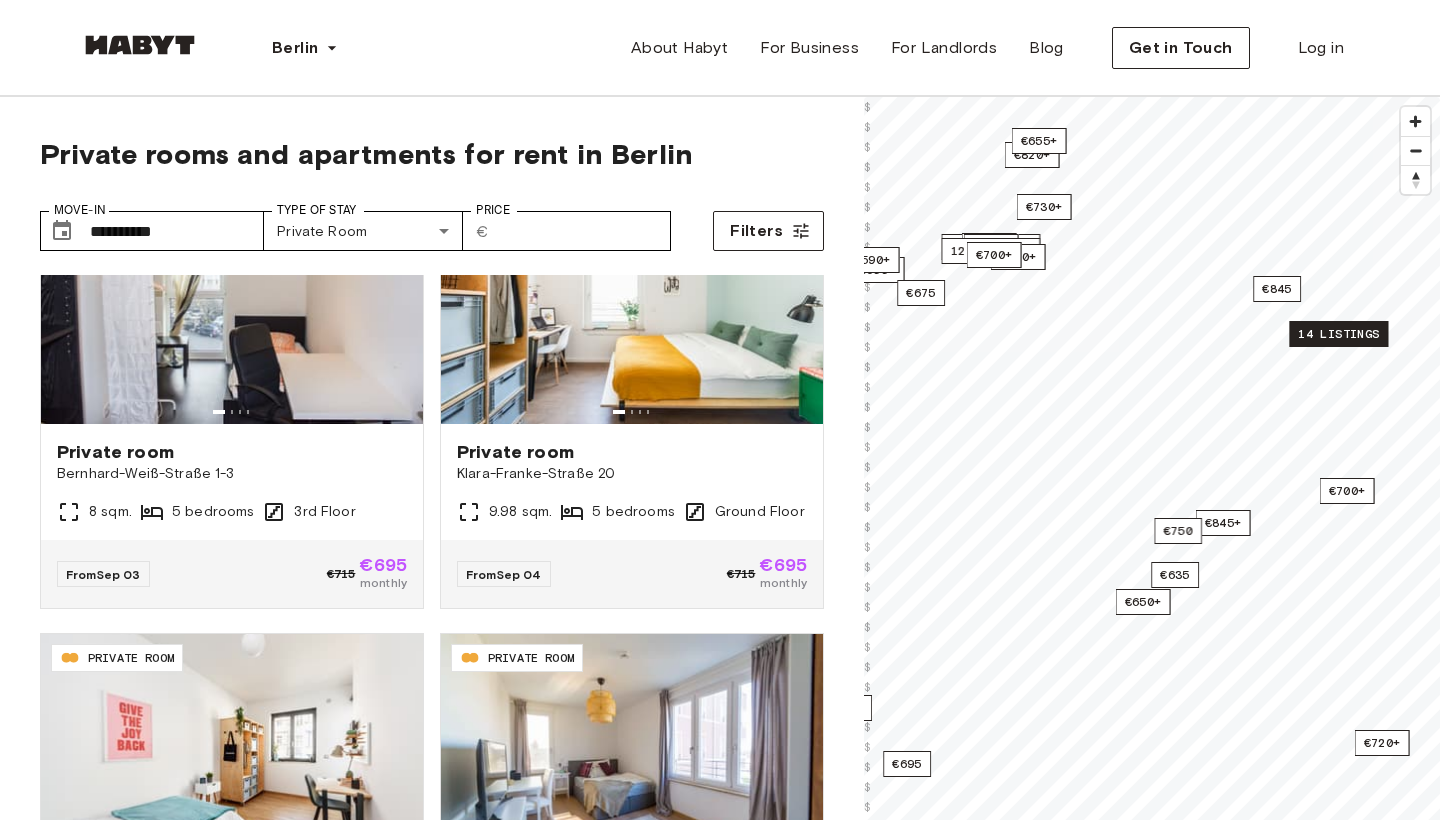 click on "14 listings" at bounding box center [1338, 334] 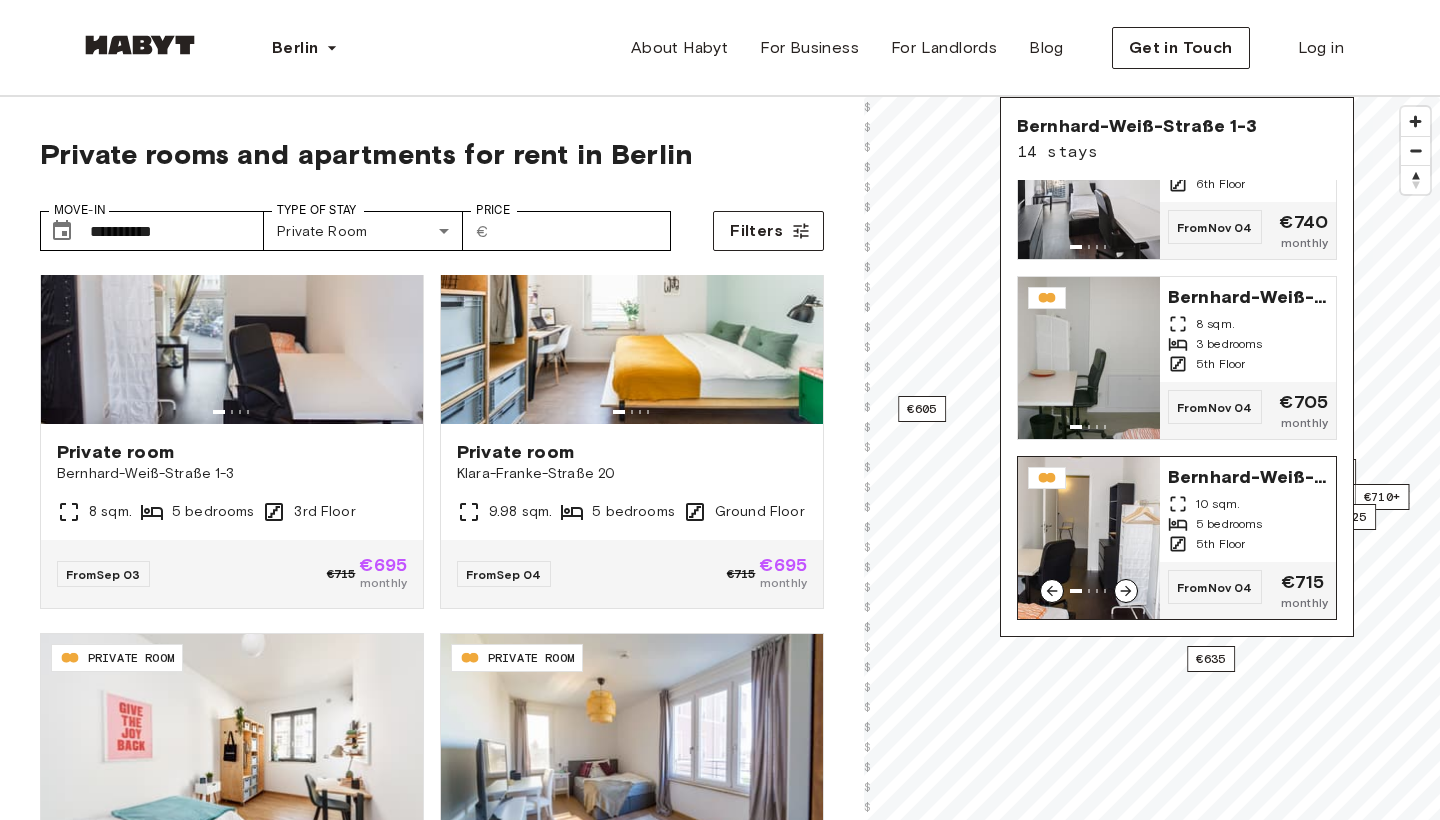 scroll, scrollTop: 2064, scrollLeft: 0, axis: vertical 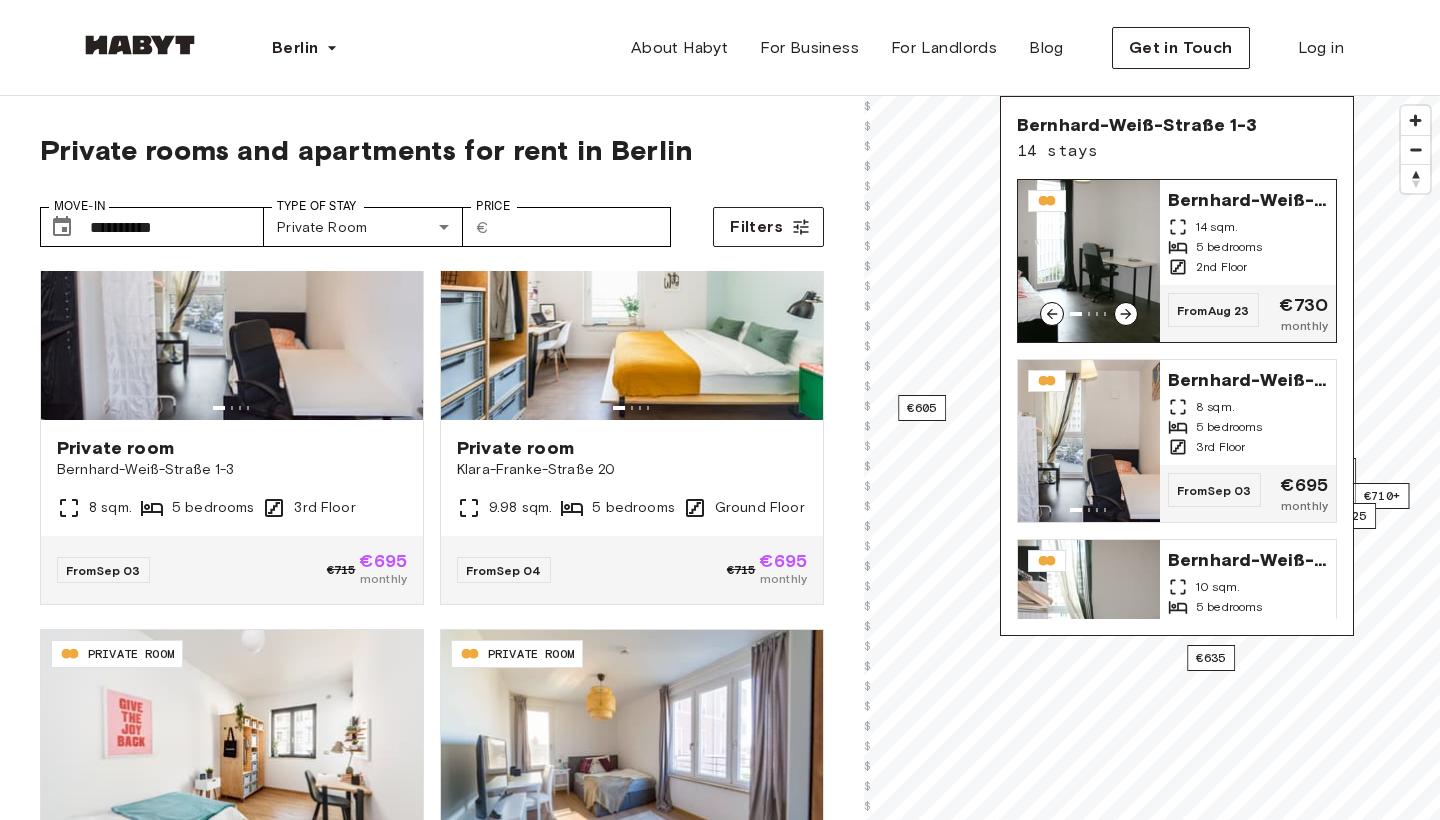 click on "Bernhard-Weiß-Straße 1-3 14 sqm. 5 bedrooms 2nd Floor" at bounding box center (1248, 232) 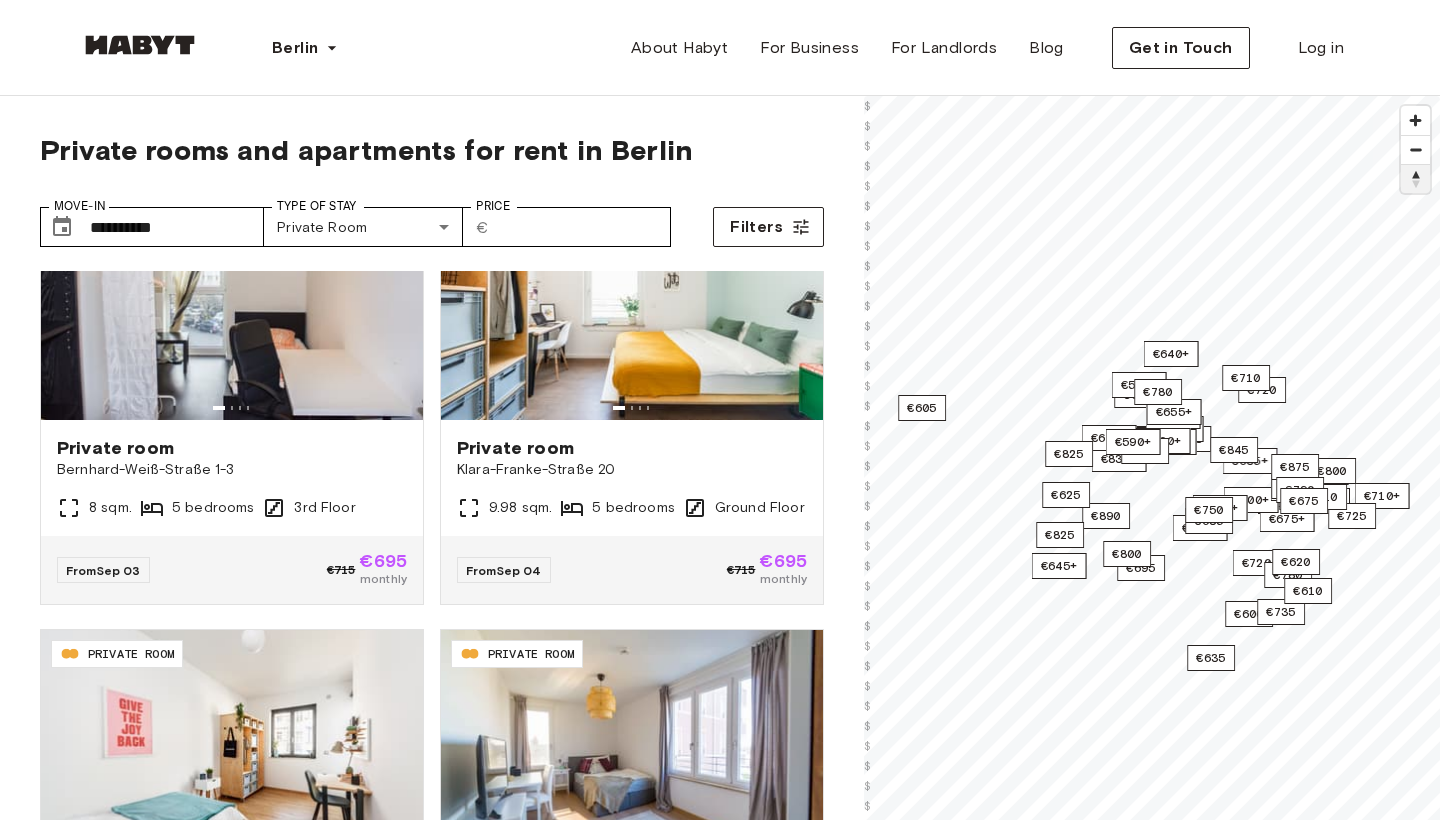 click at bounding box center [1415, 178] 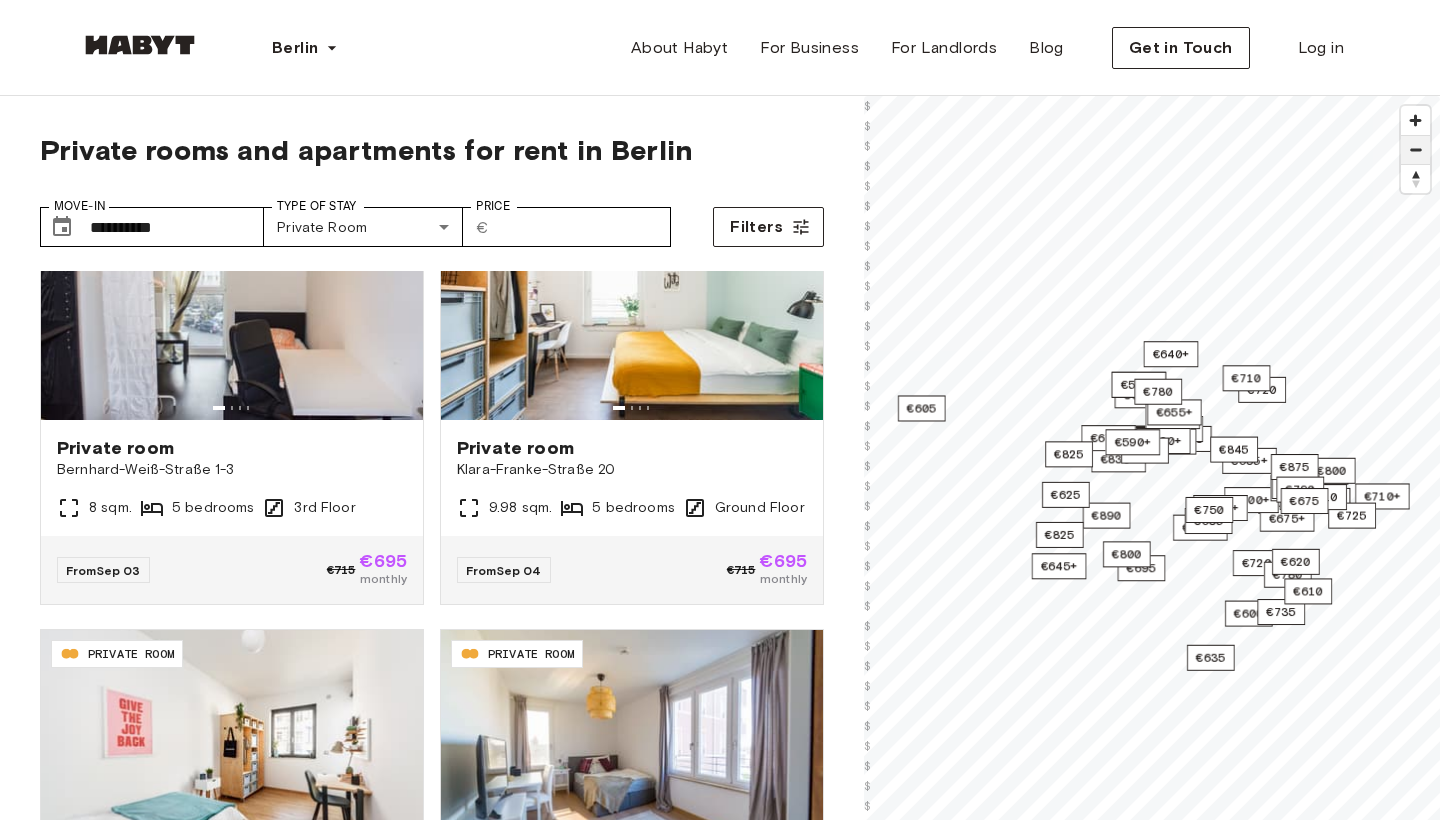 click at bounding box center (1415, 150) 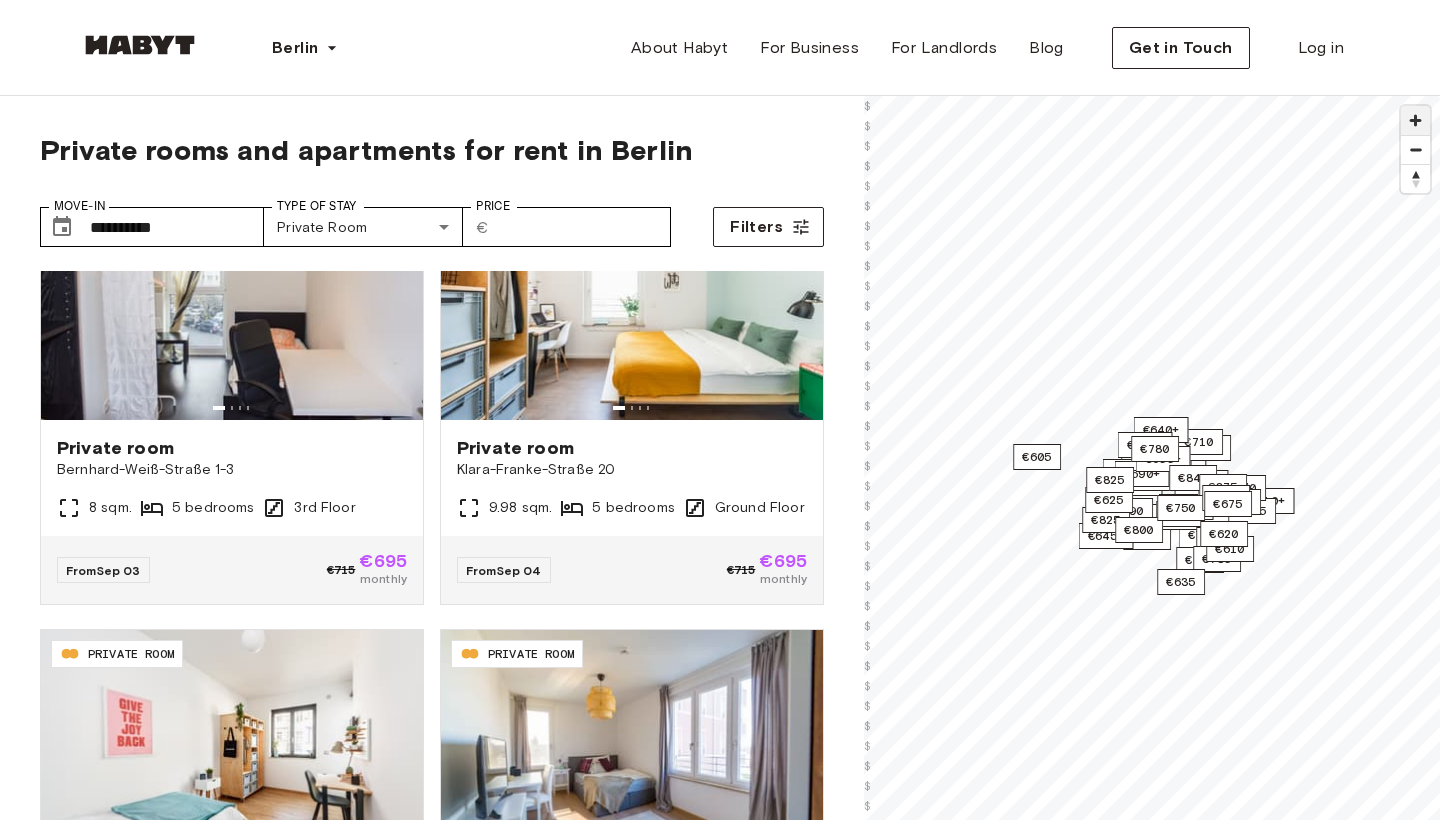 click at bounding box center (1415, 120) 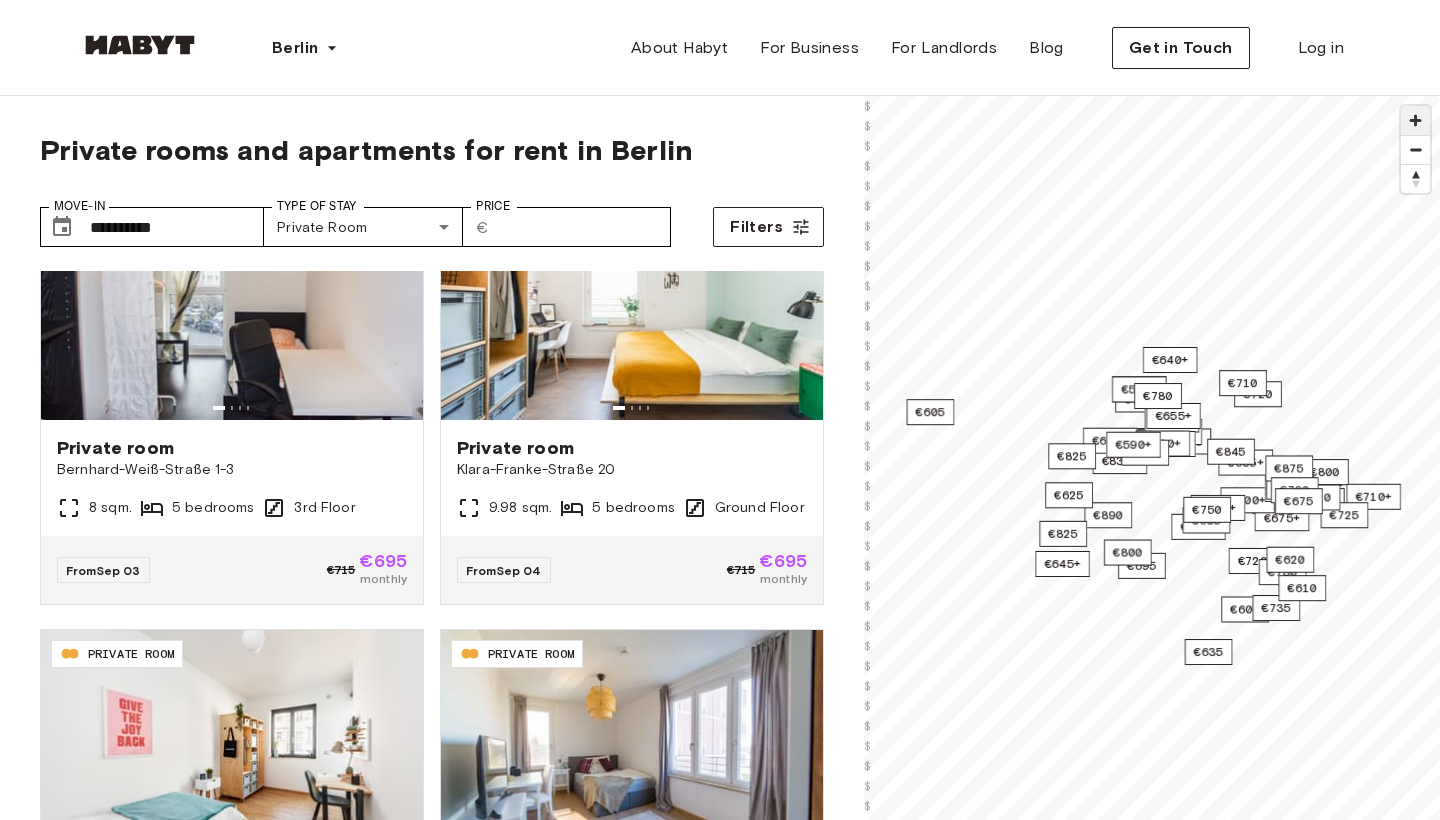 click at bounding box center [1415, 120] 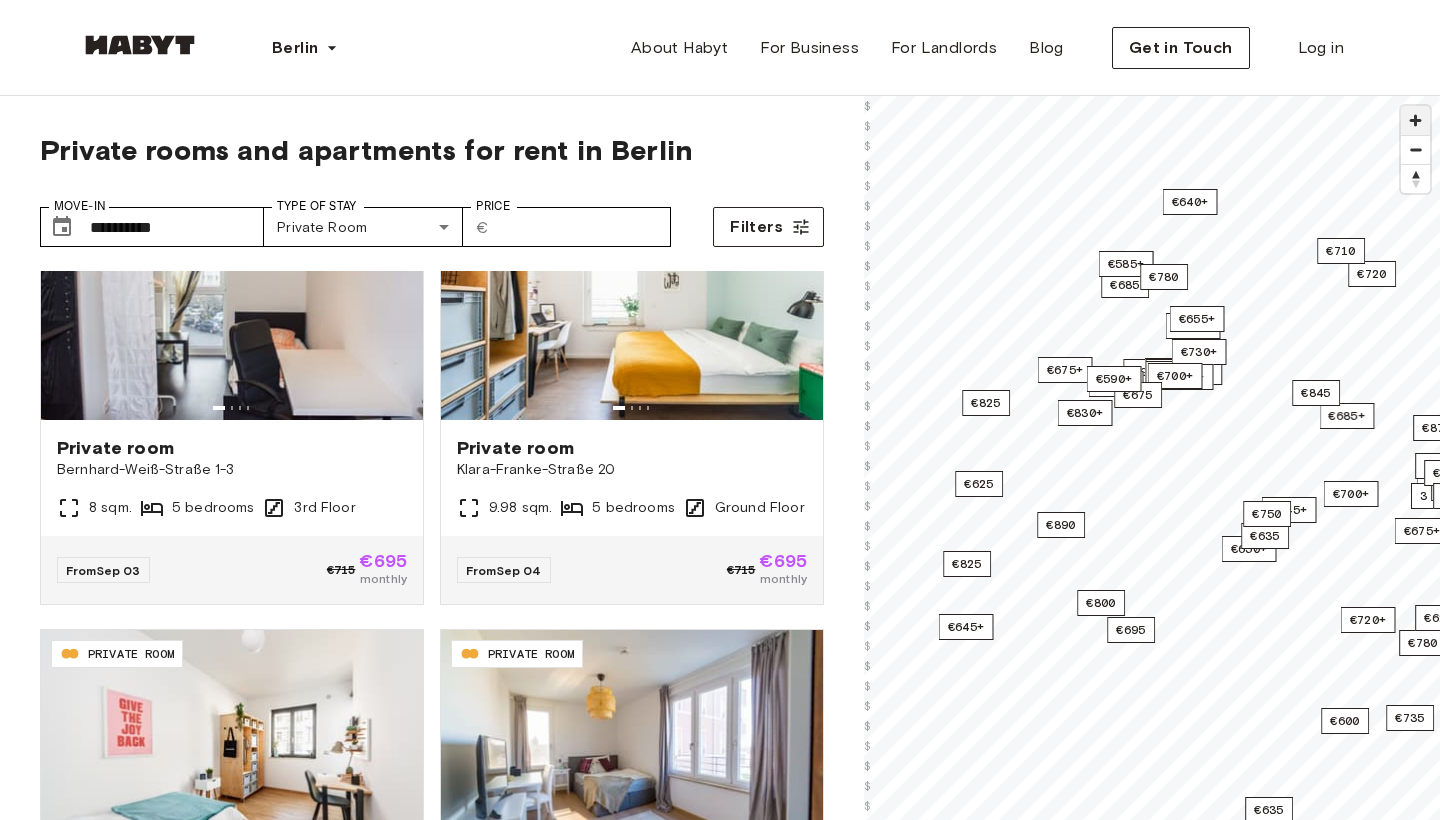 click at bounding box center (1415, 120) 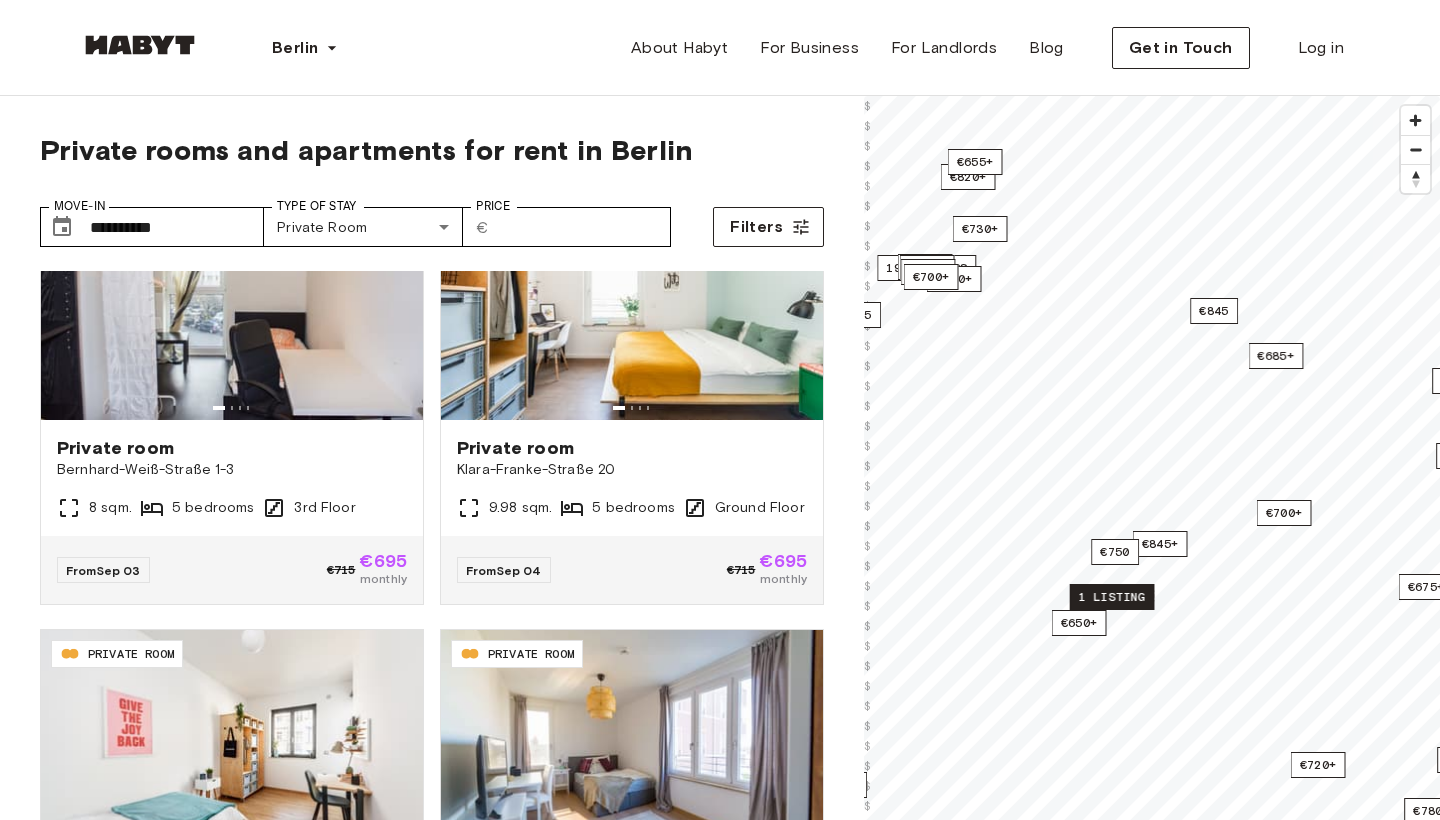 click on "1 listing" at bounding box center [1112, 597] 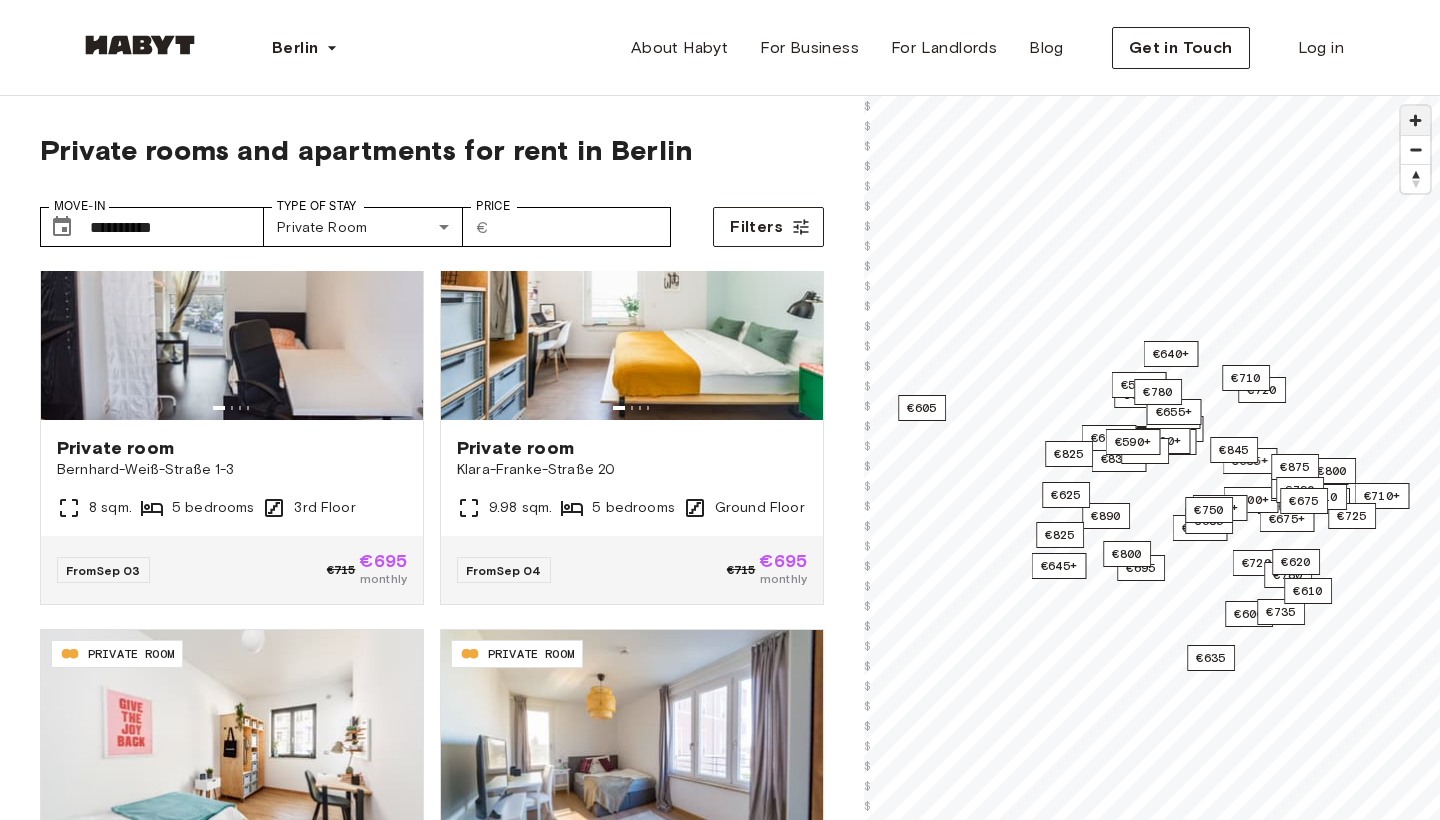 click at bounding box center (1415, 120) 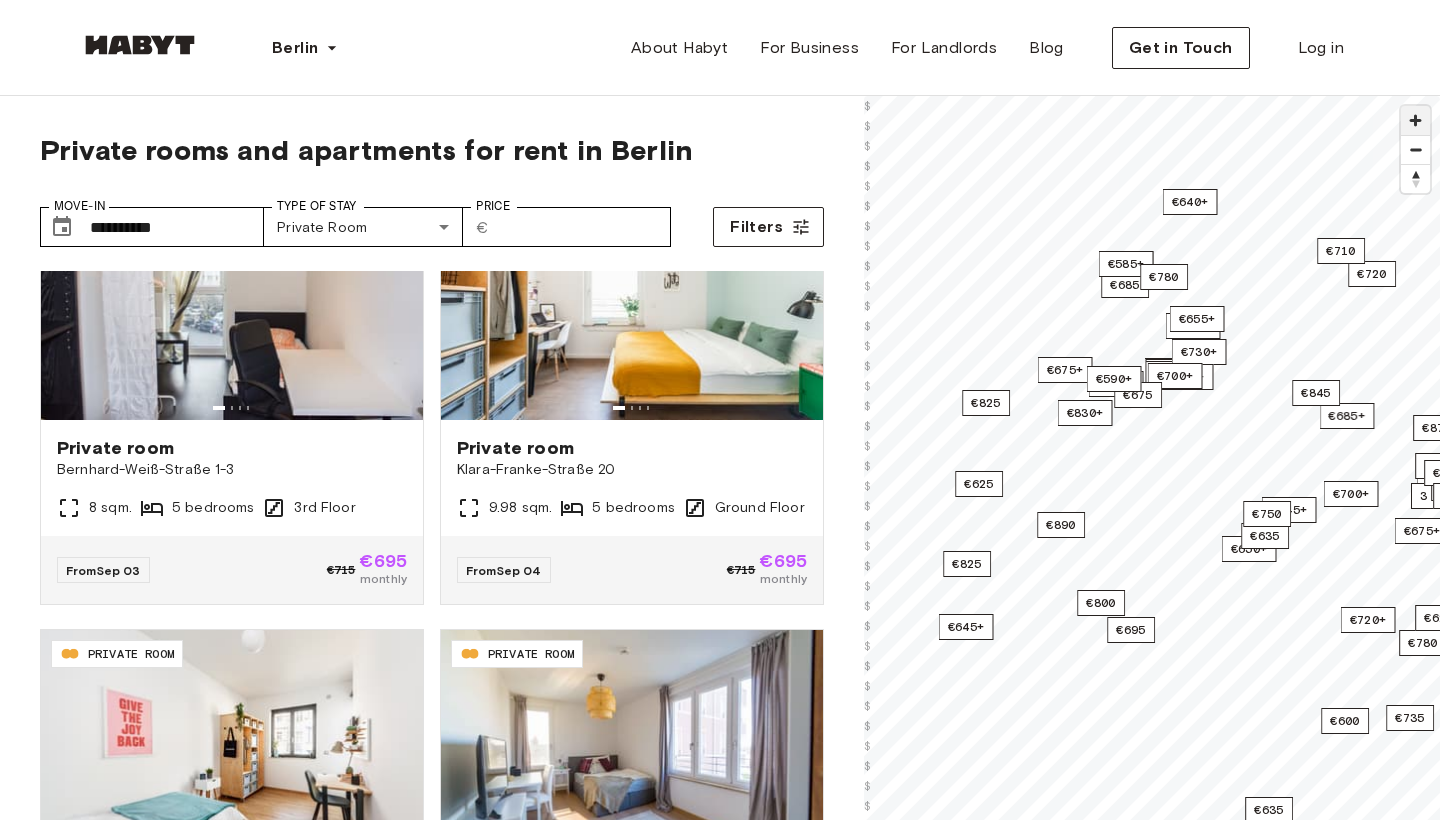 click at bounding box center [1415, 120] 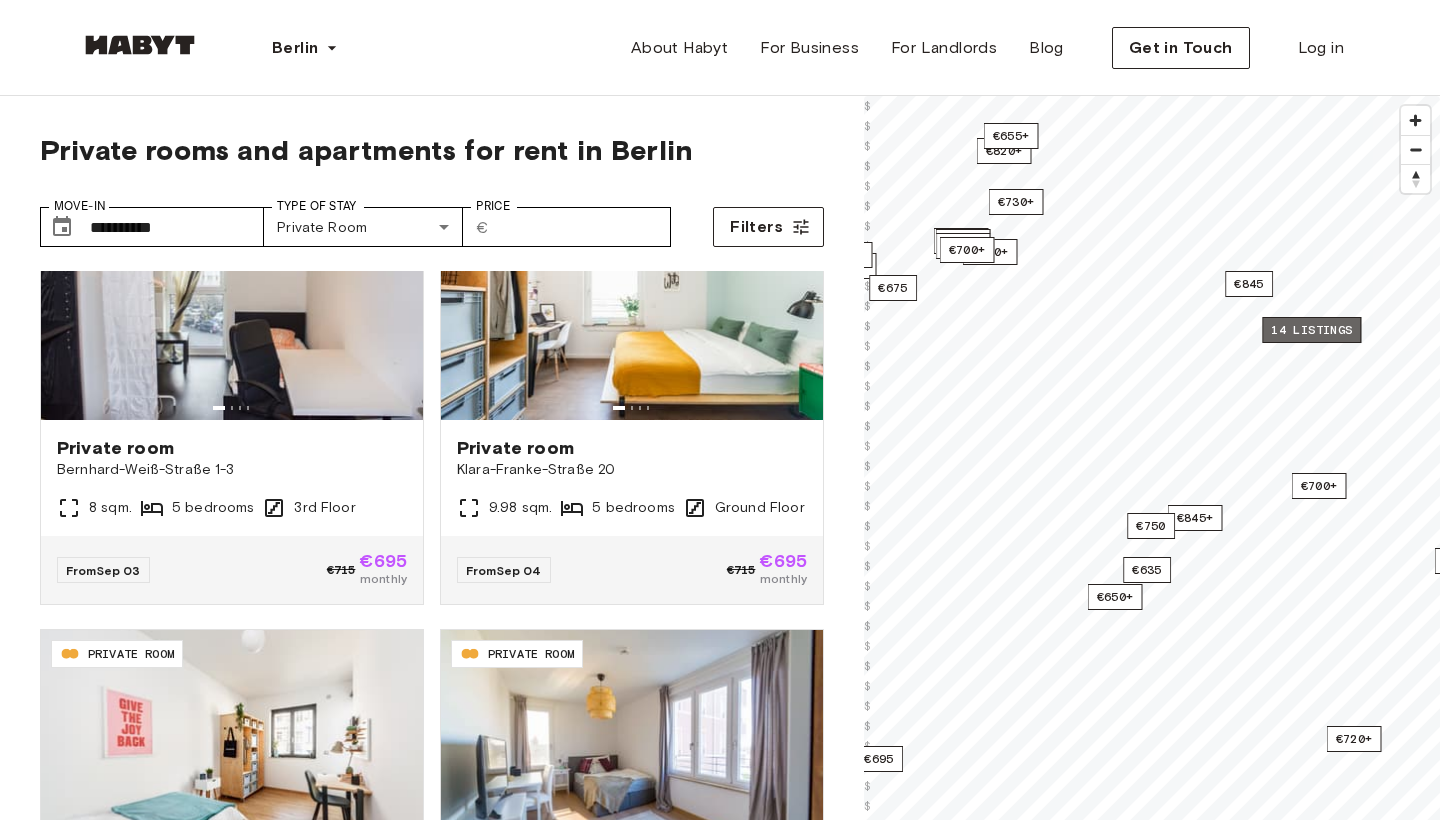 click on "14 listings" at bounding box center [1311, 330] 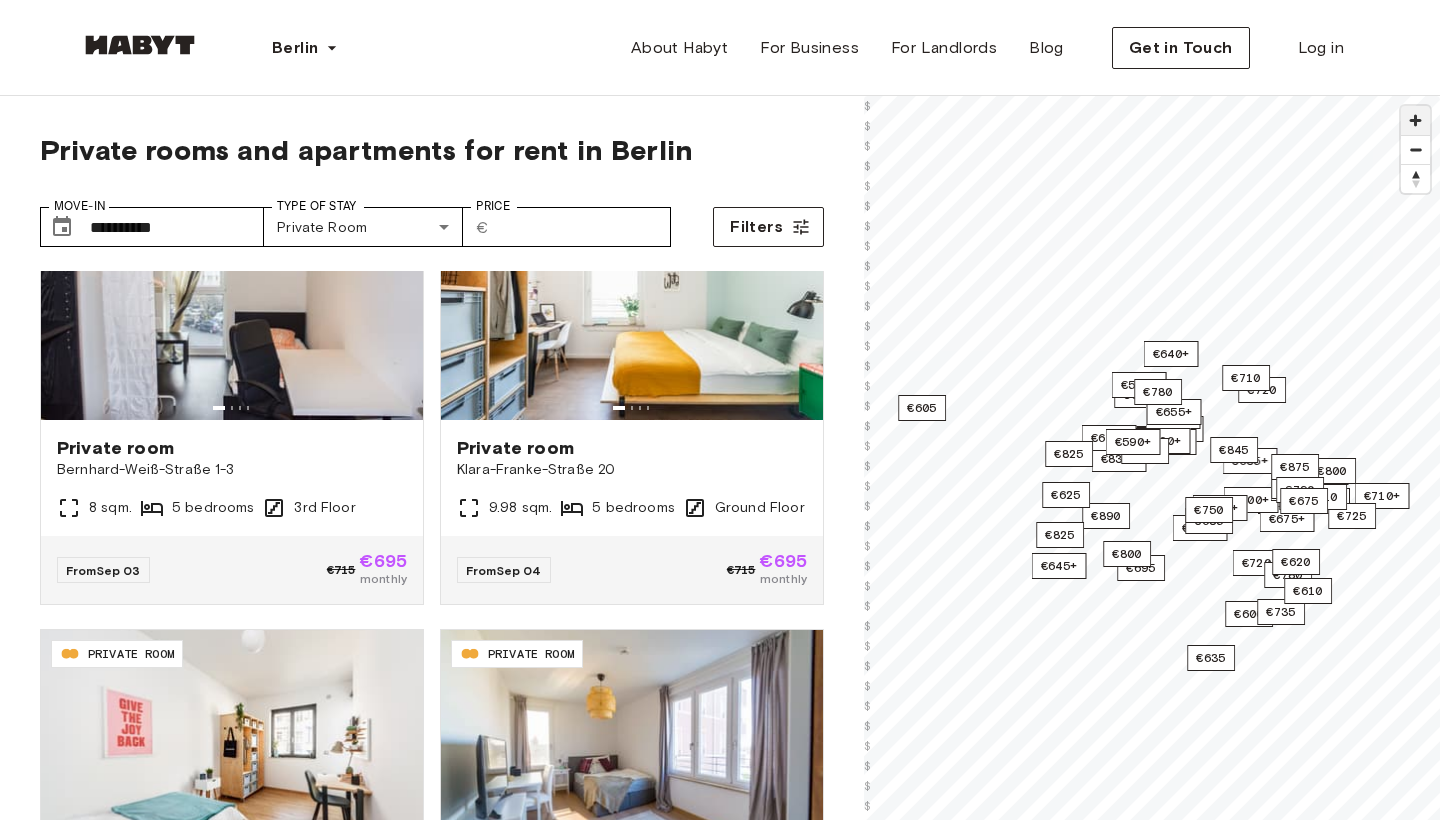 click at bounding box center (1415, 120) 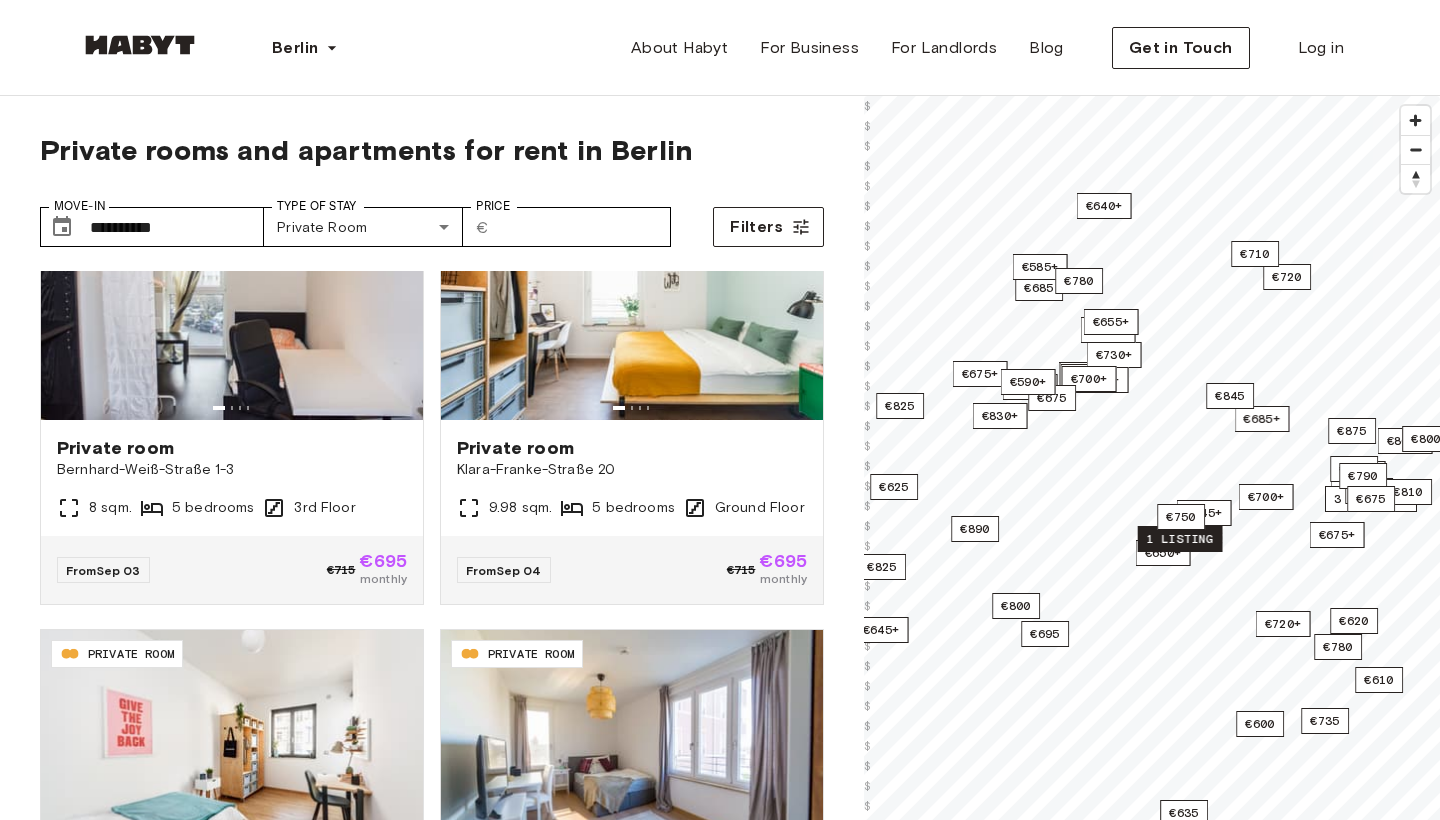 click on "1 listing" at bounding box center [1180, 539] 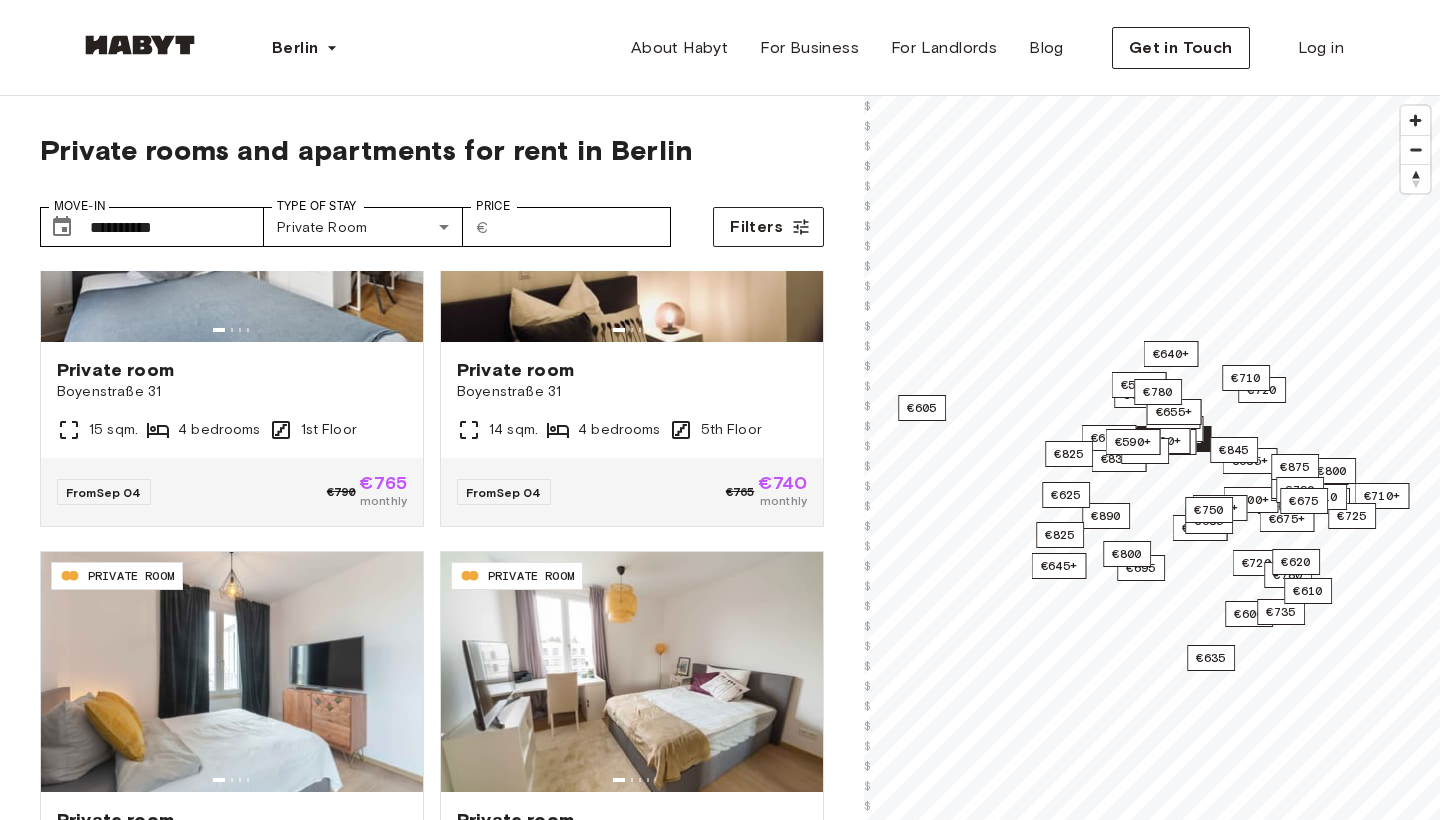 scroll, scrollTop: 3770, scrollLeft: 0, axis: vertical 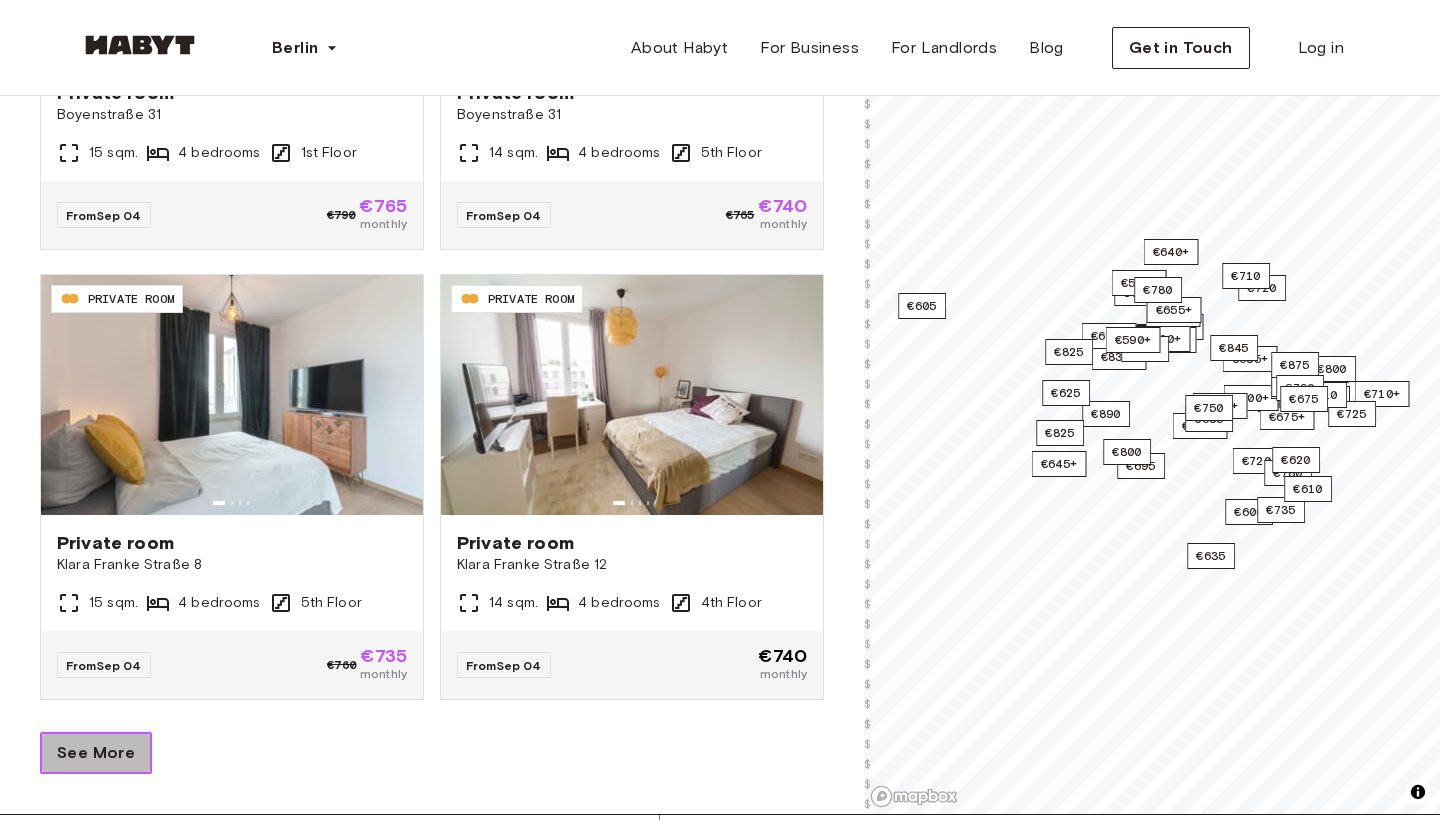 click on "See More" at bounding box center [96, 753] 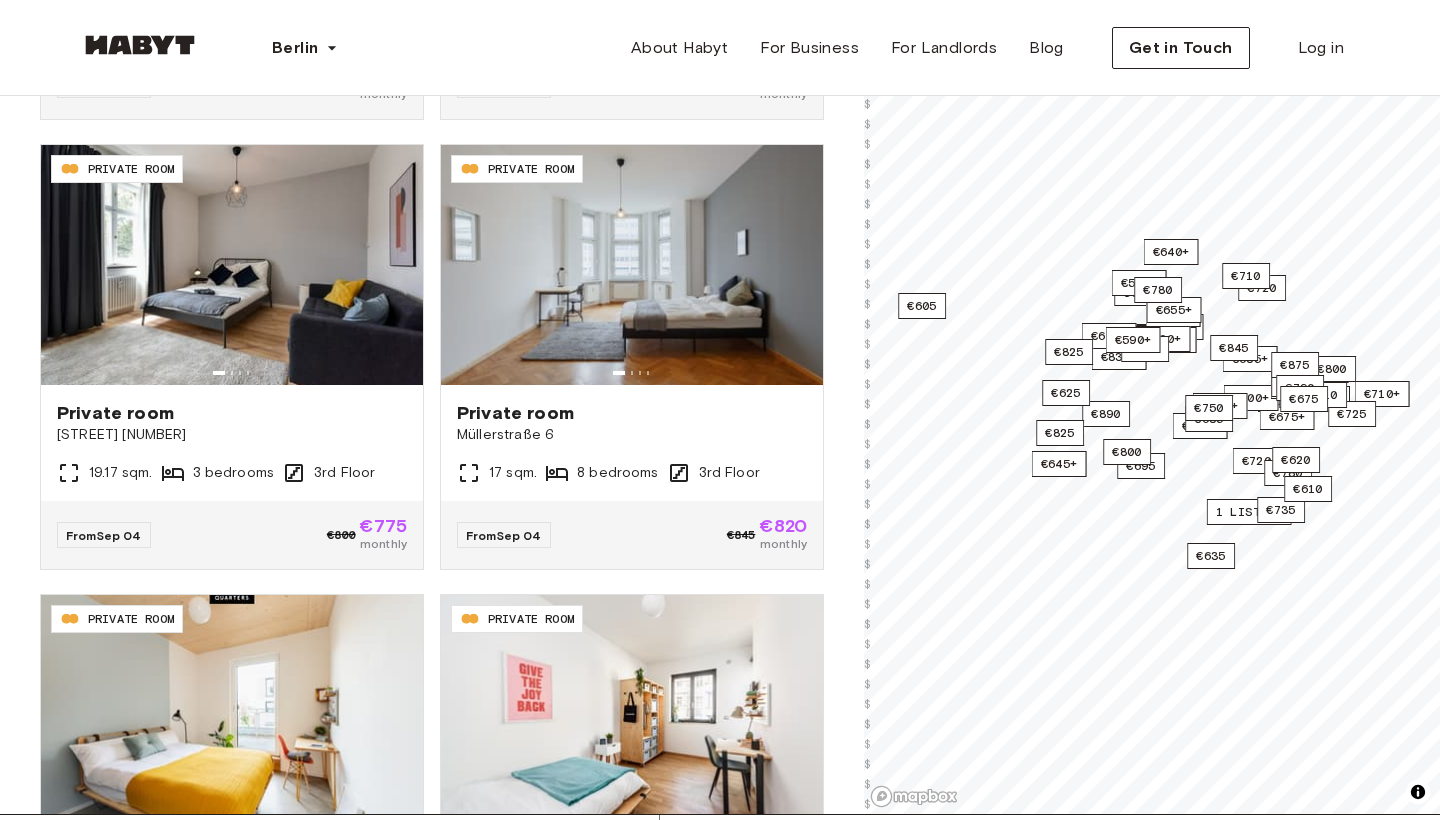 scroll, scrollTop: 5751, scrollLeft: 0, axis: vertical 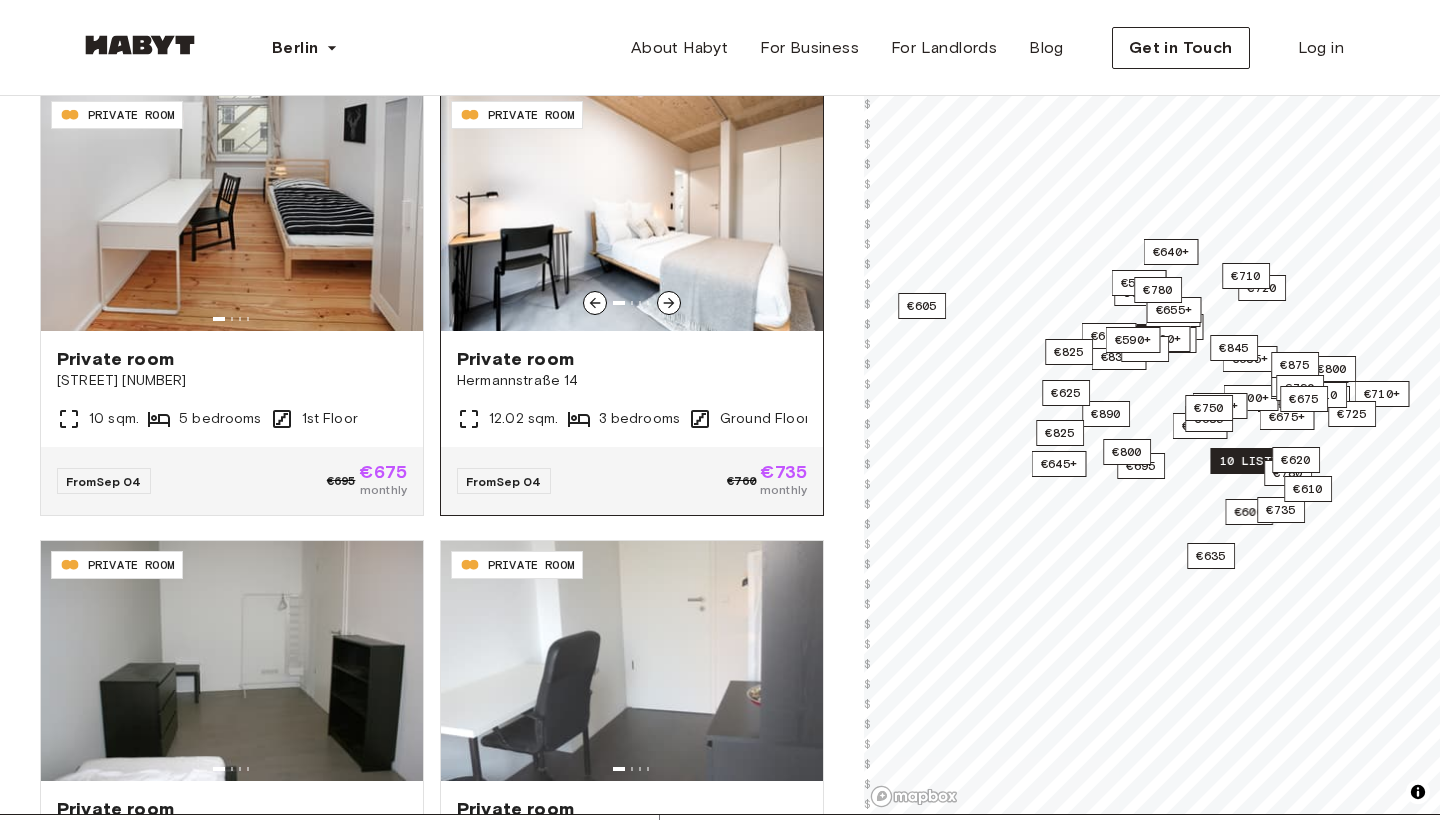 click at bounding box center (669, 303) 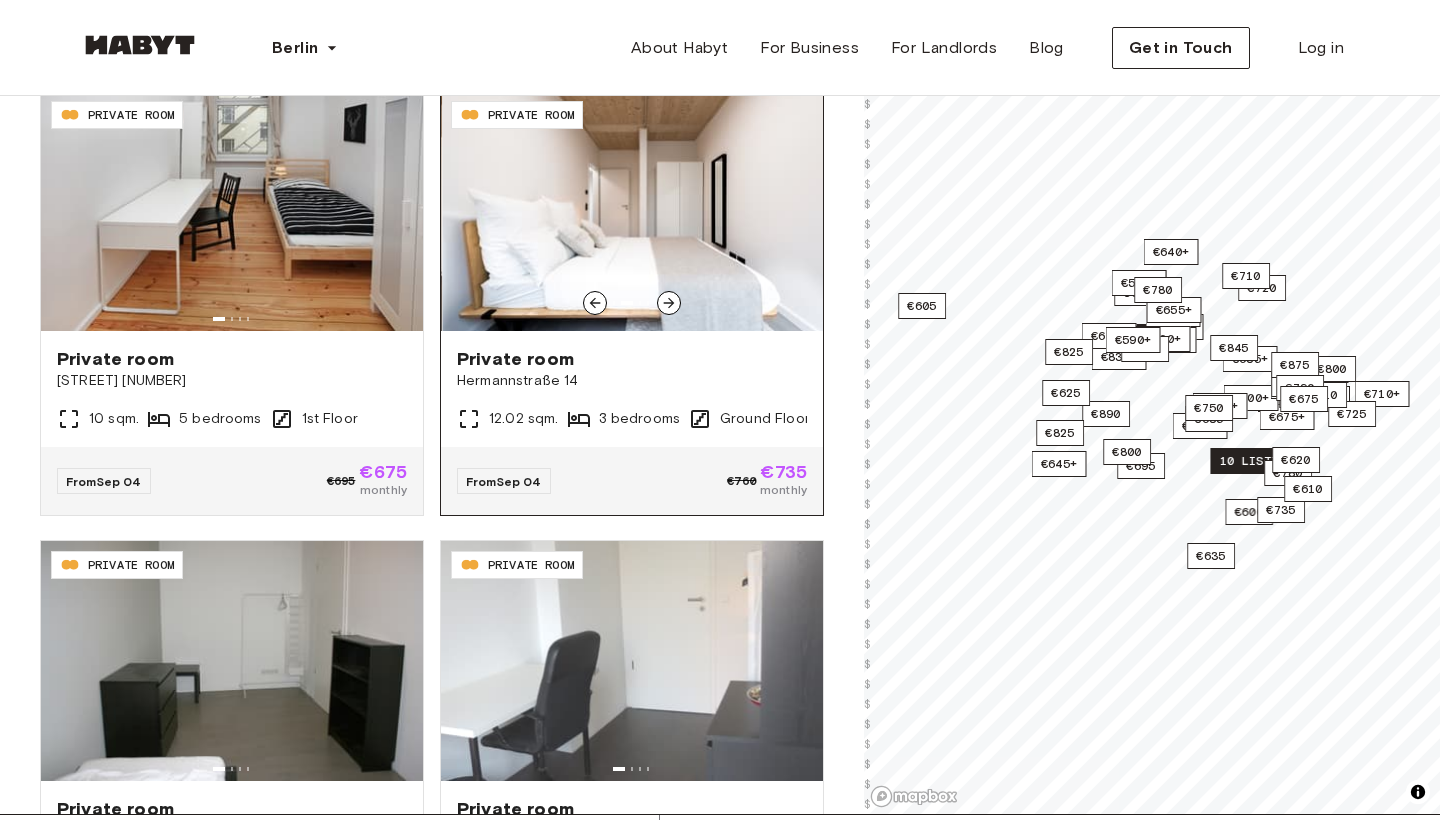 click on "Private room Hermannstraße 14 12.02 sqm. 3 bedrooms Ground Floor" at bounding box center (632, 389) 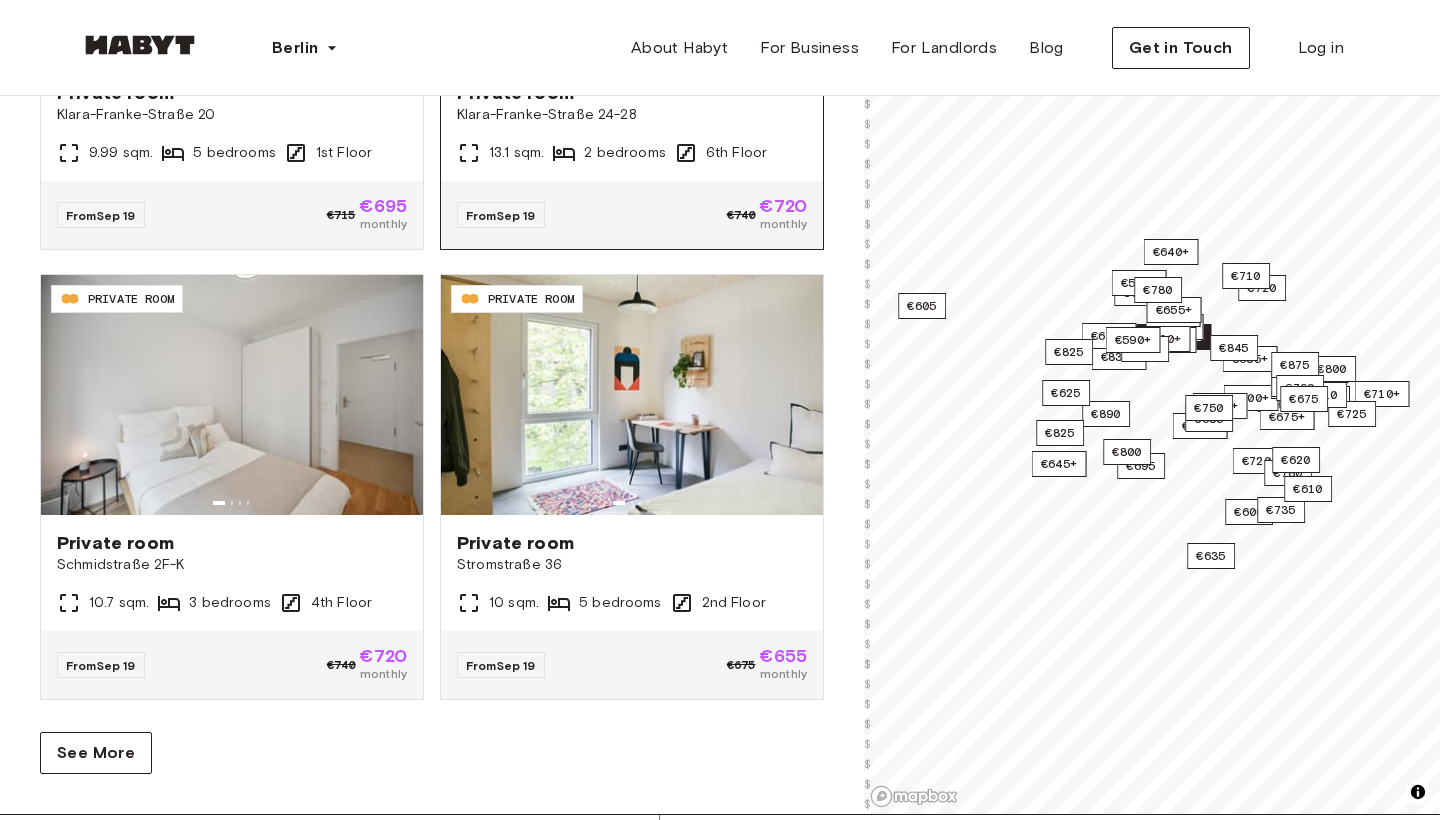 scroll, scrollTop: 8270, scrollLeft: 0, axis: vertical 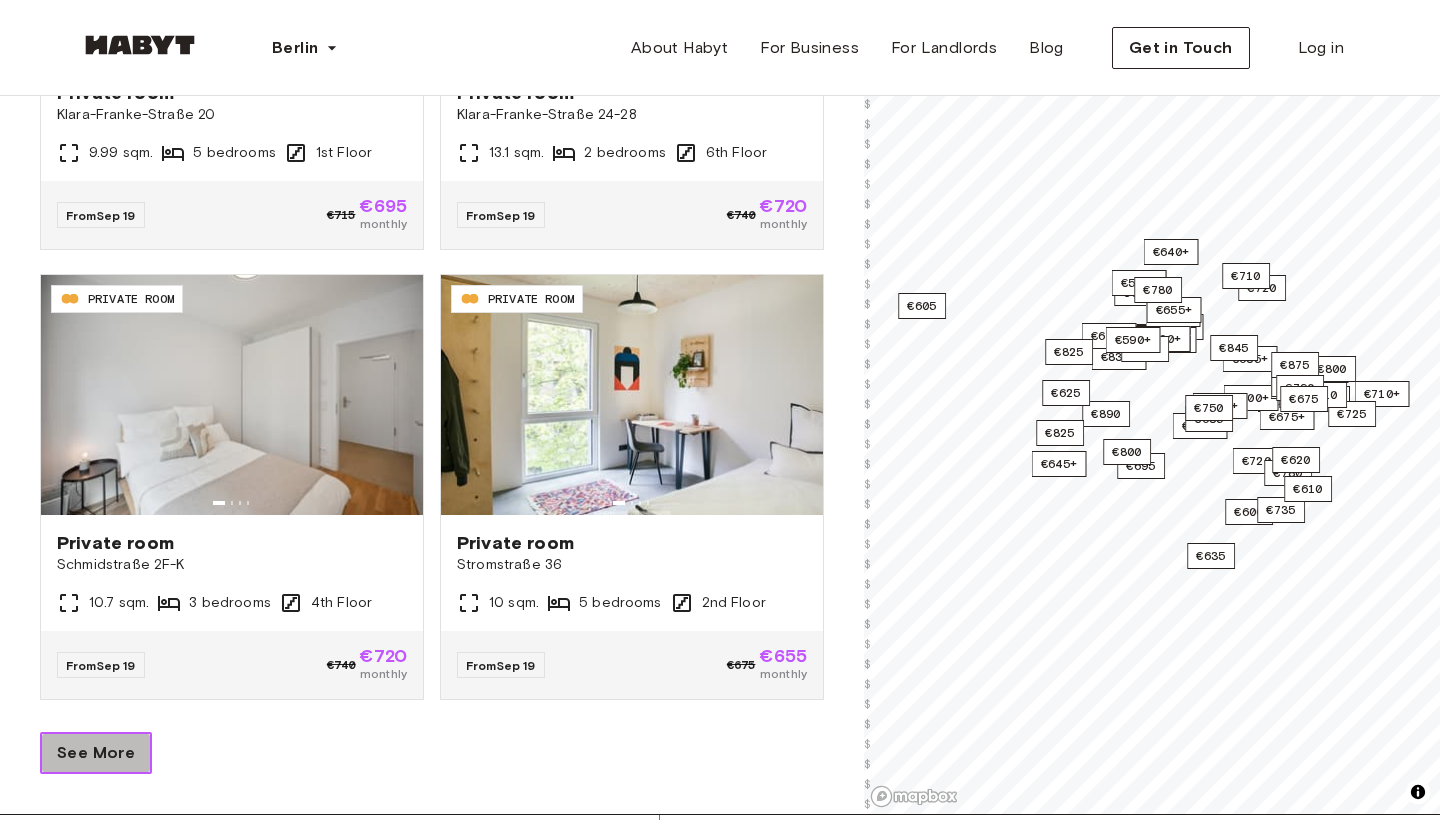 click on "See More" at bounding box center [96, 753] 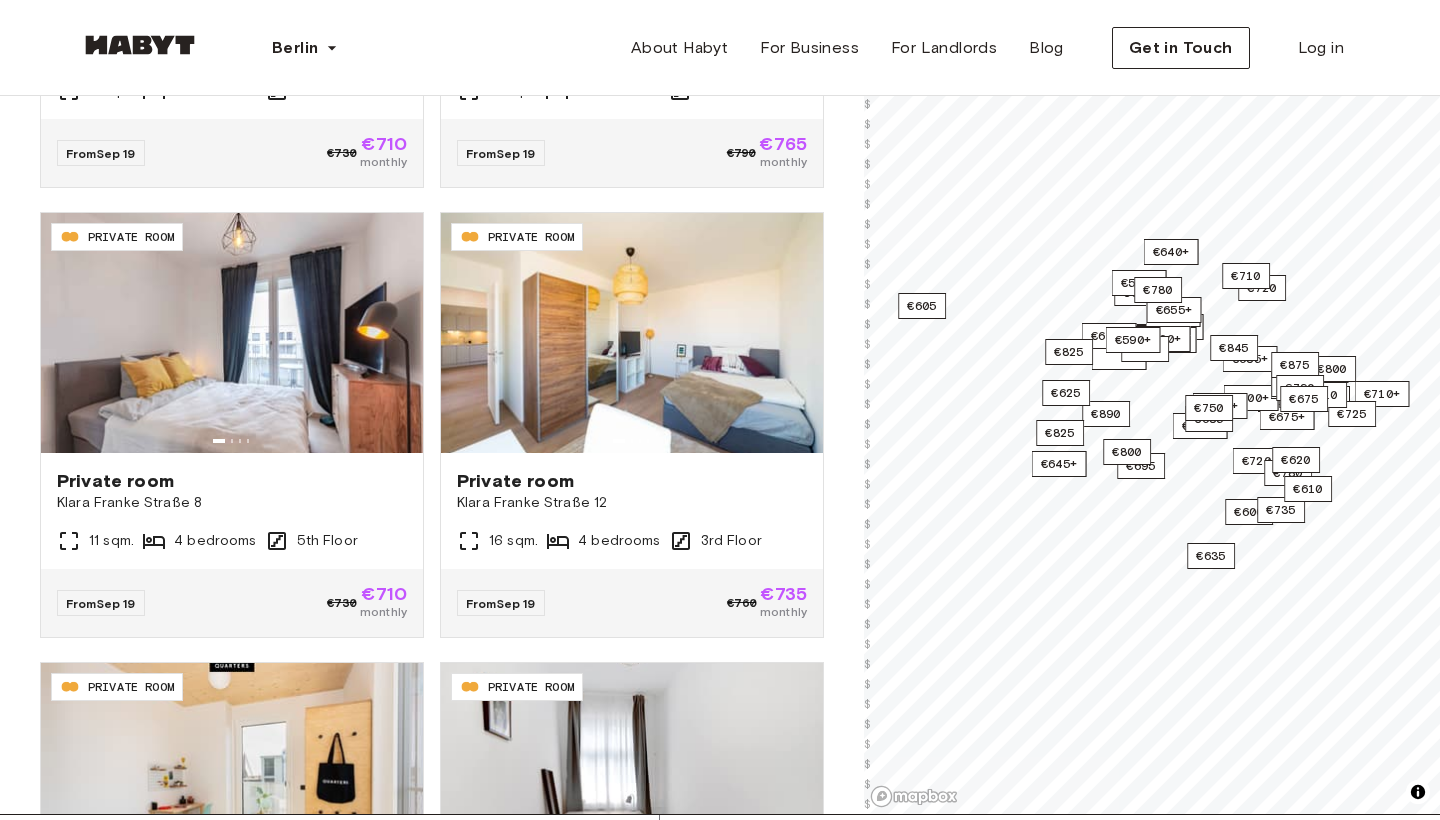 scroll, scrollTop: 9667, scrollLeft: 0, axis: vertical 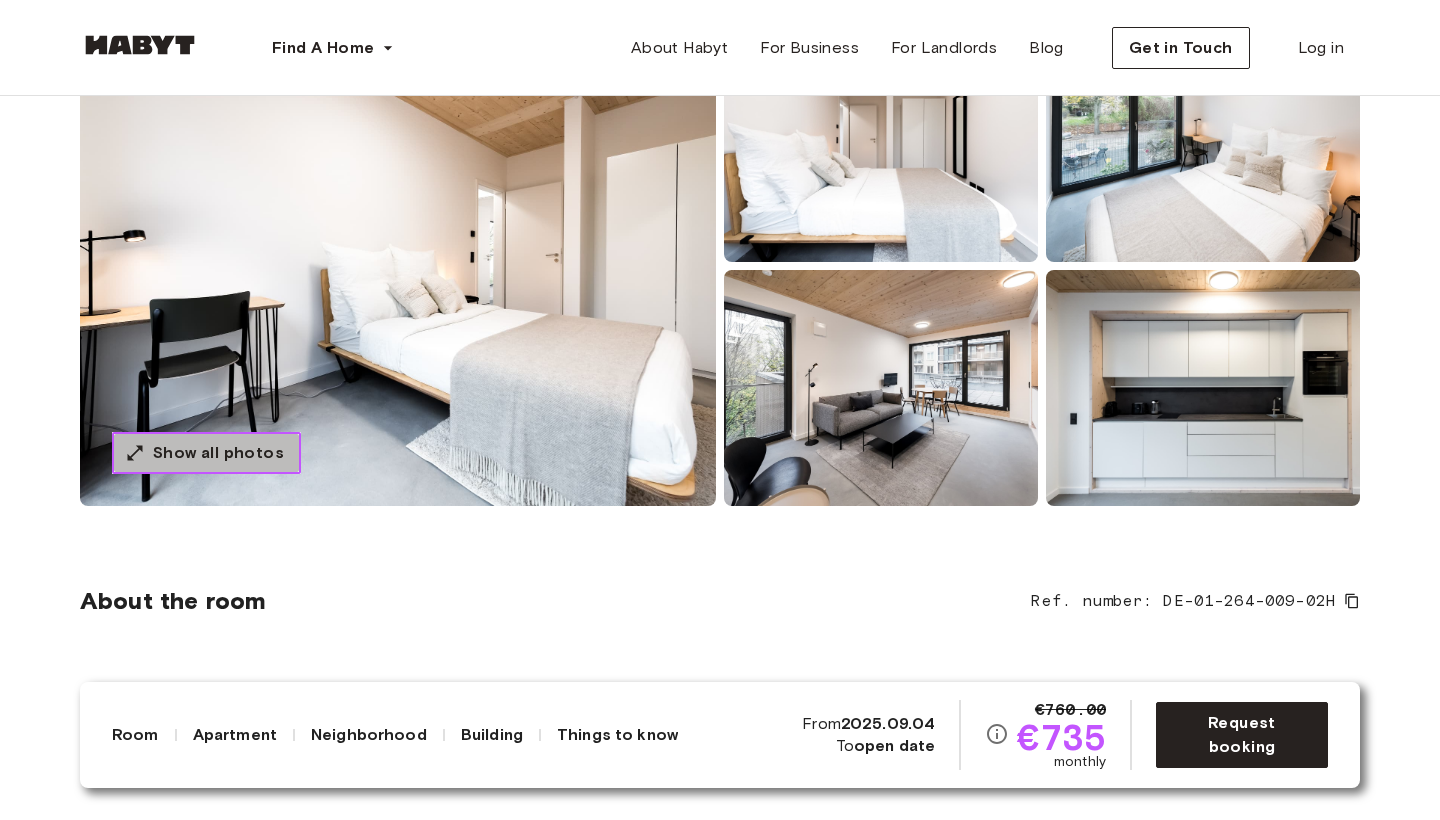 click on "Show all photos" at bounding box center [218, 453] 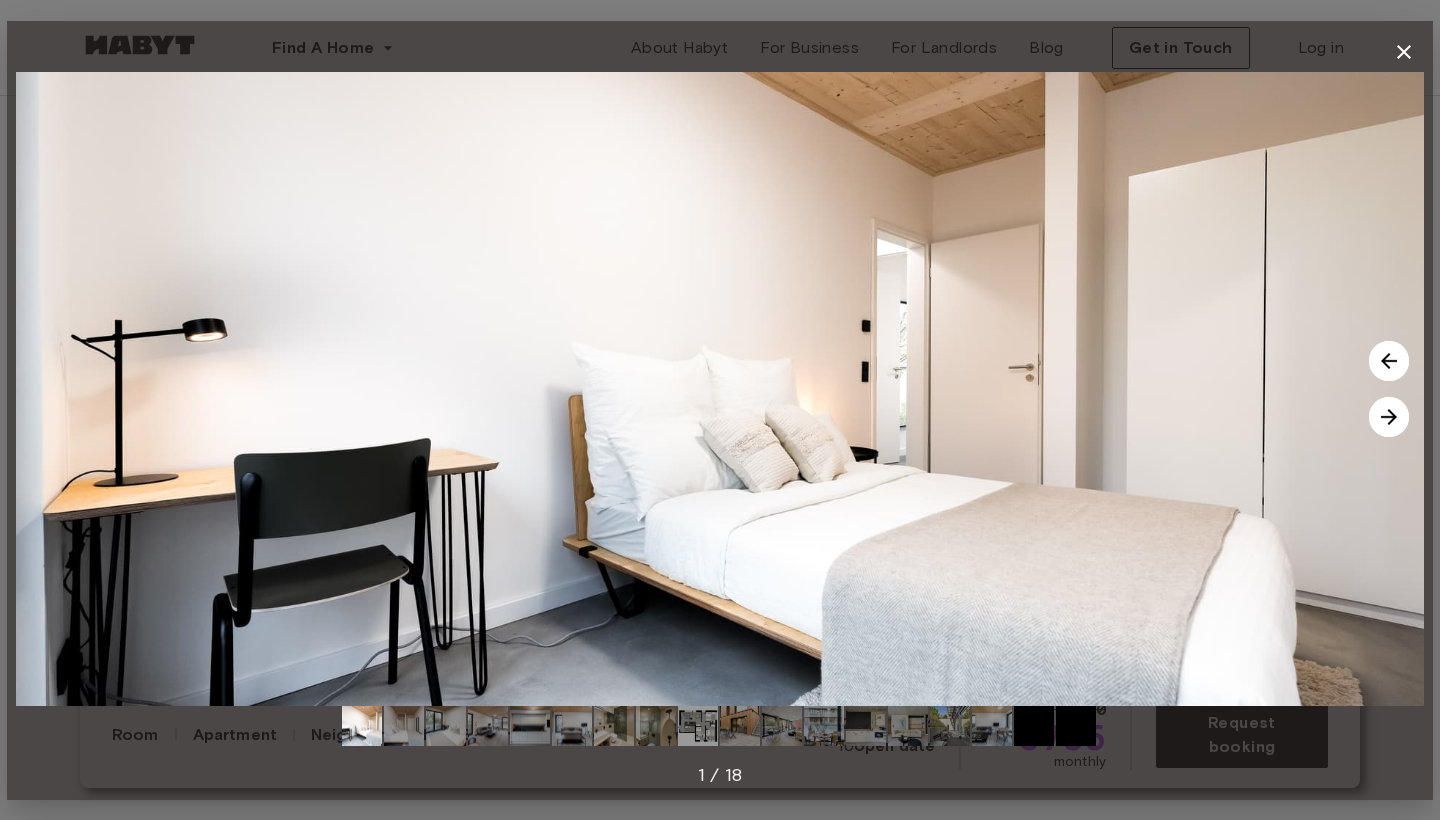 click at bounding box center [720, 389] 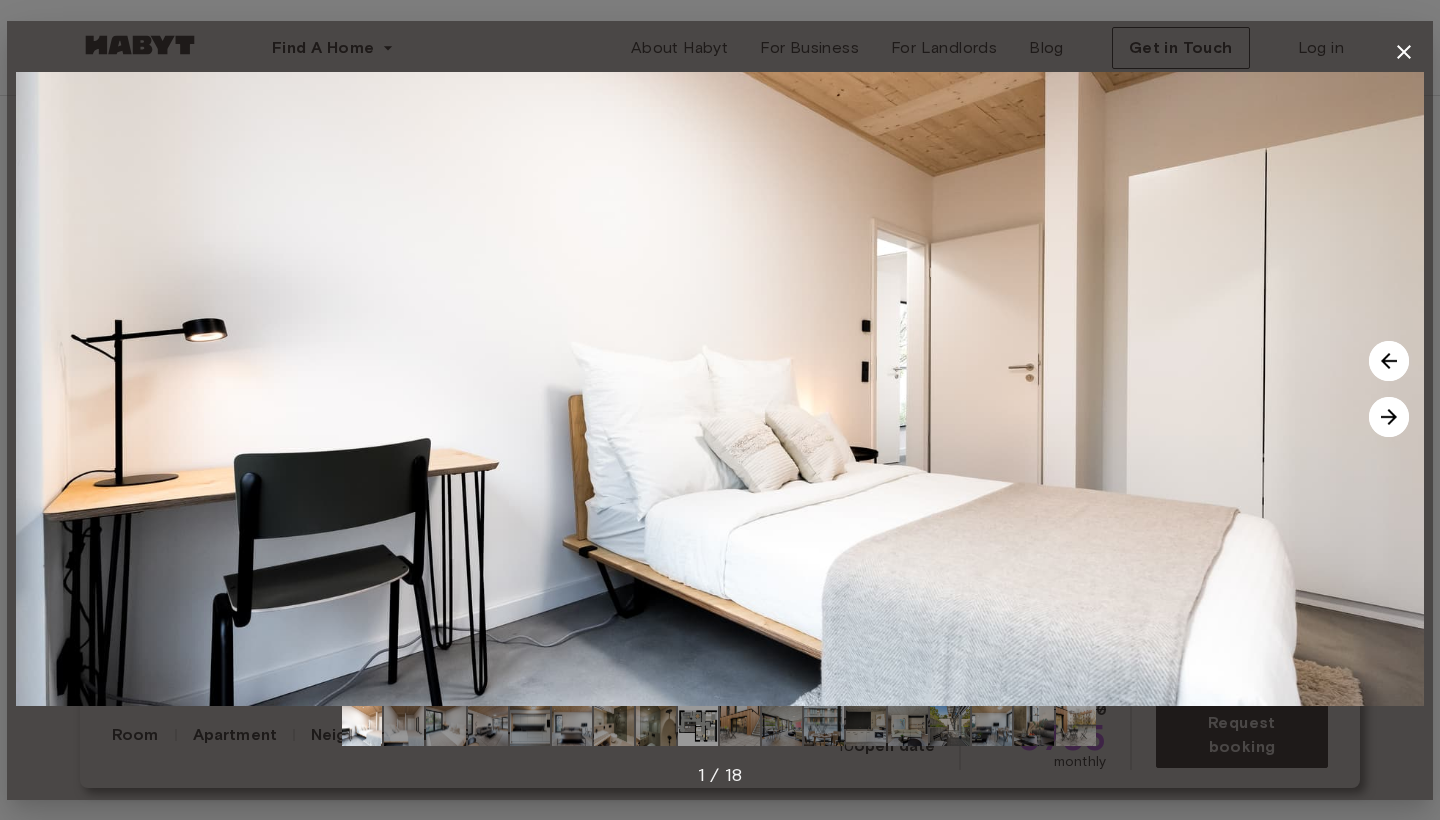 click at bounding box center [1389, 417] 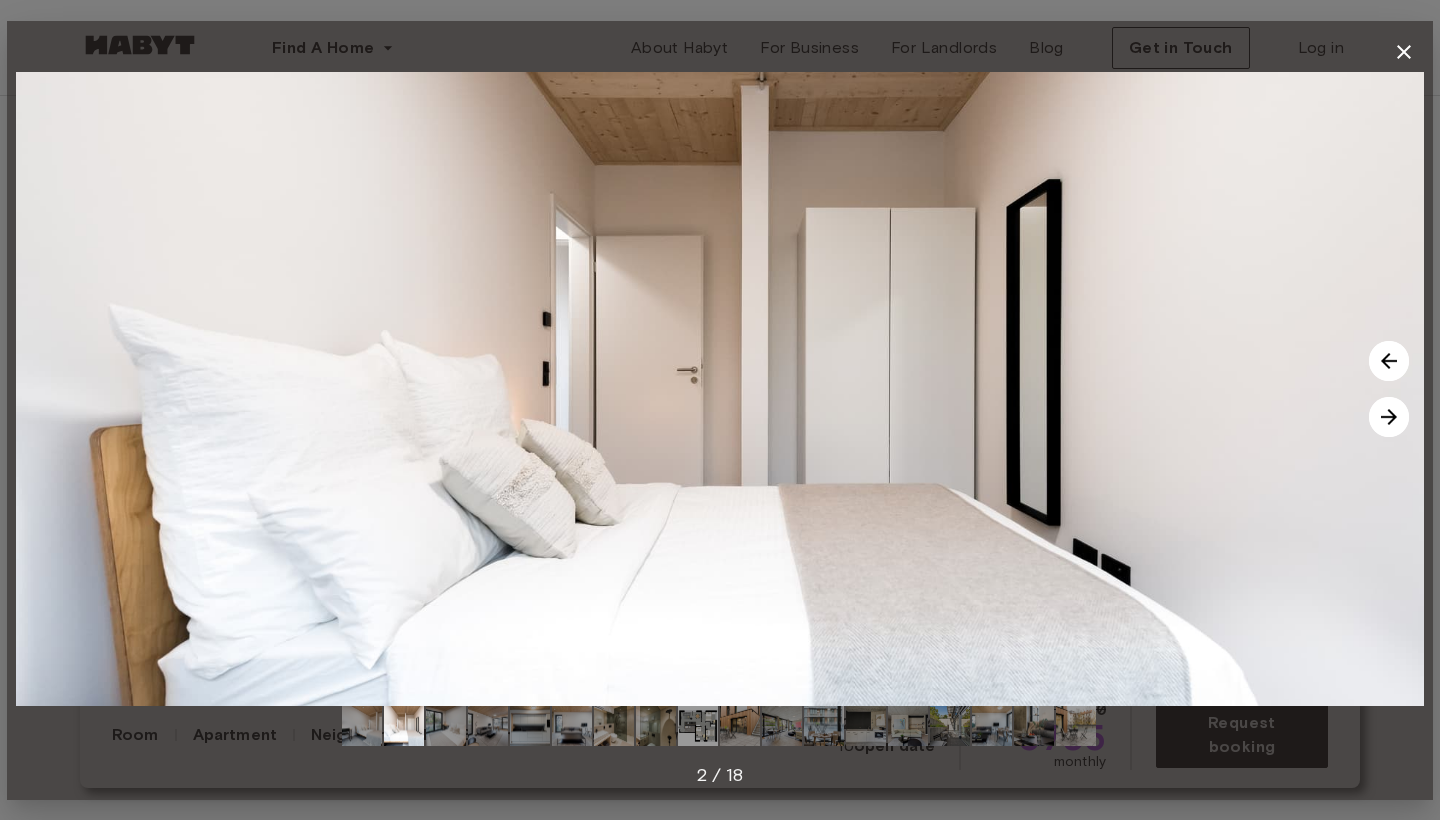 click at bounding box center [1389, 417] 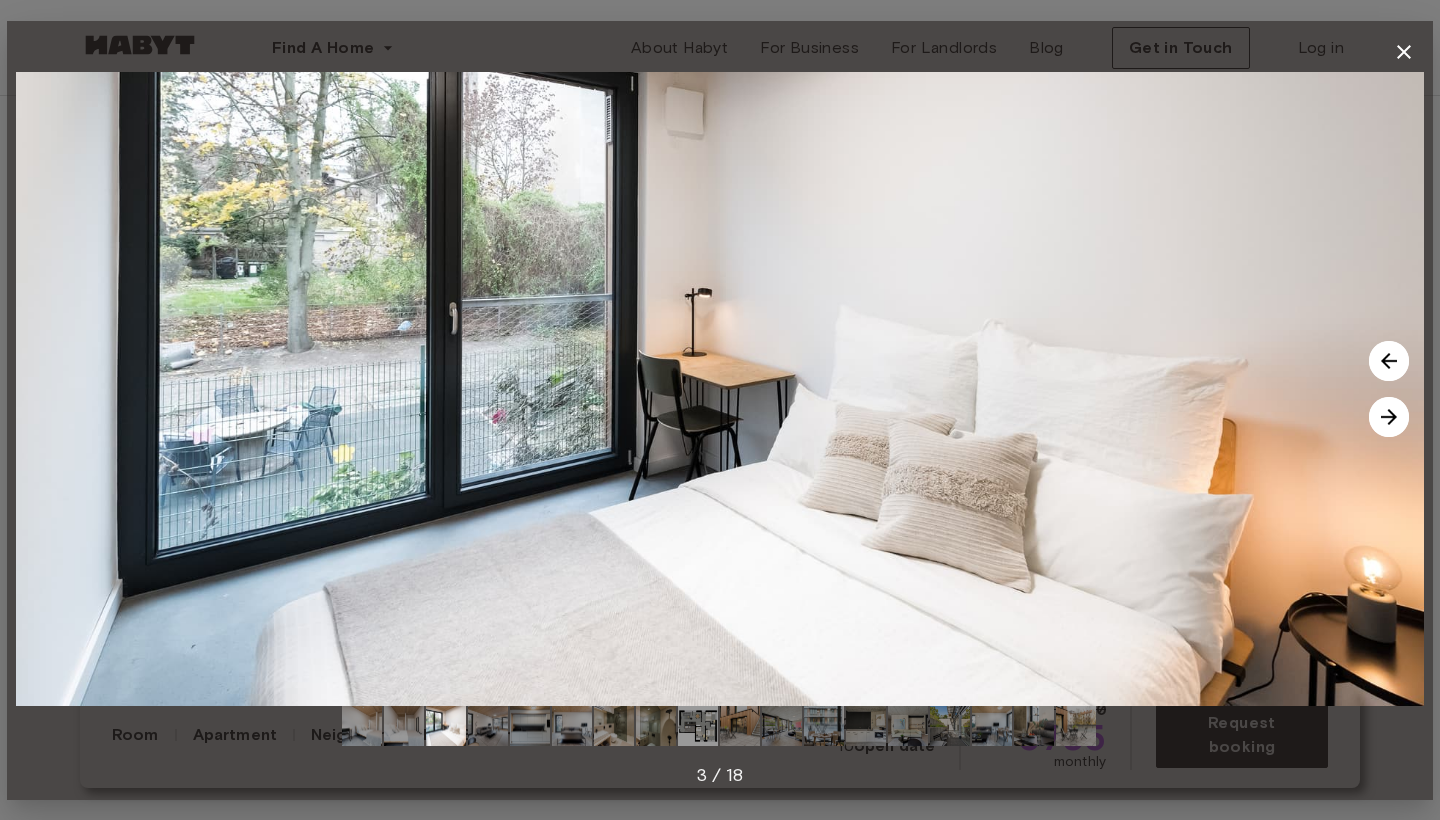 click at bounding box center [1389, 417] 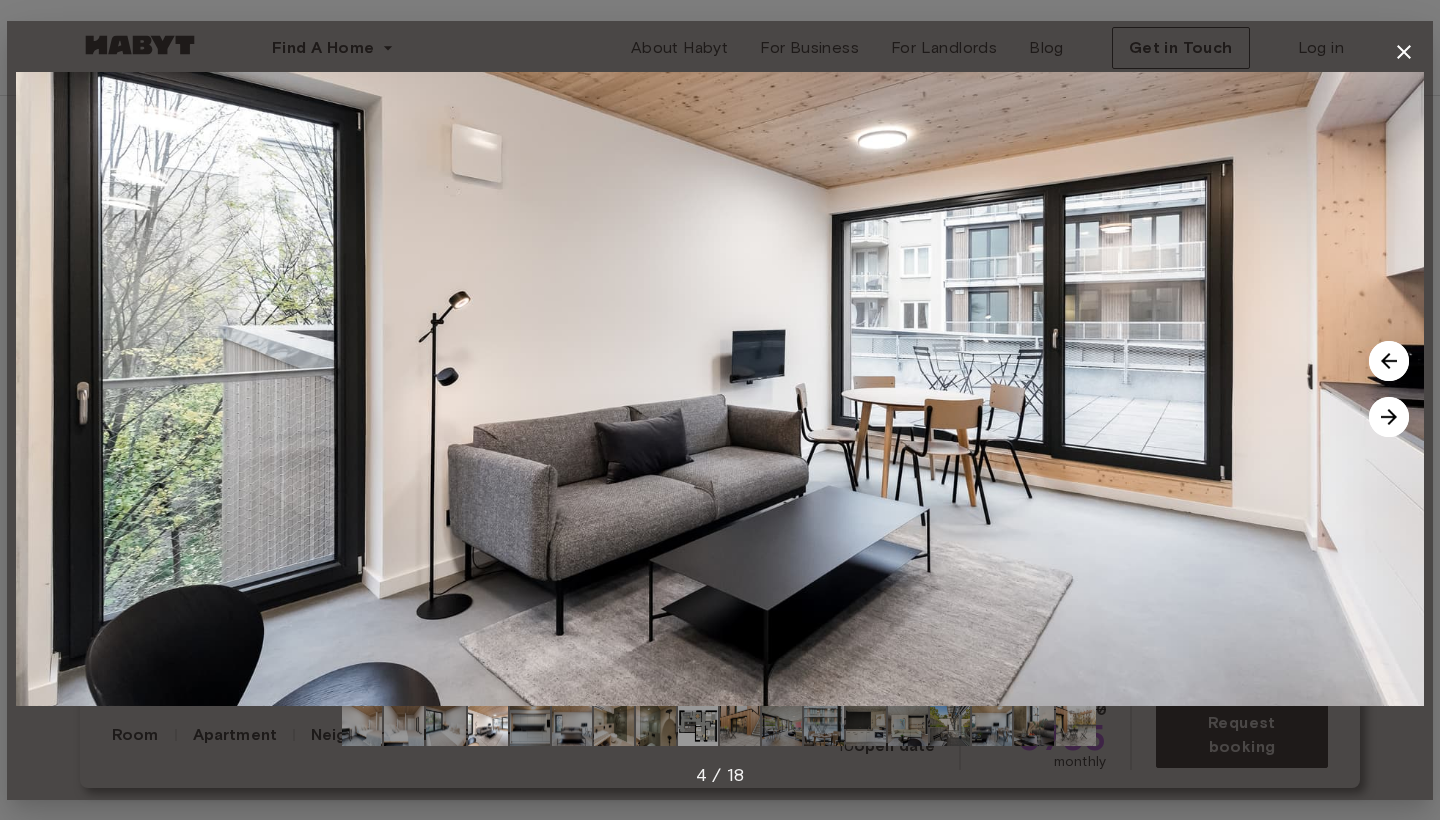click at bounding box center (1389, 417) 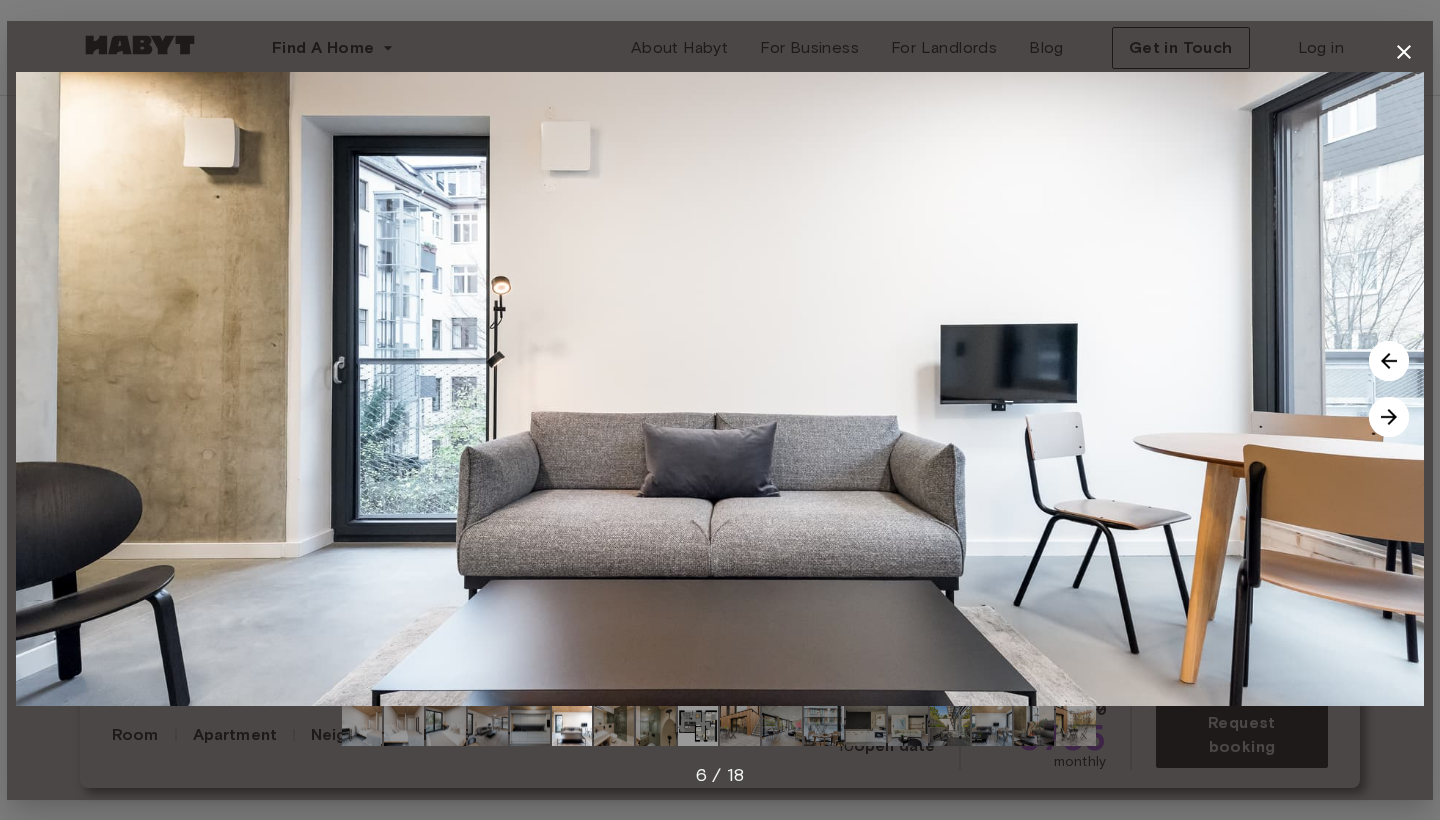 click at bounding box center [1389, 417] 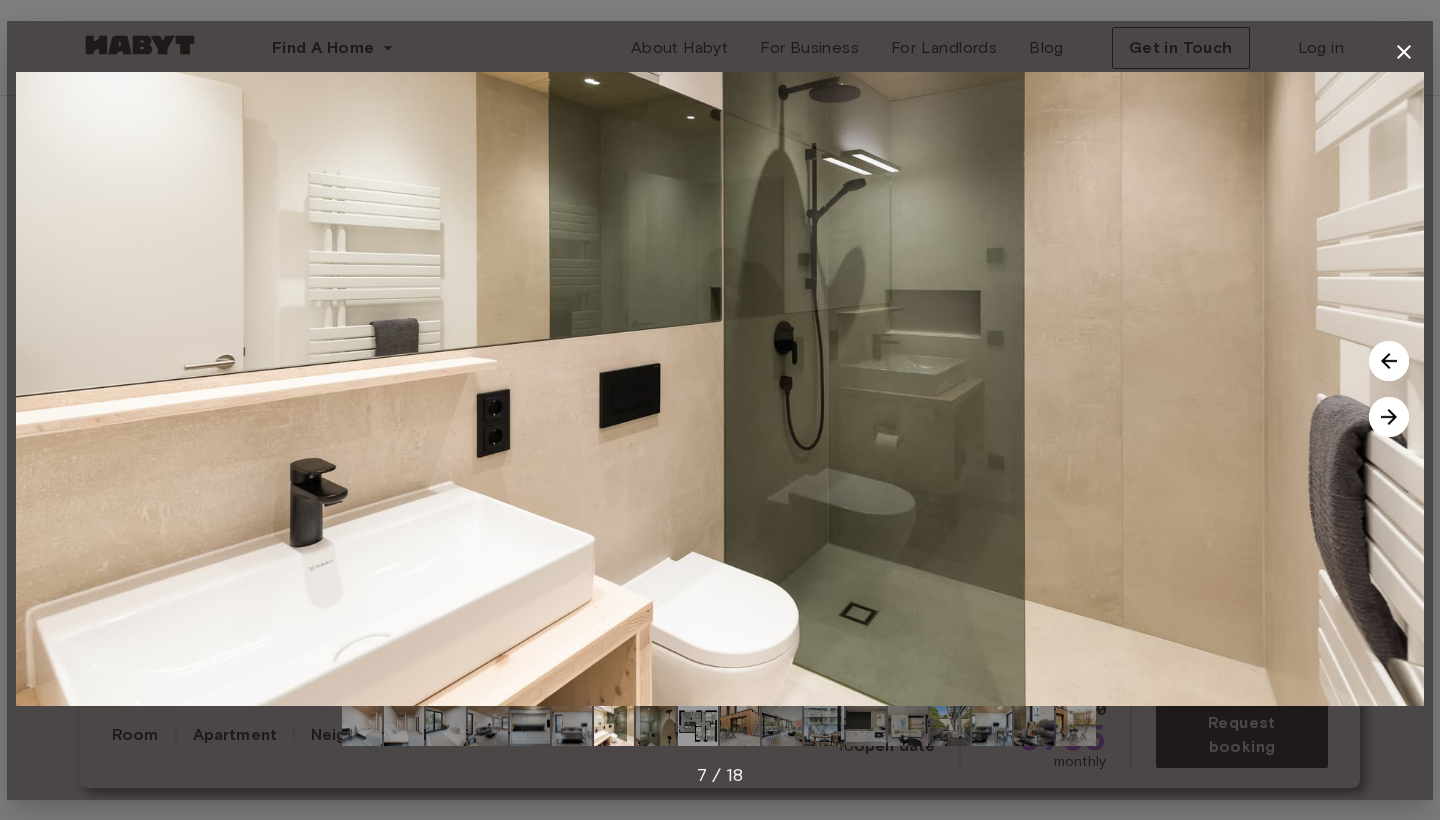 click at bounding box center [1389, 417] 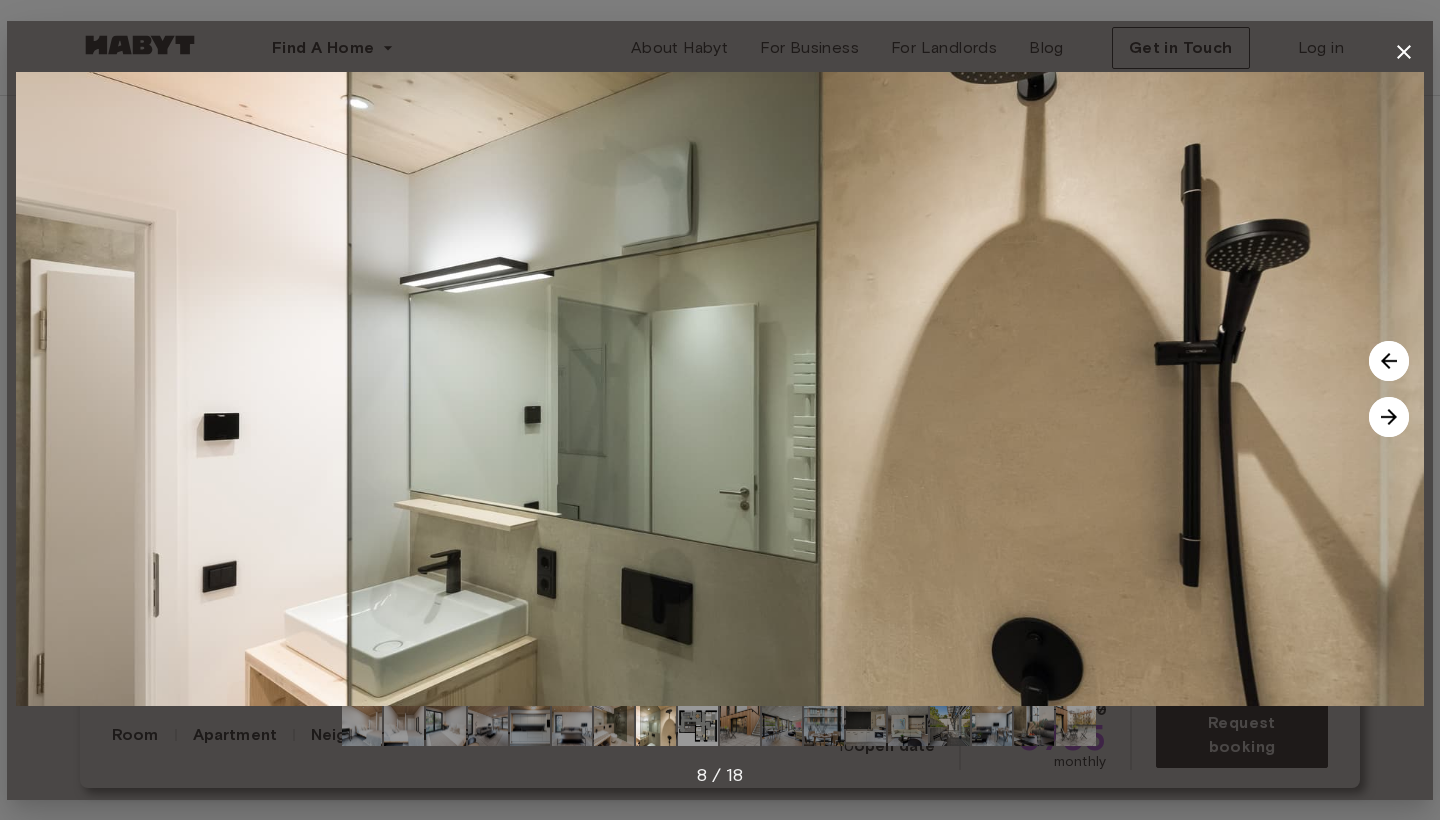 click at bounding box center [1389, 417] 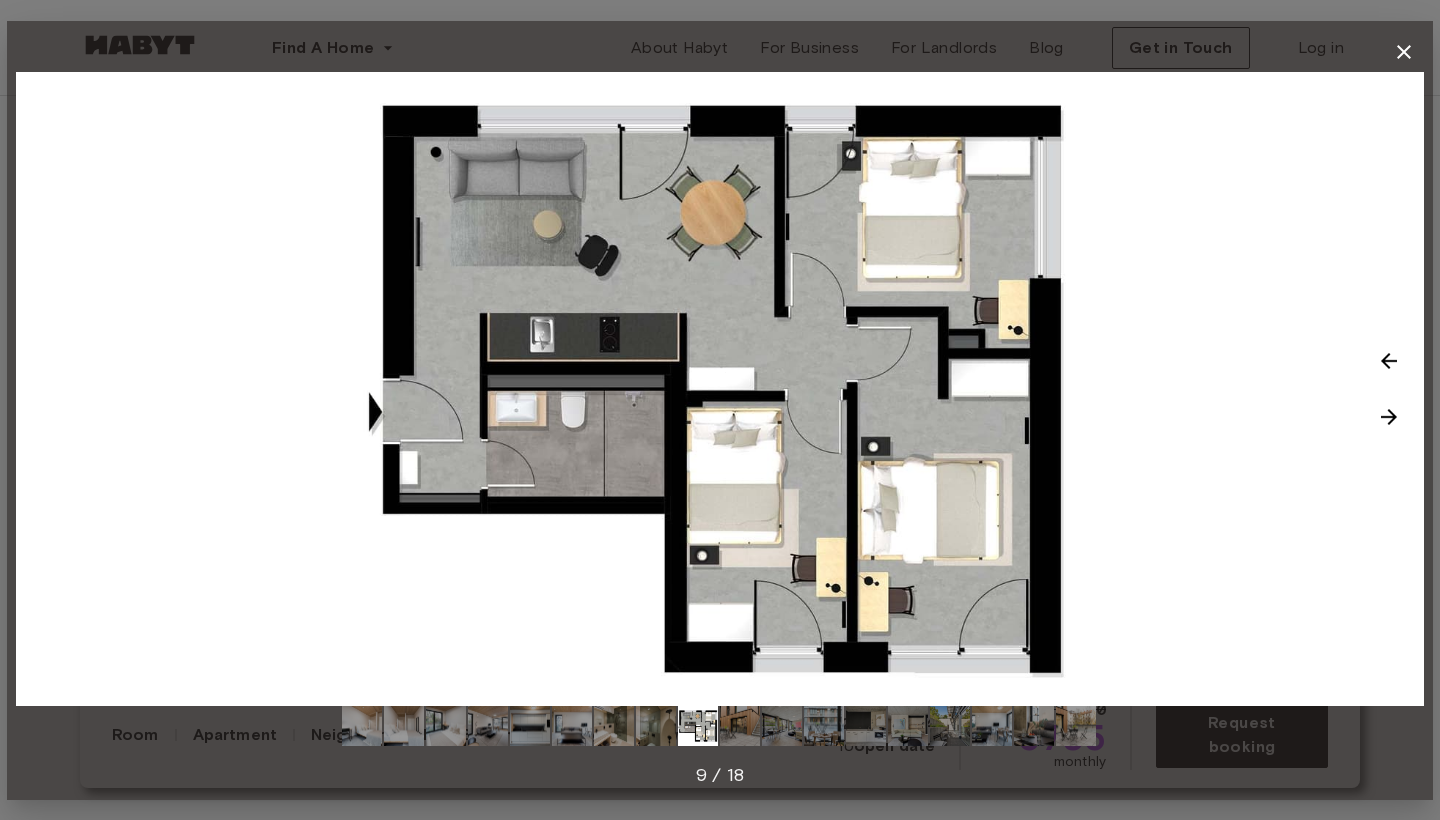 click at bounding box center [1389, 417] 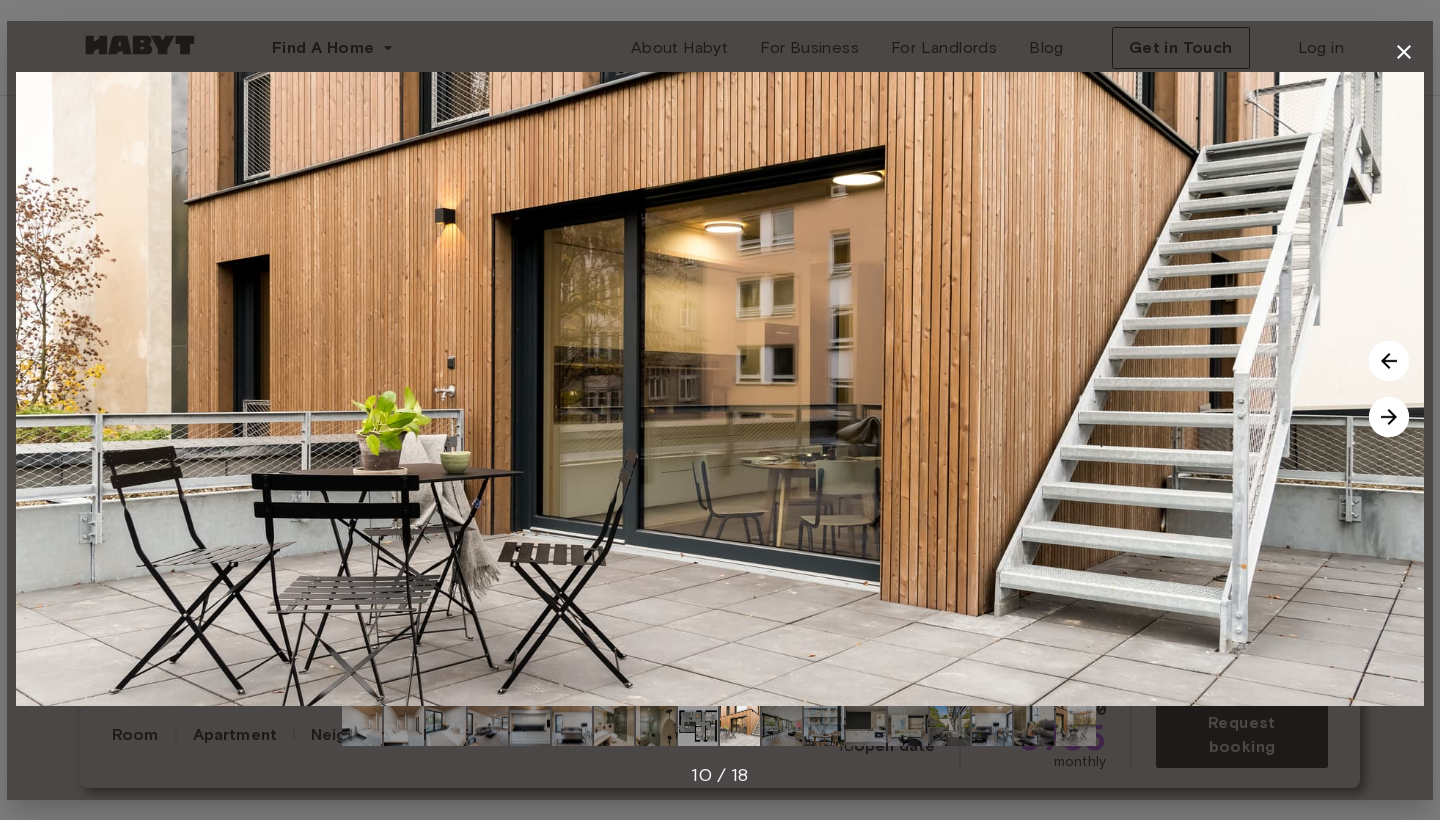 click at bounding box center (1389, 361) 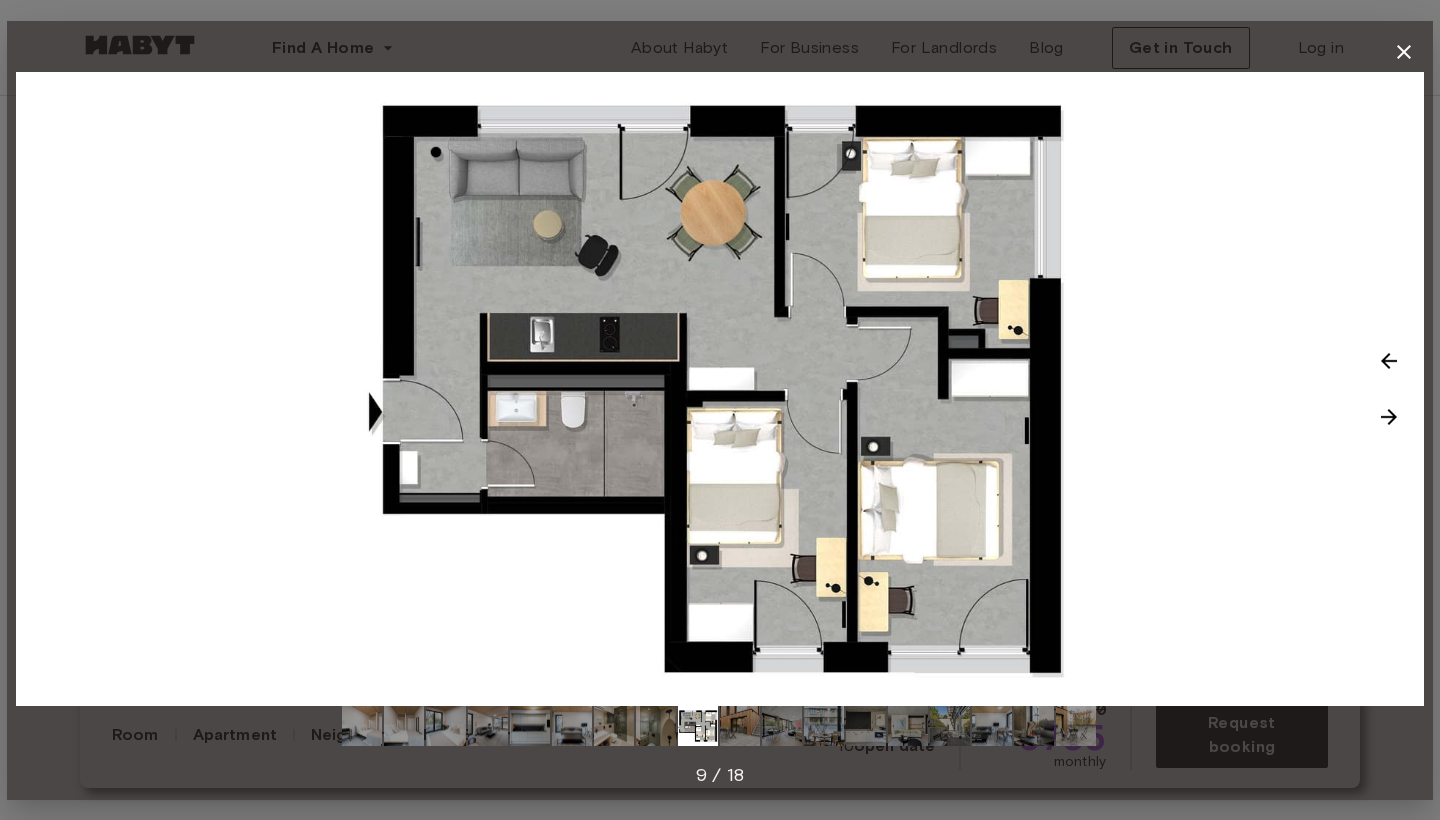 click at bounding box center (1389, 417) 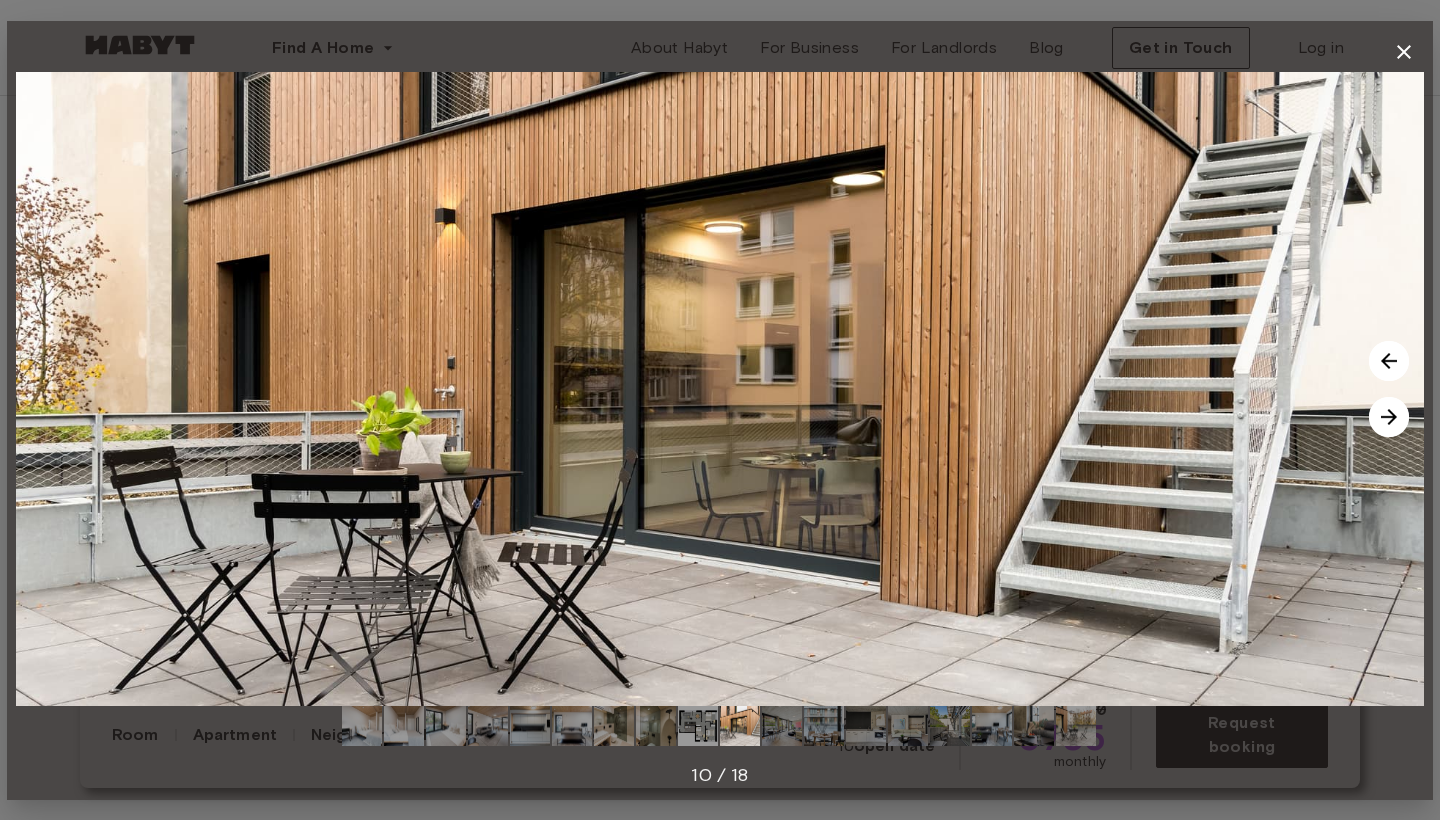 click at bounding box center [1389, 417] 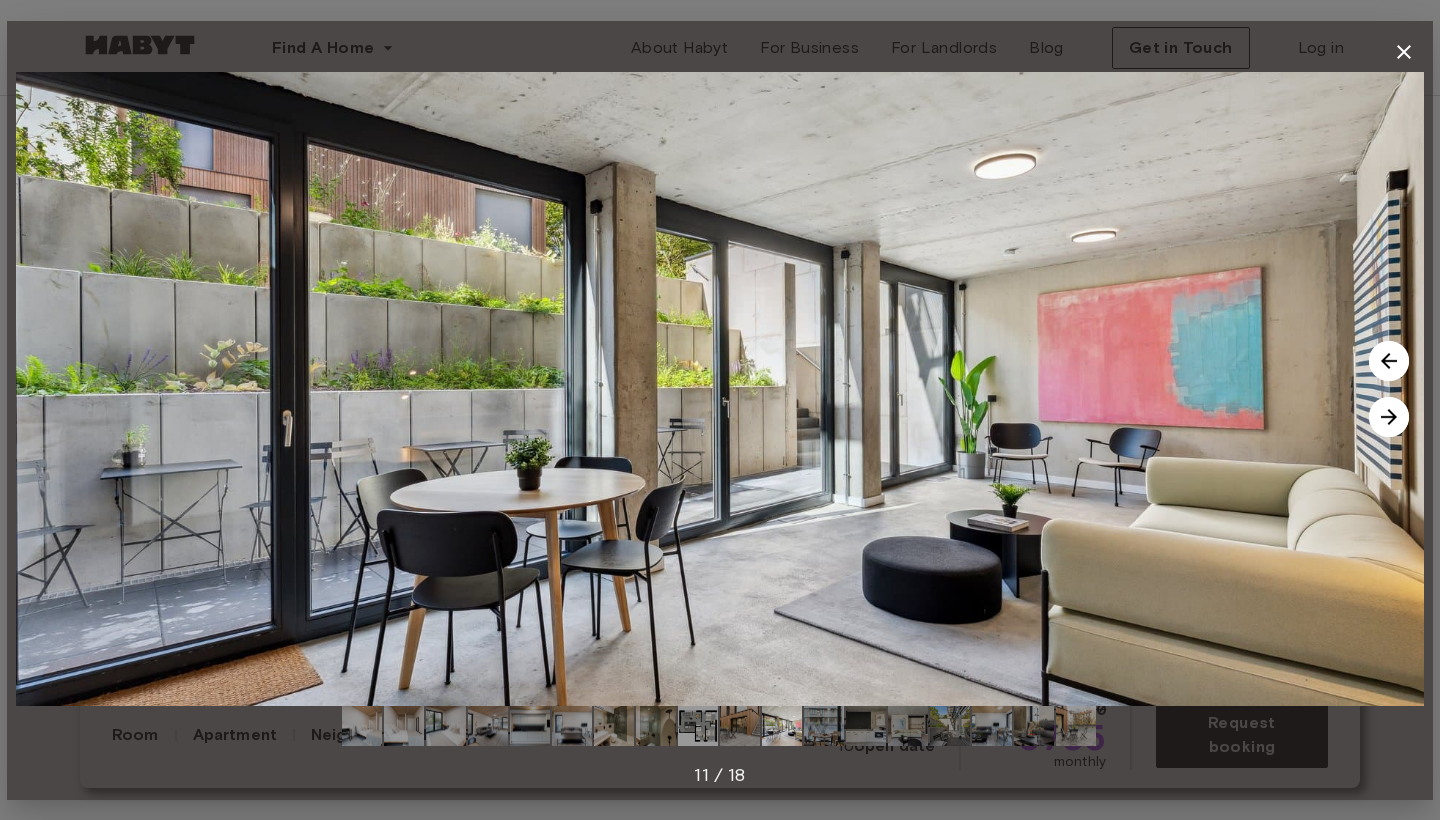 click at bounding box center (1389, 417) 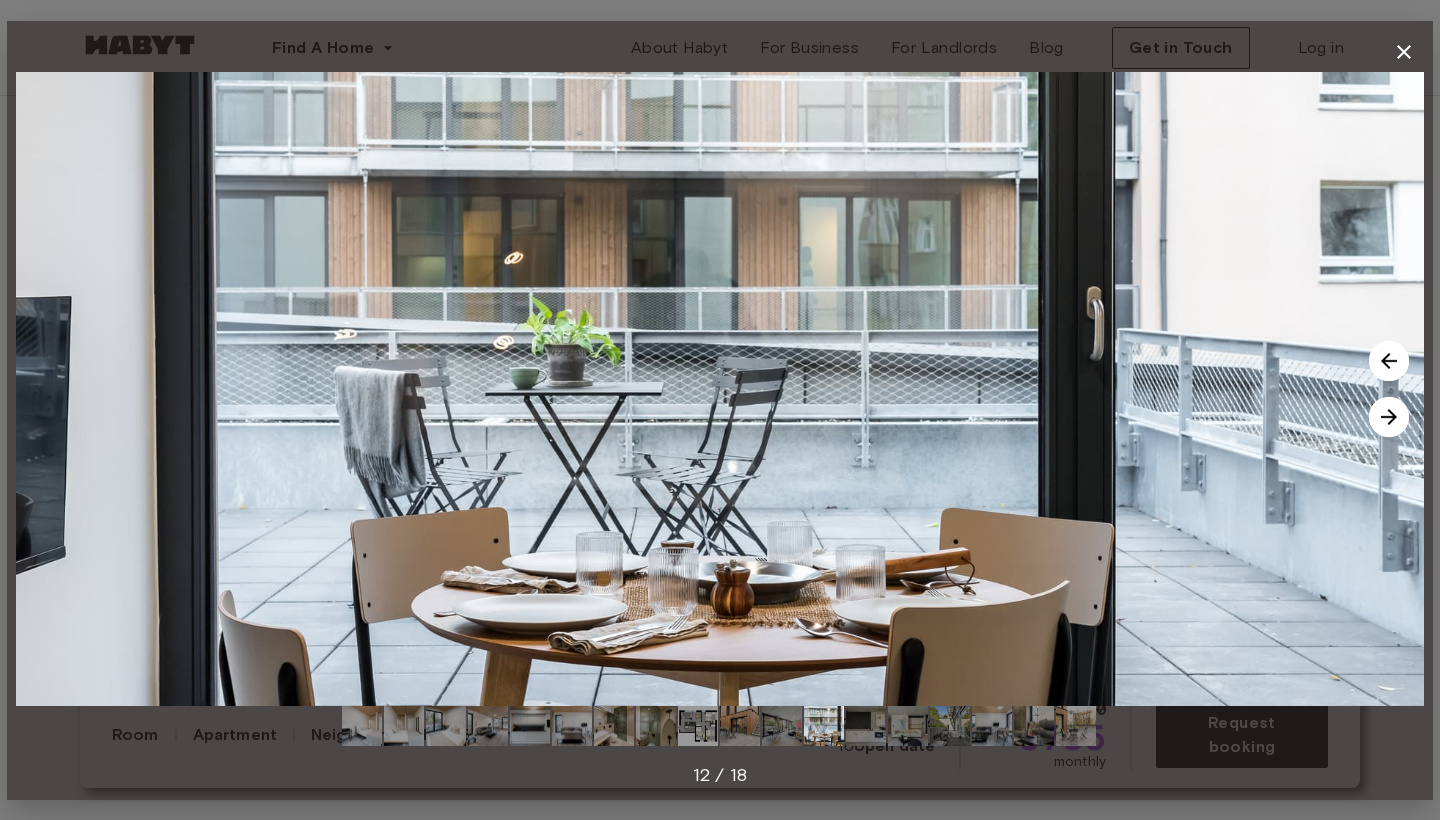 click at bounding box center [1389, 417] 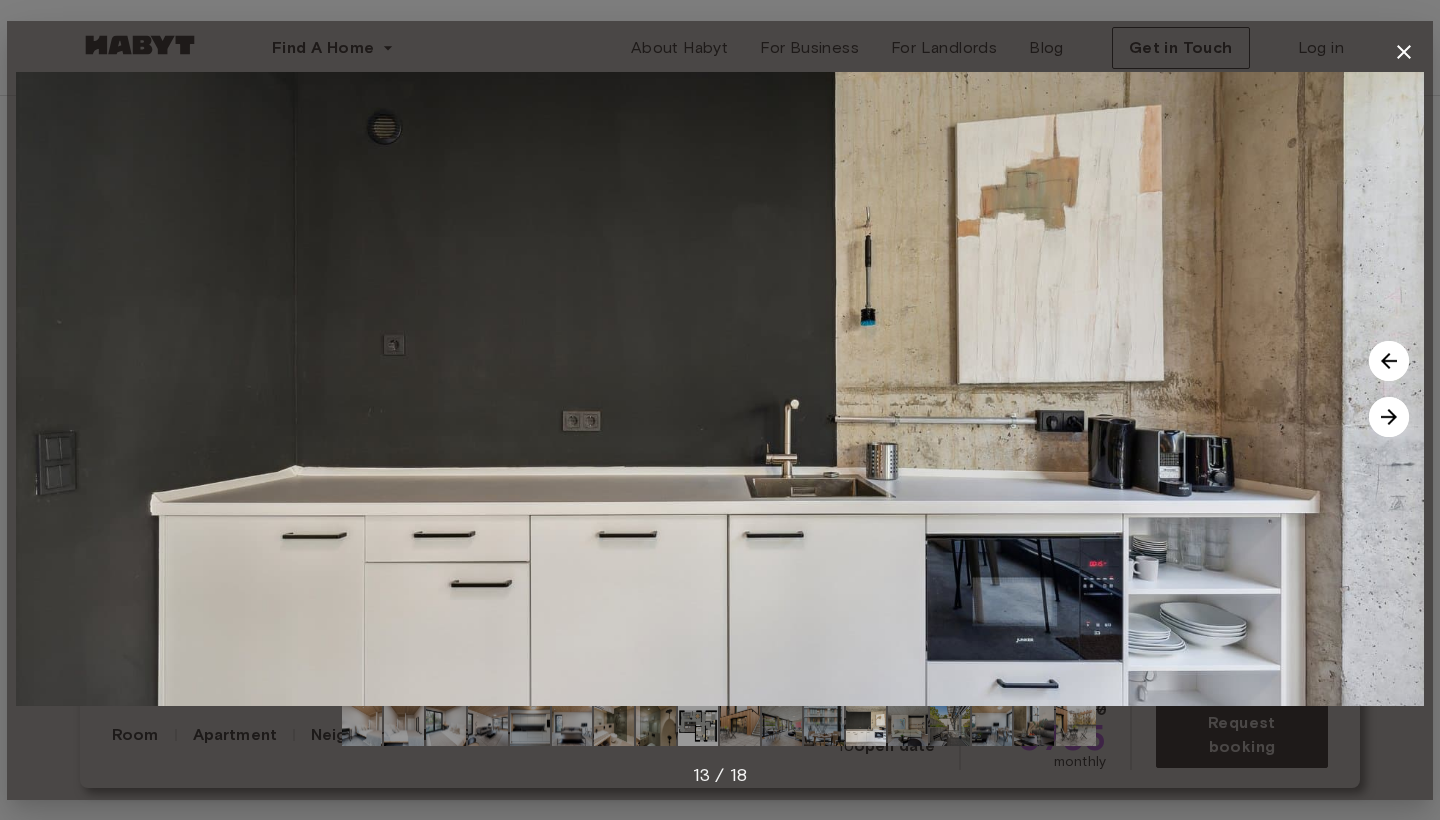 click at bounding box center [1389, 417] 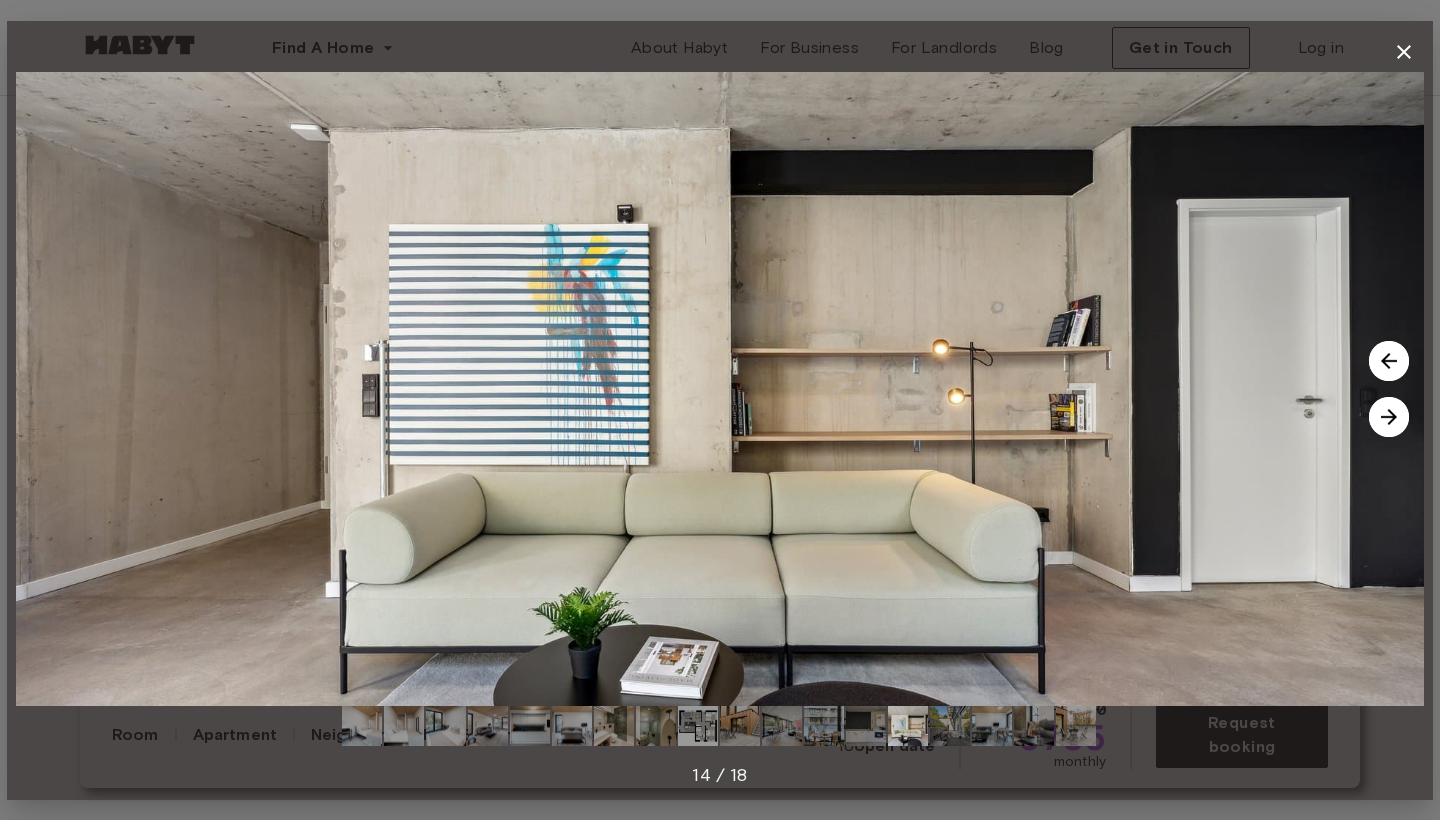 click at bounding box center [720, 389] 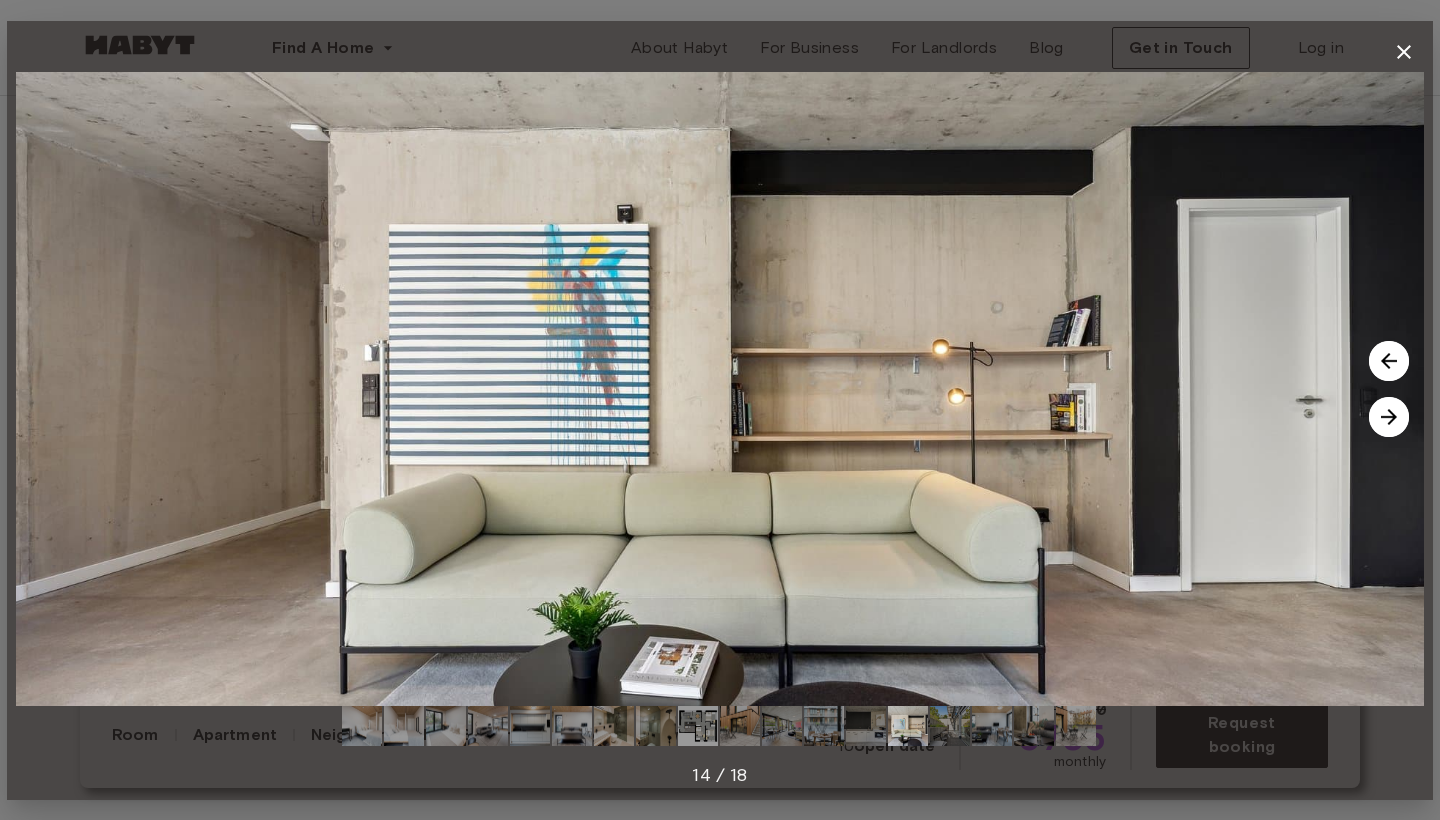 click at bounding box center (1389, 417) 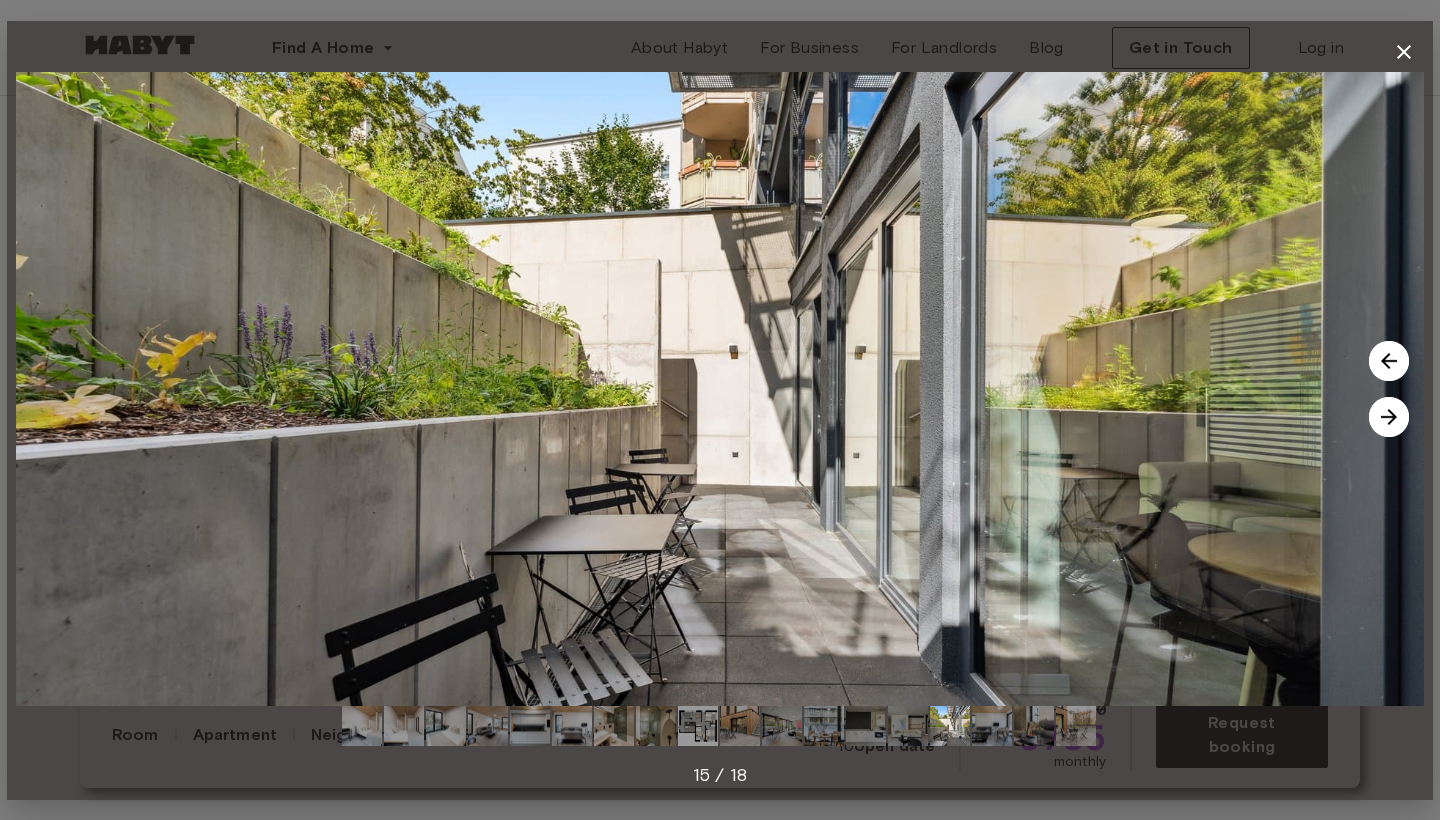 click at bounding box center (1389, 417) 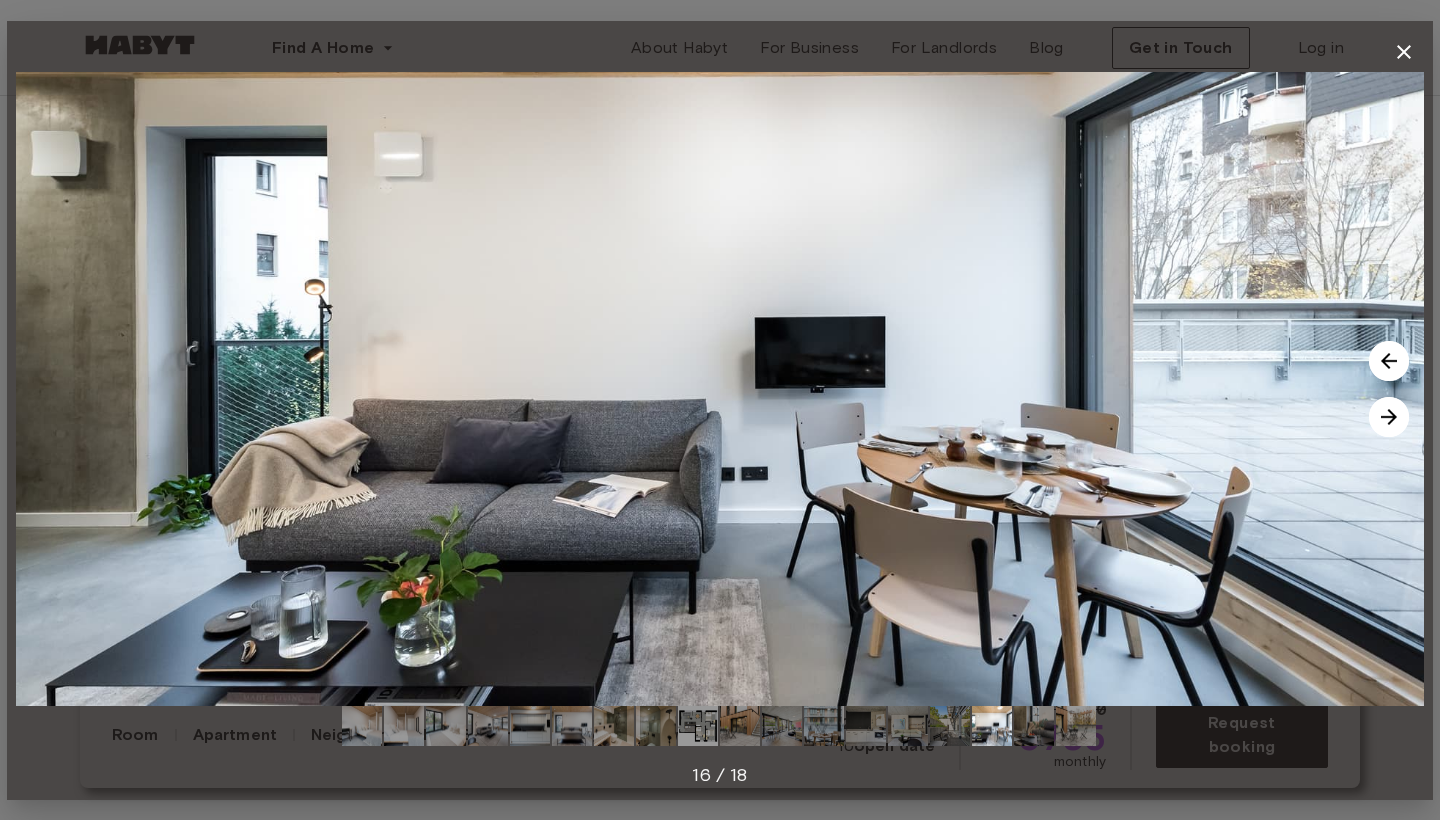click at bounding box center (1389, 417) 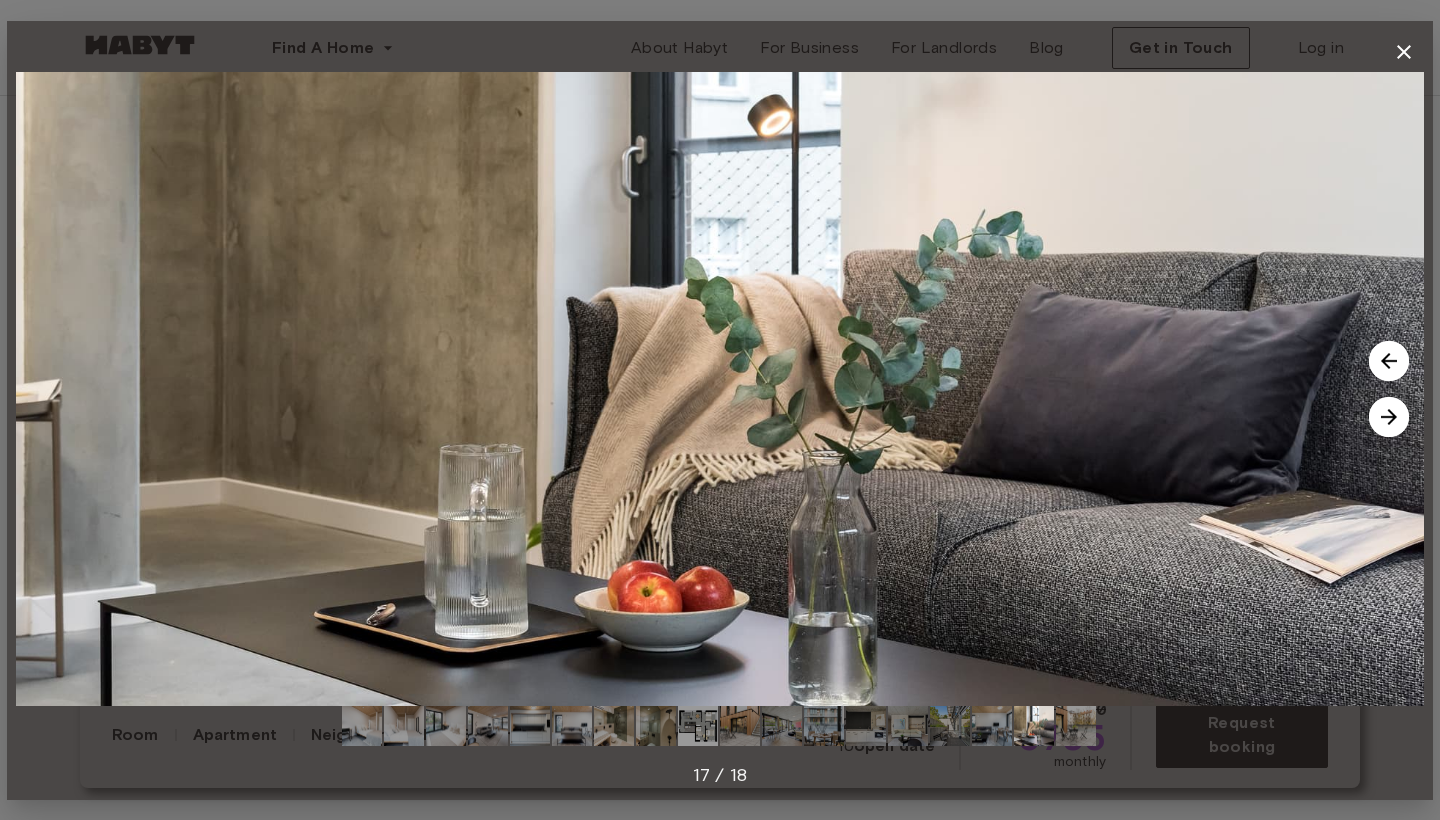 click at bounding box center (1389, 417) 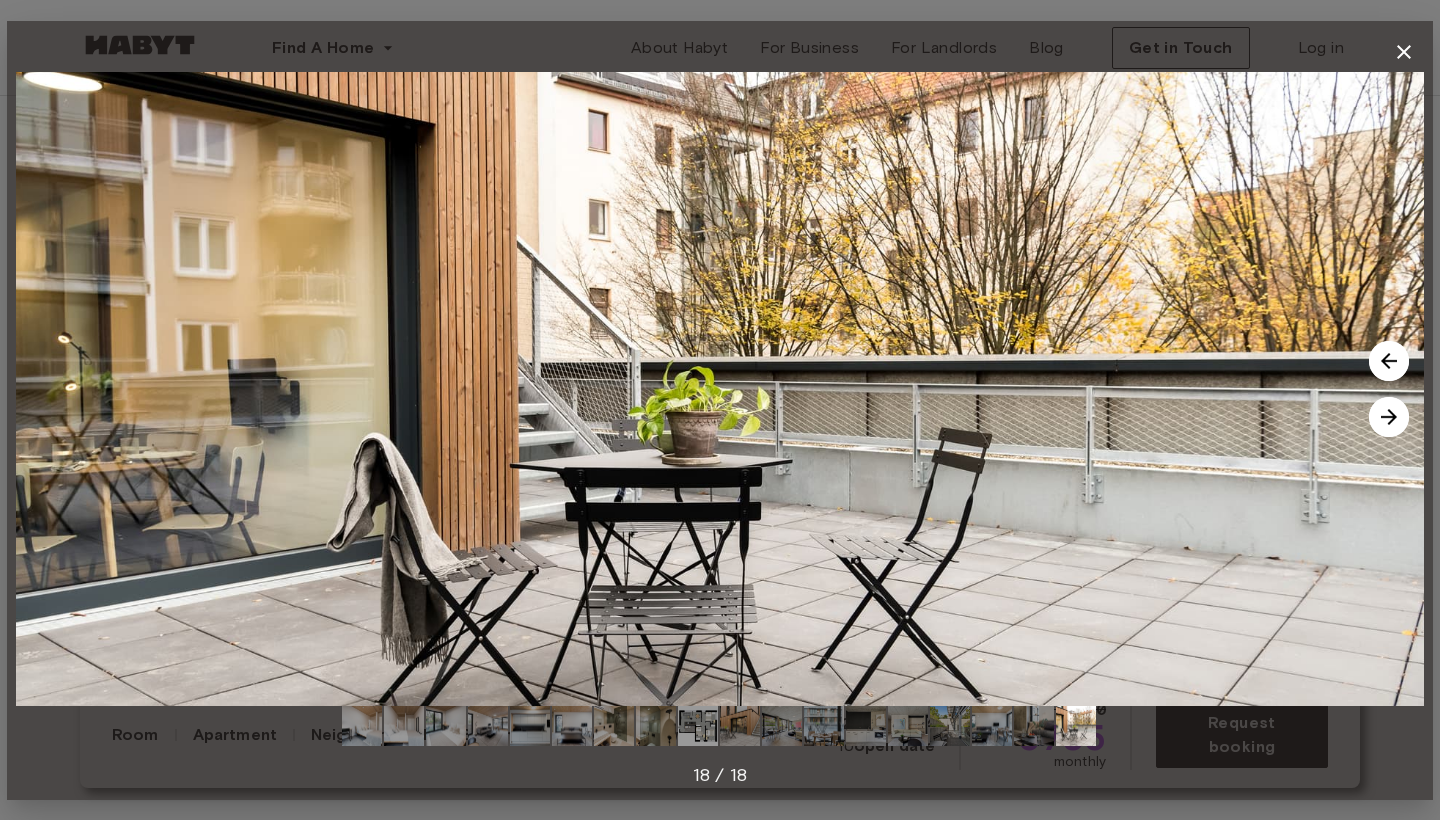 click at bounding box center (1404, 52) 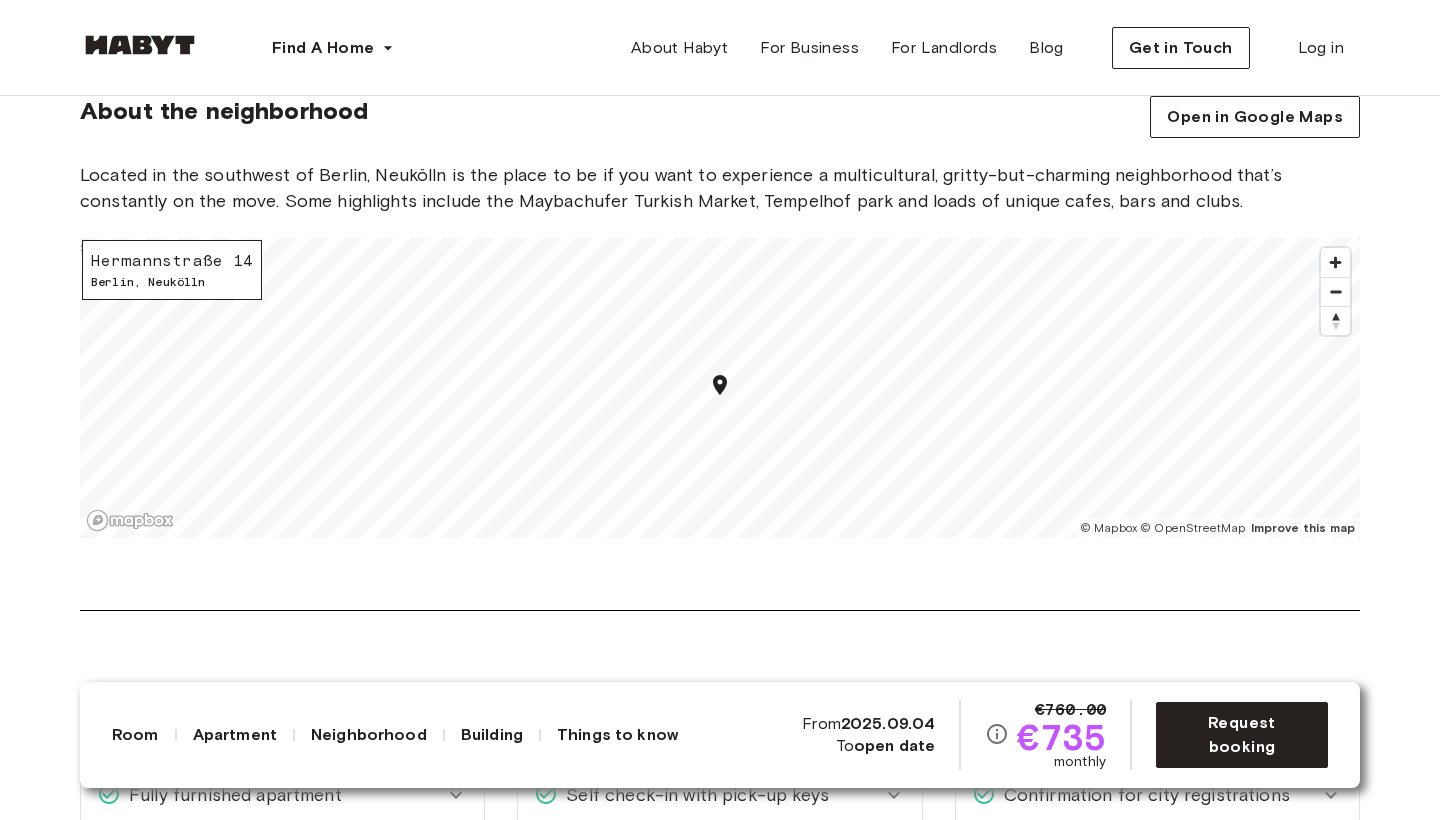 scroll, scrollTop: 2809, scrollLeft: 0, axis: vertical 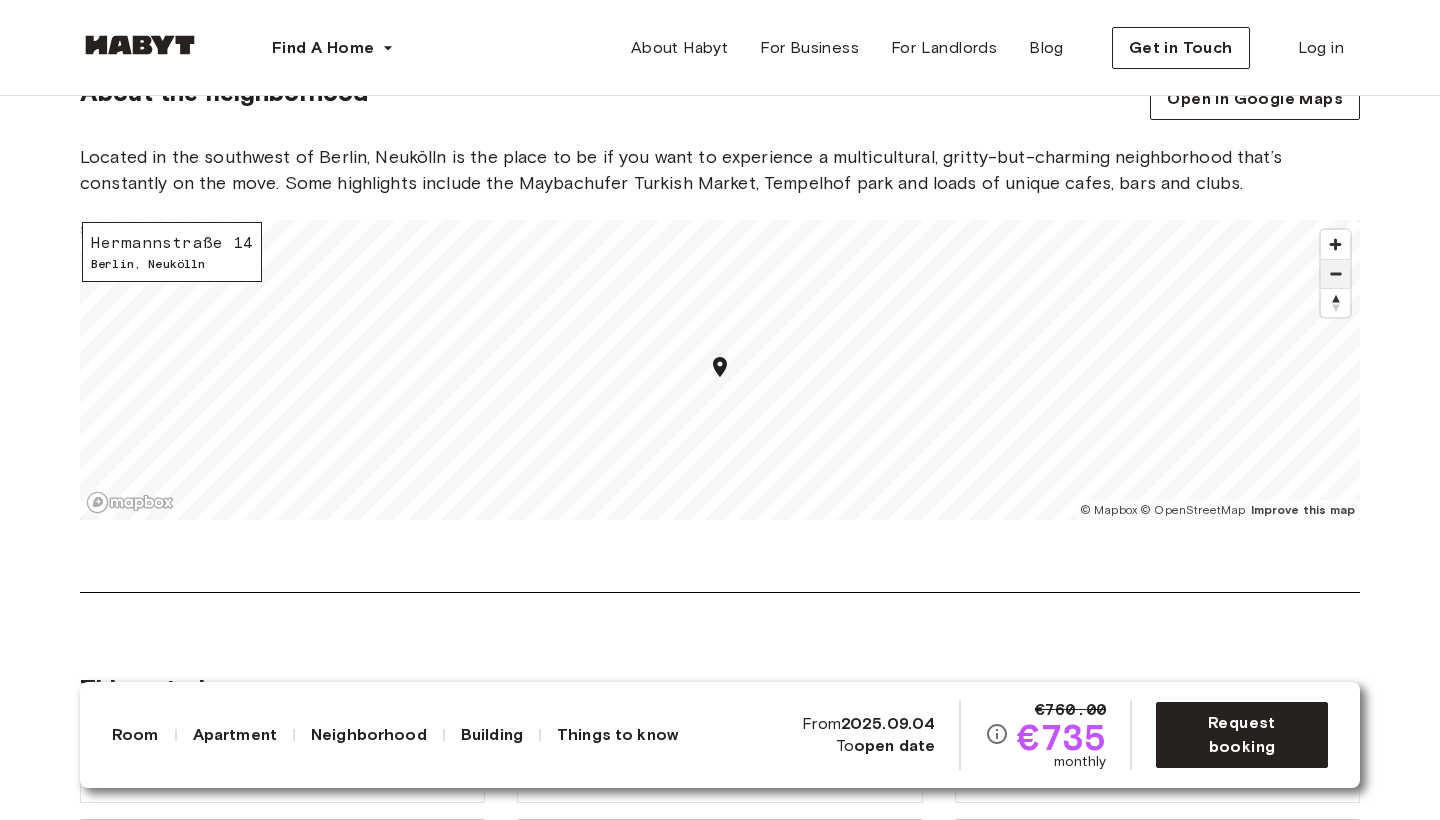click at bounding box center [1335, 274] 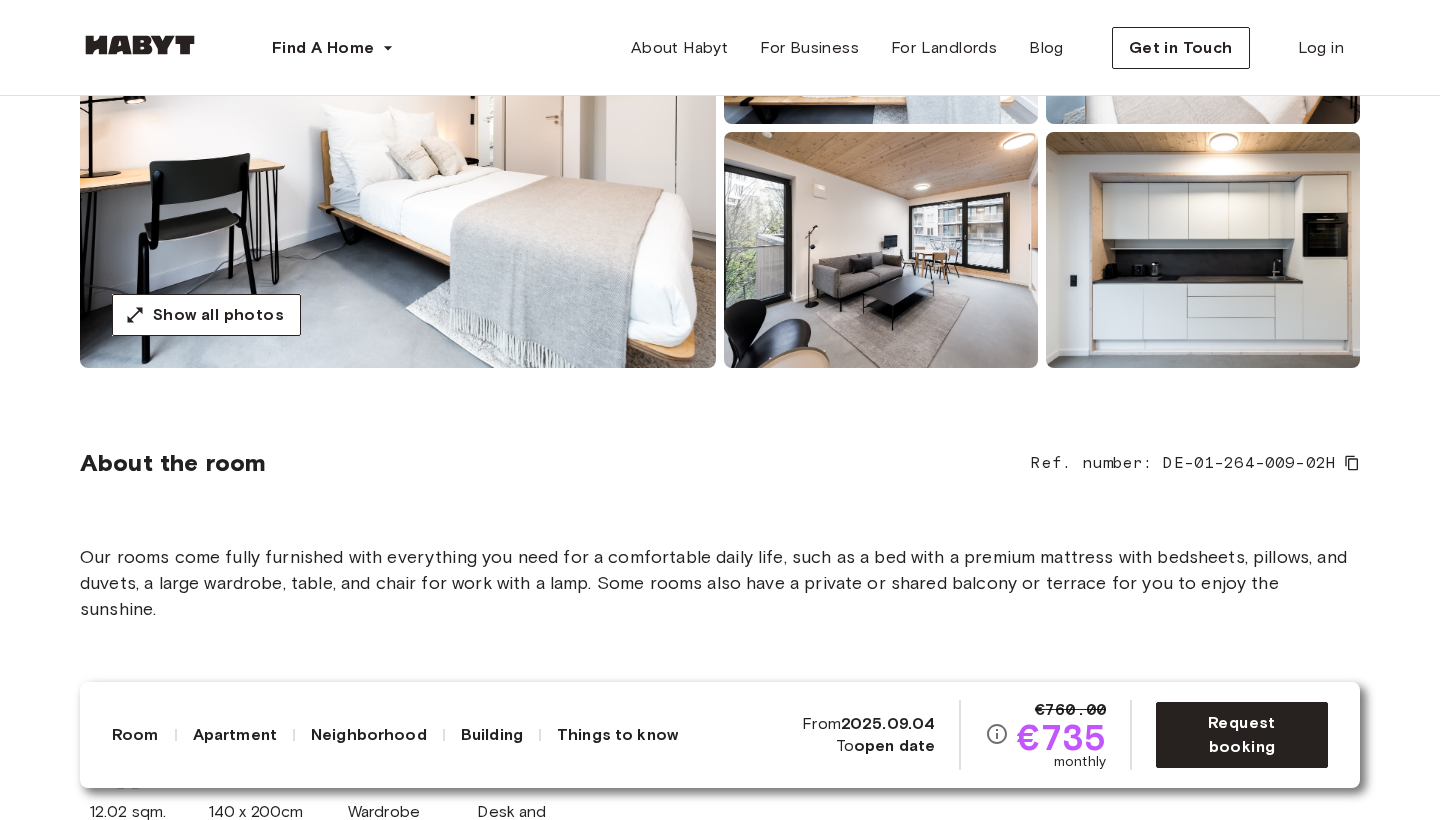 scroll, scrollTop: 136, scrollLeft: 0, axis: vertical 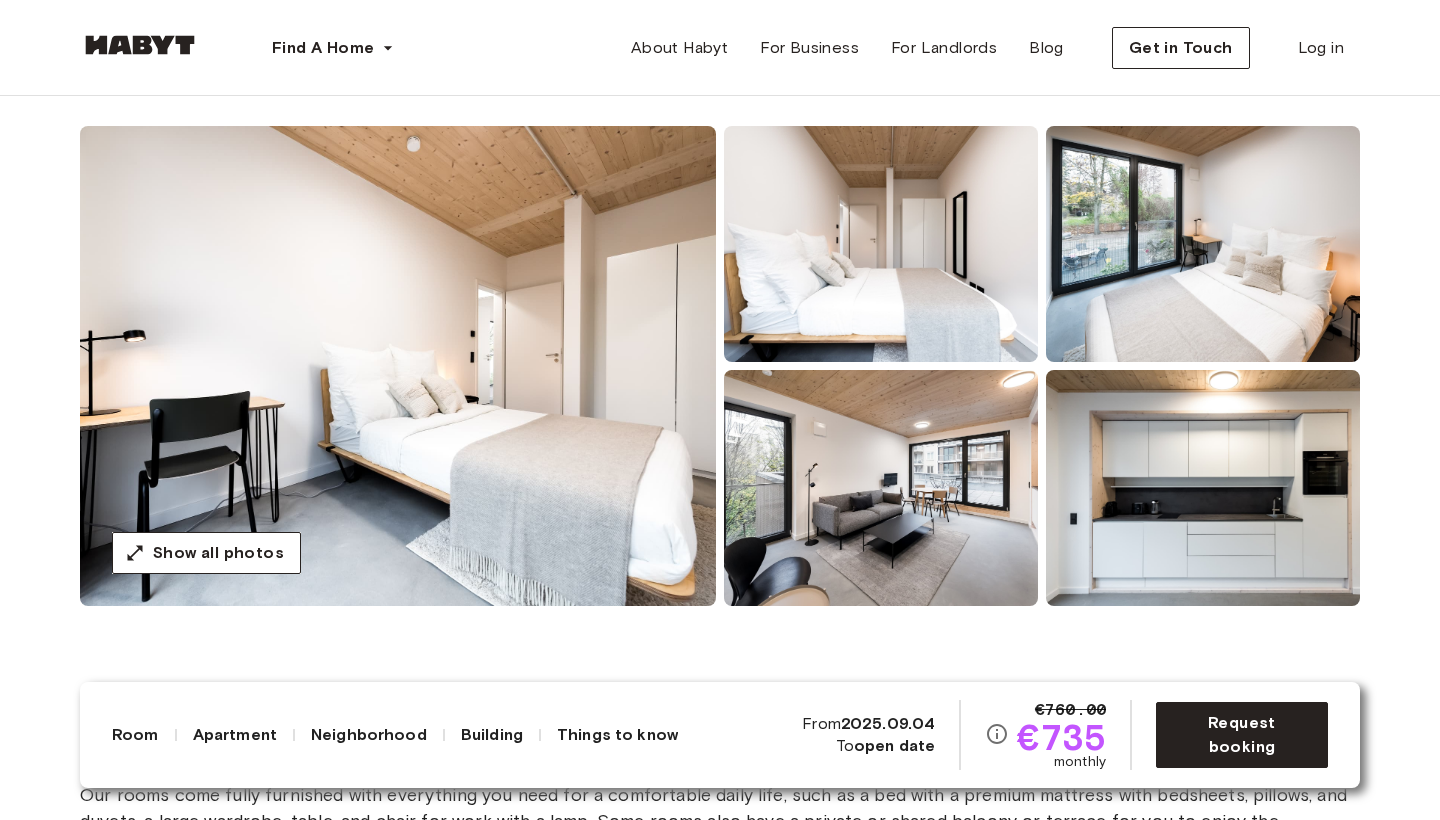 click at bounding box center [398, 366] 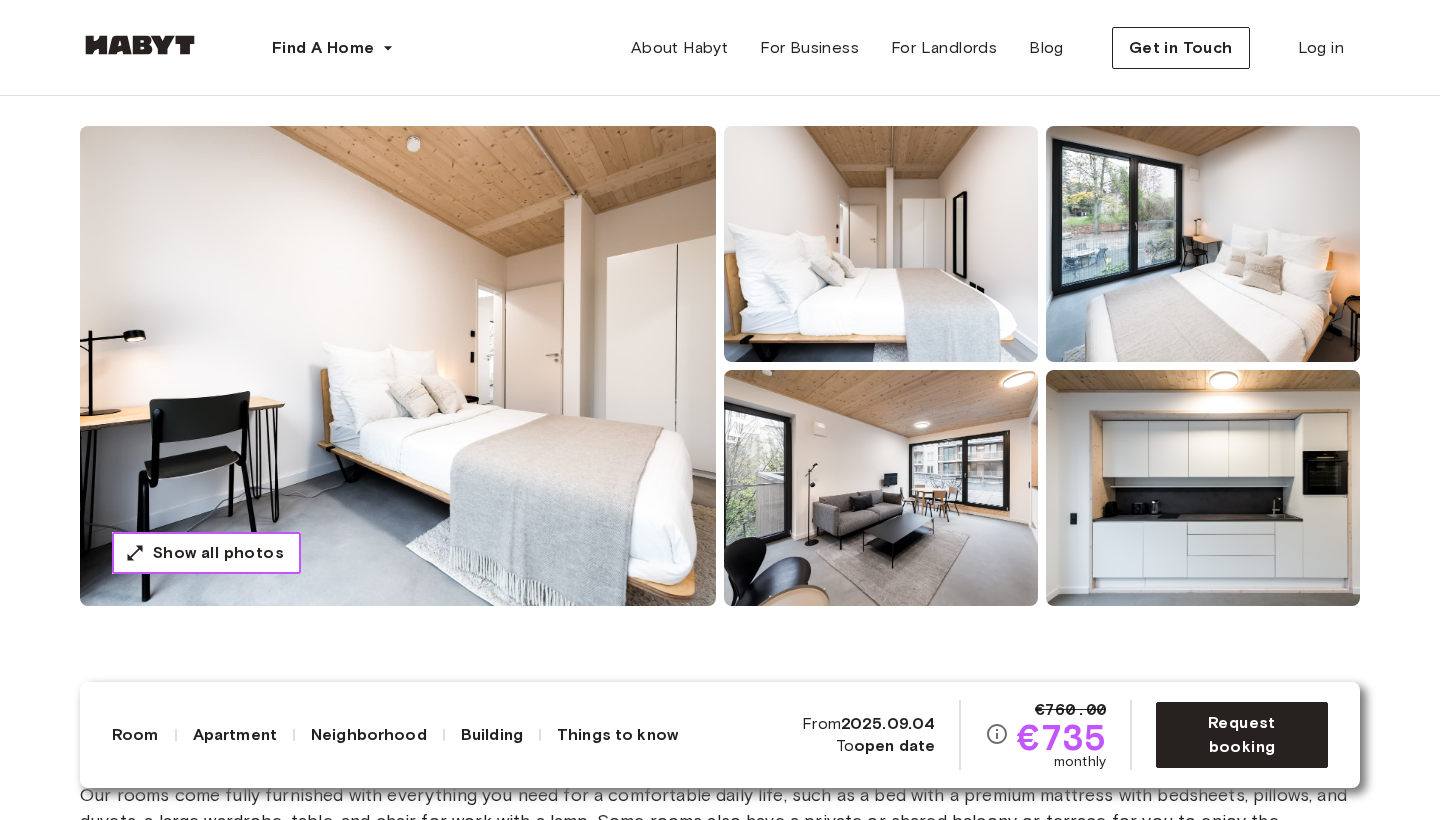 click on "Show all photos" at bounding box center [218, 553] 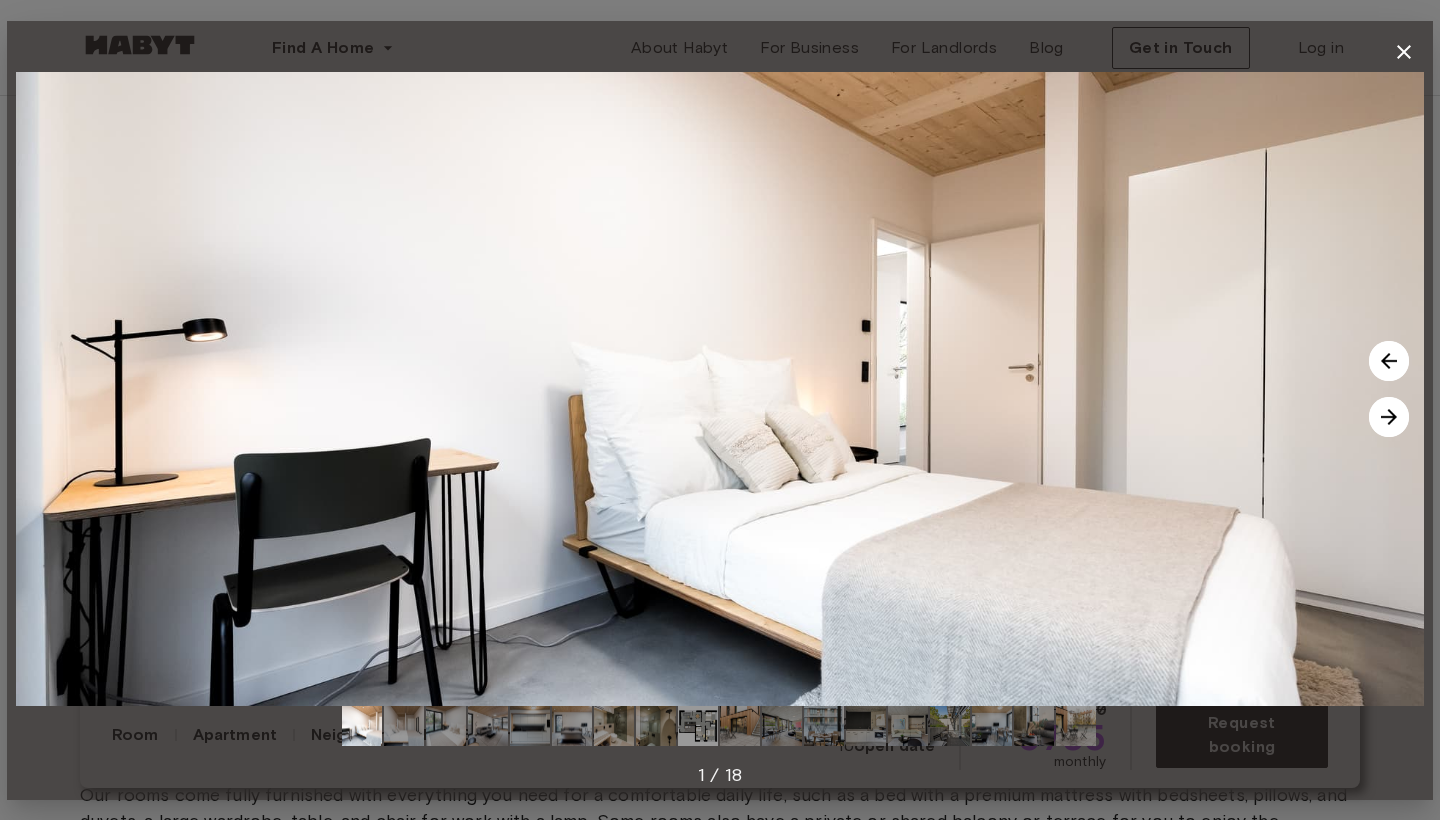 click at bounding box center (1389, 417) 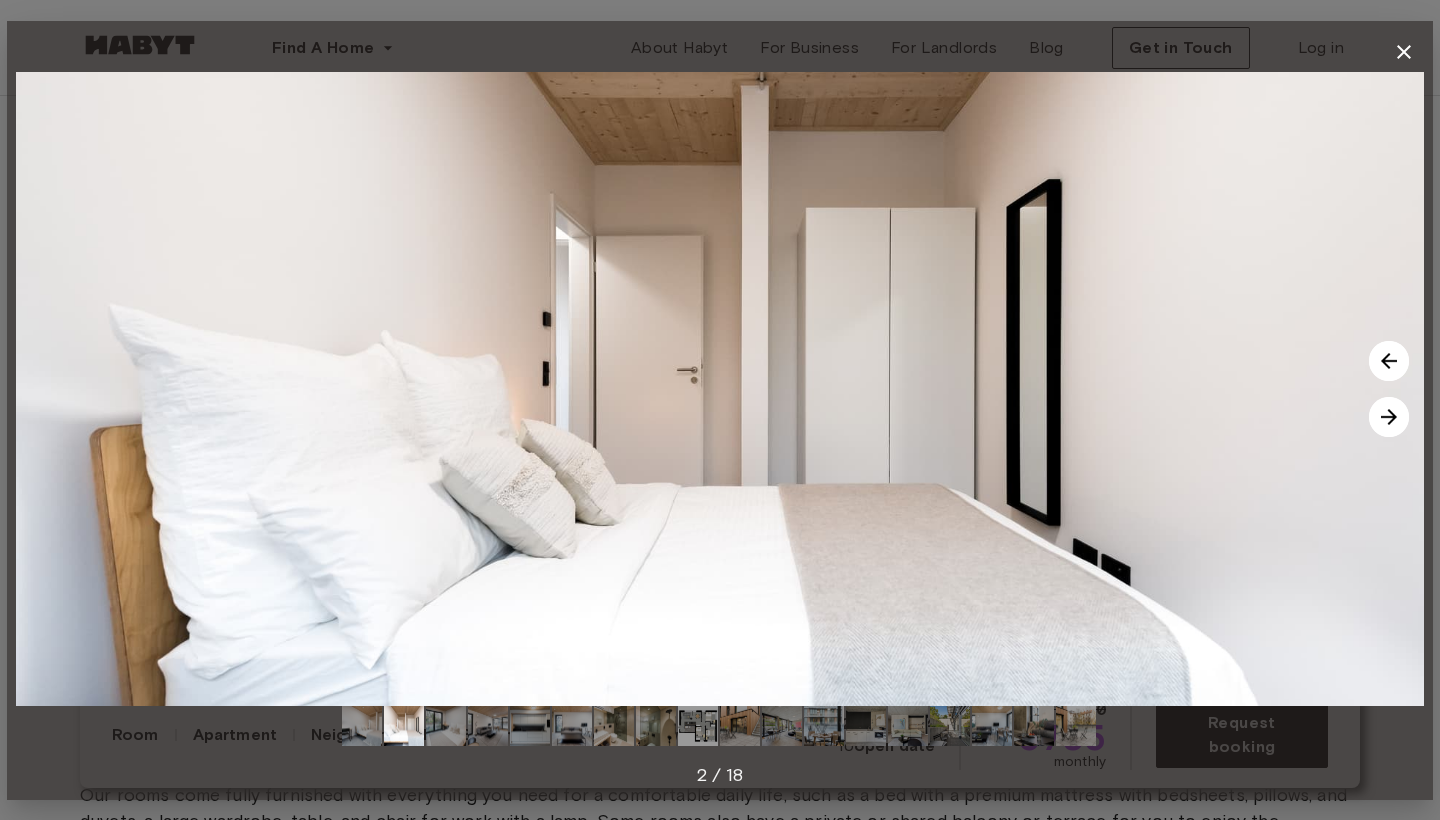 click at bounding box center [1389, 417] 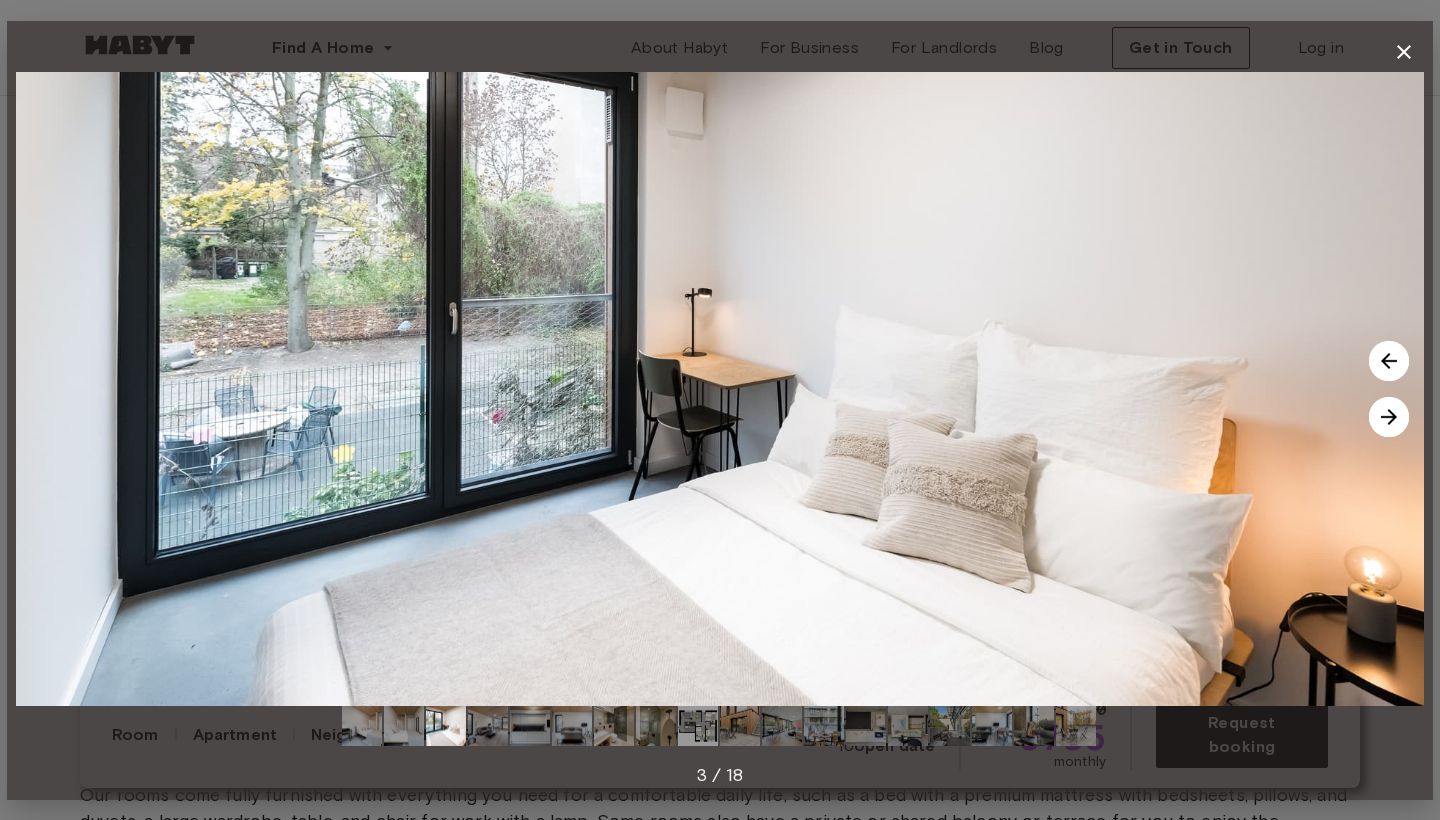 click at bounding box center [1389, 417] 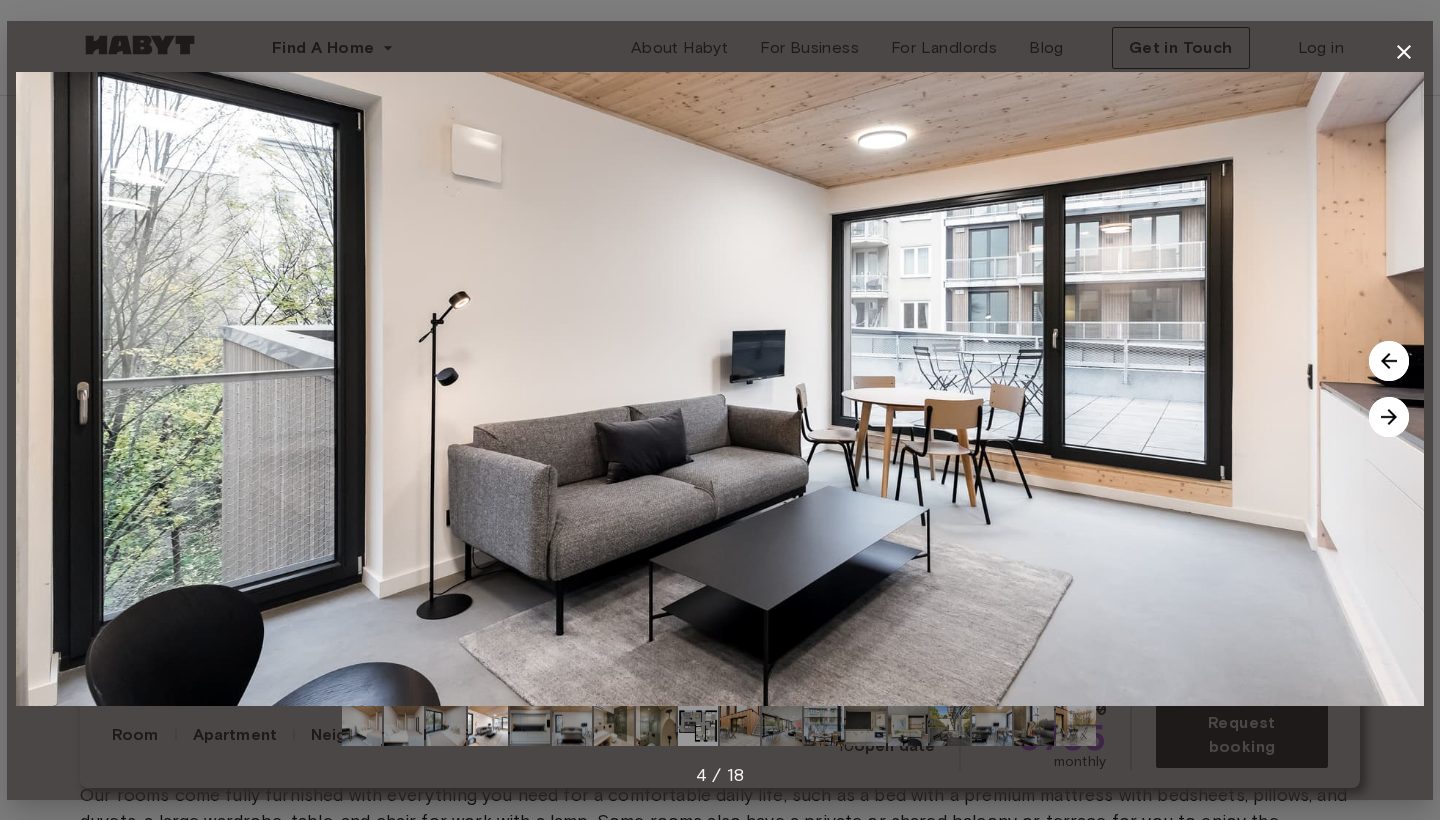 click at bounding box center [1389, 417] 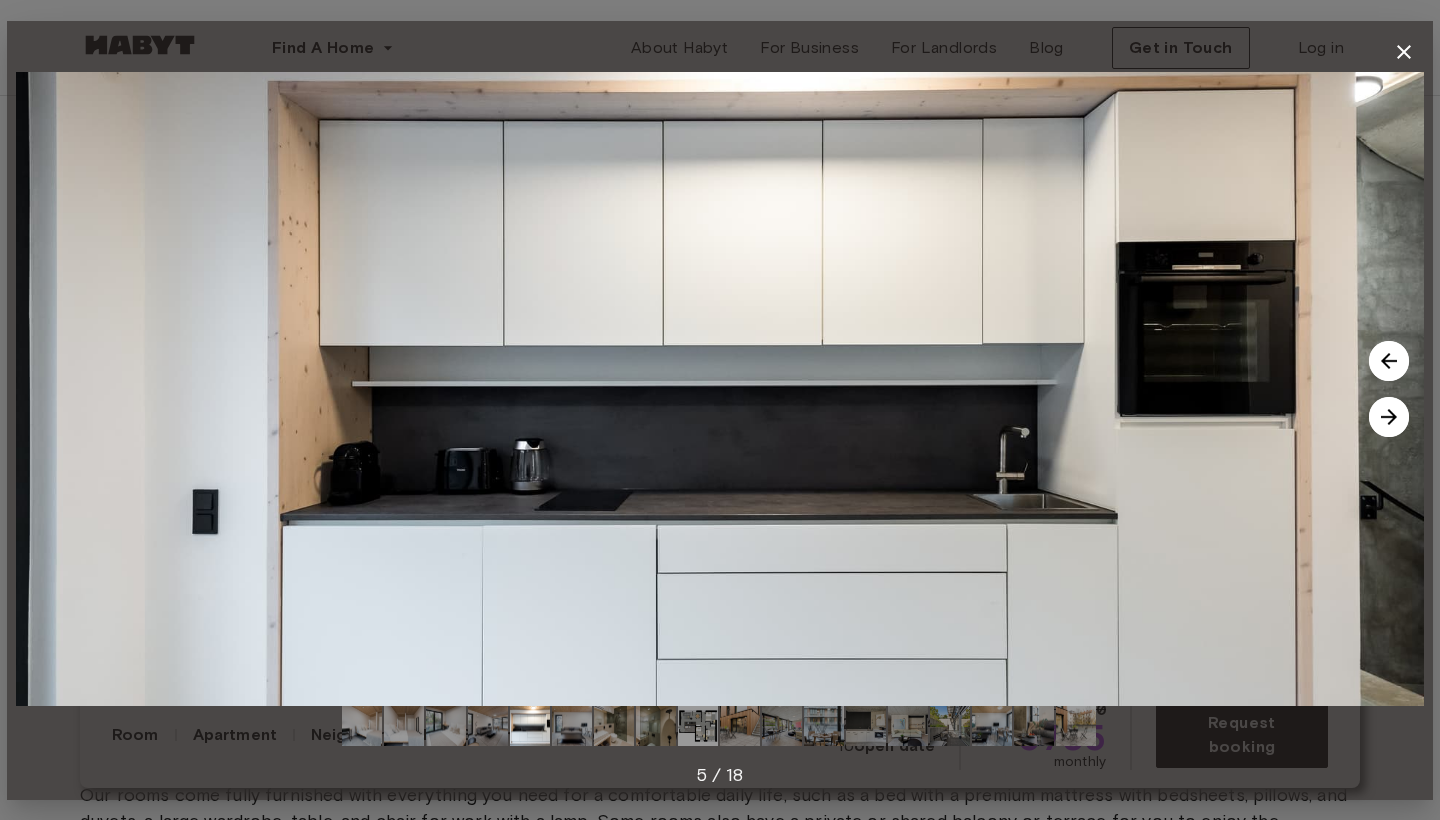 click at bounding box center (1389, 417) 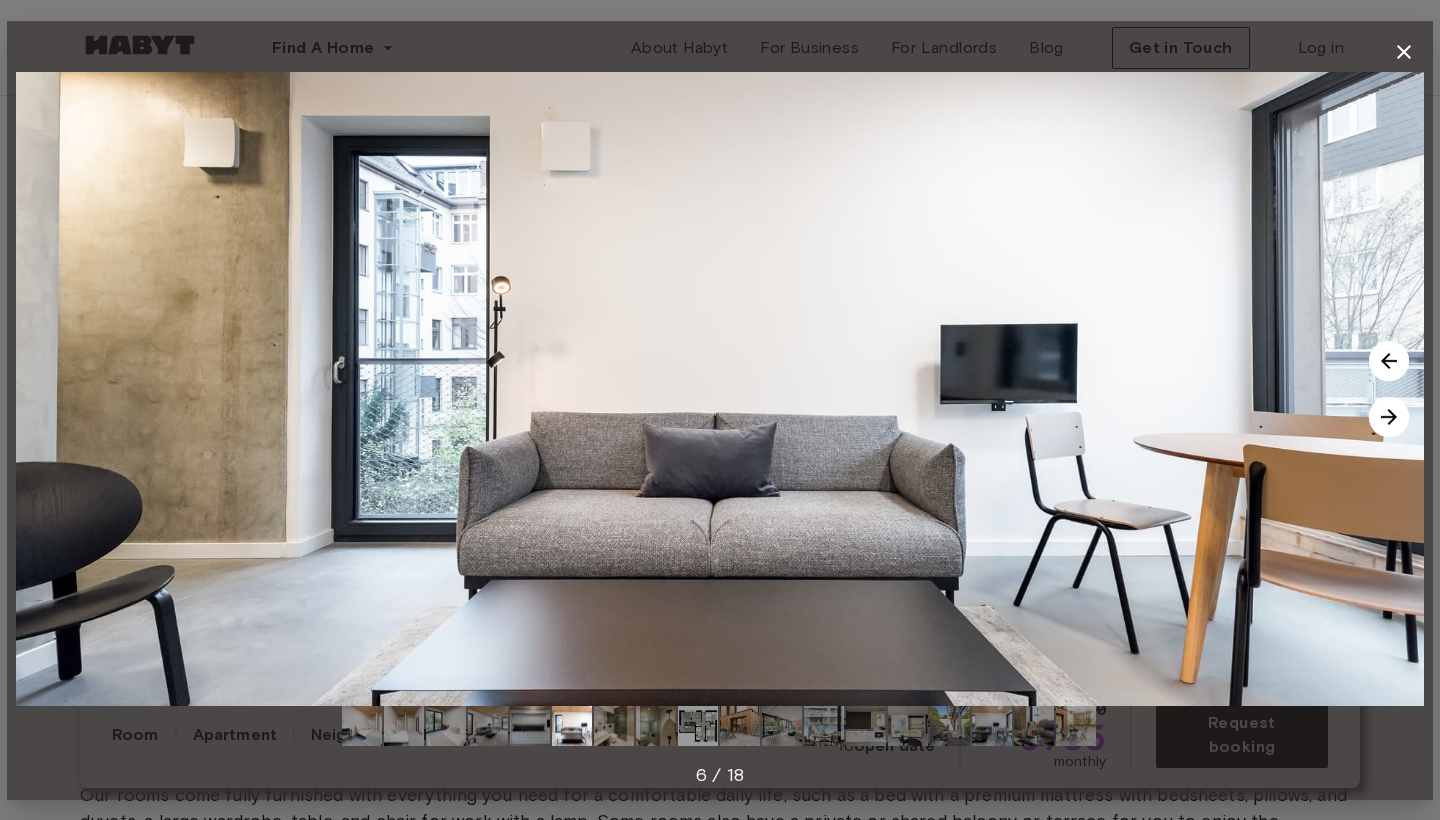 click at bounding box center [1389, 417] 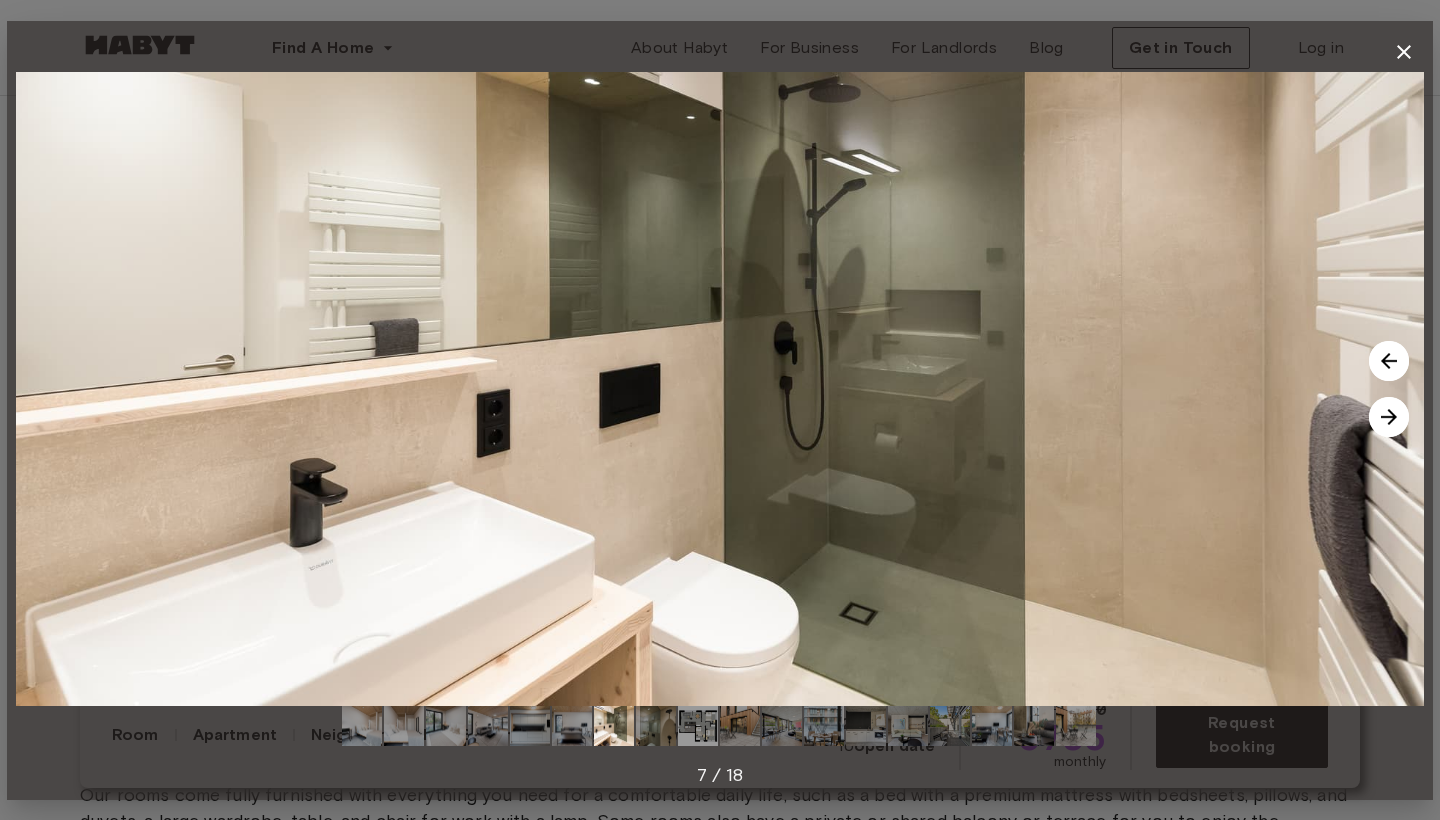 click at bounding box center (1389, 417) 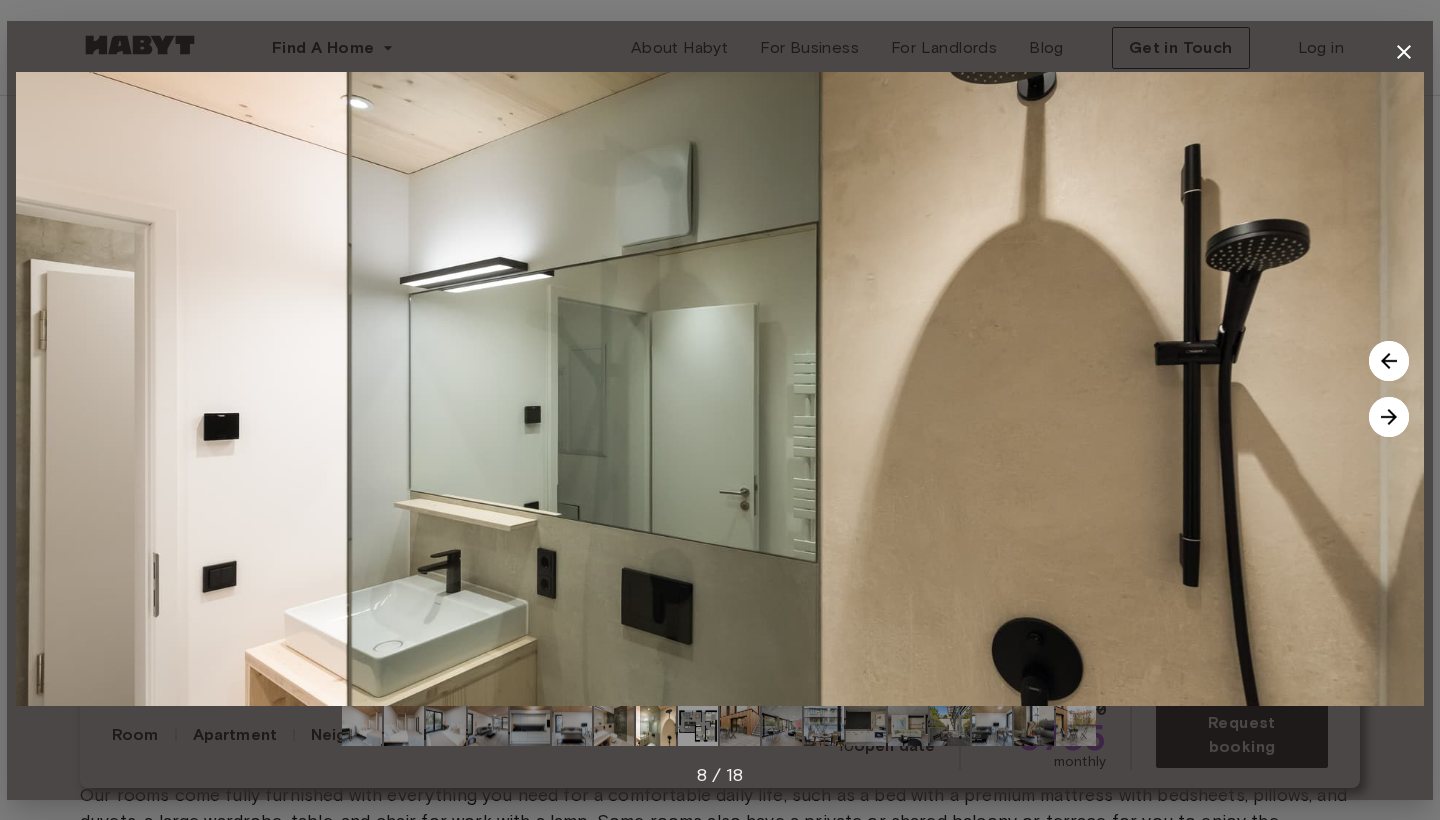 click at bounding box center (1389, 417) 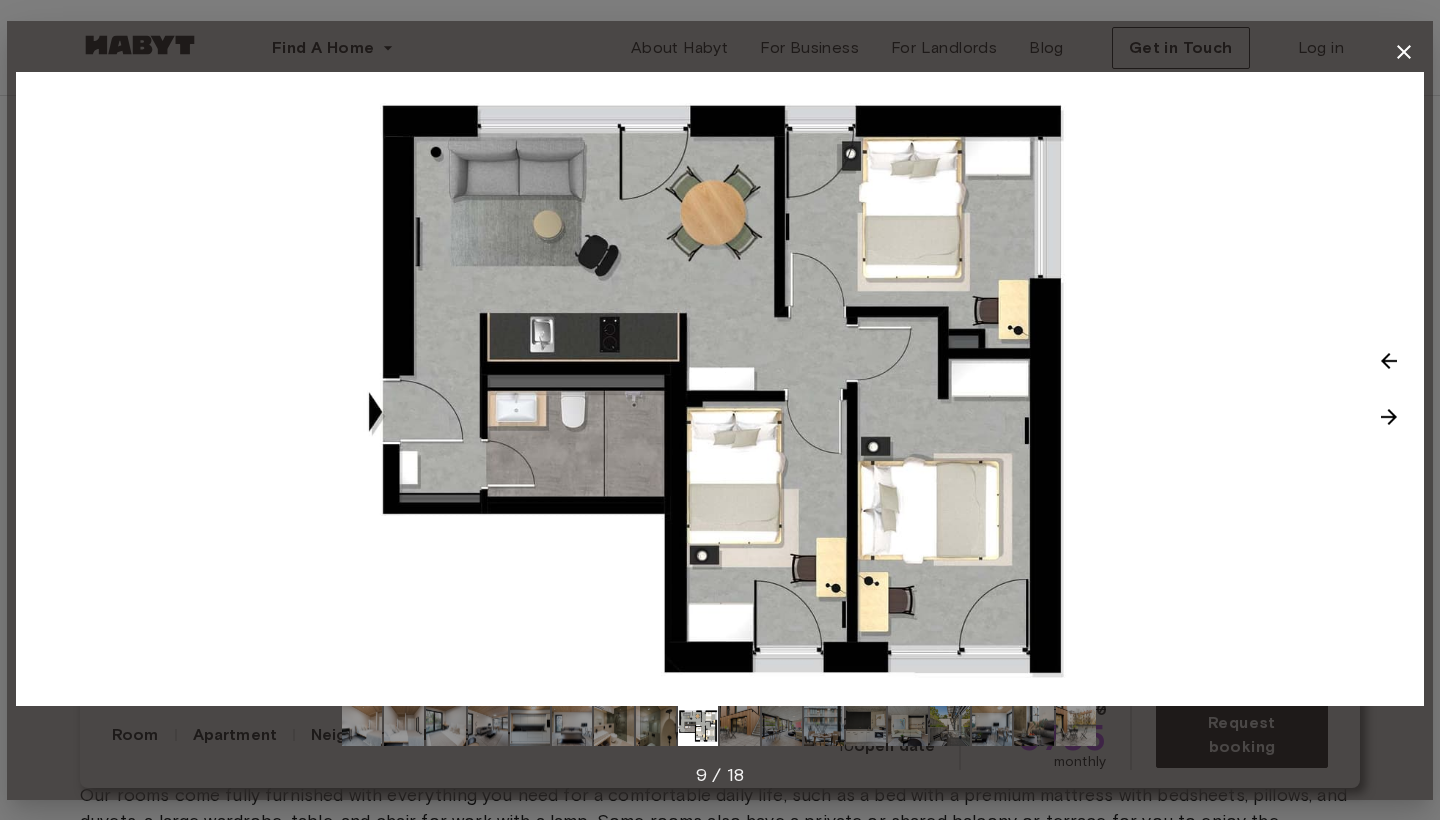 click at bounding box center (1389, 417) 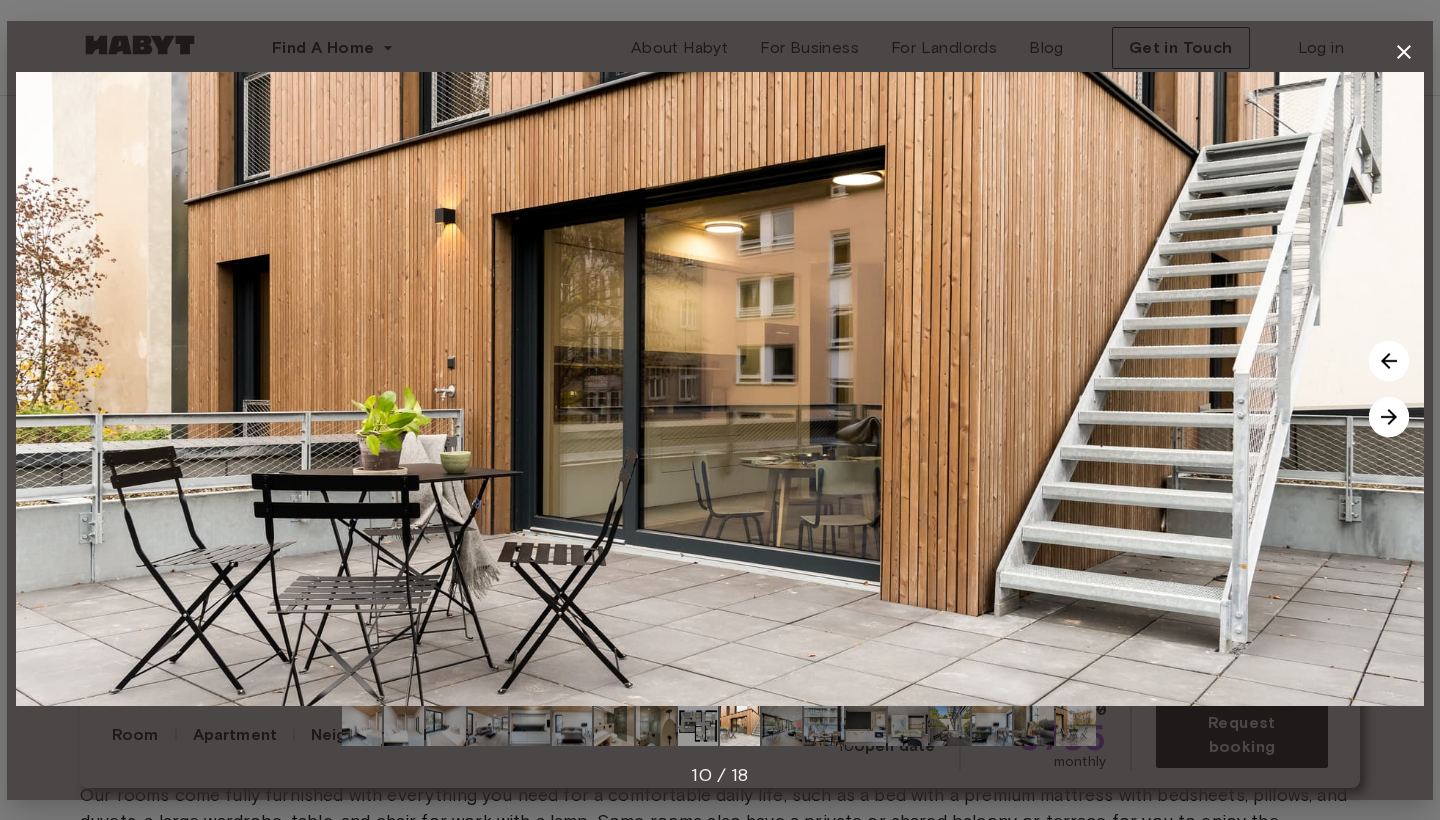 click at bounding box center [1389, 361] 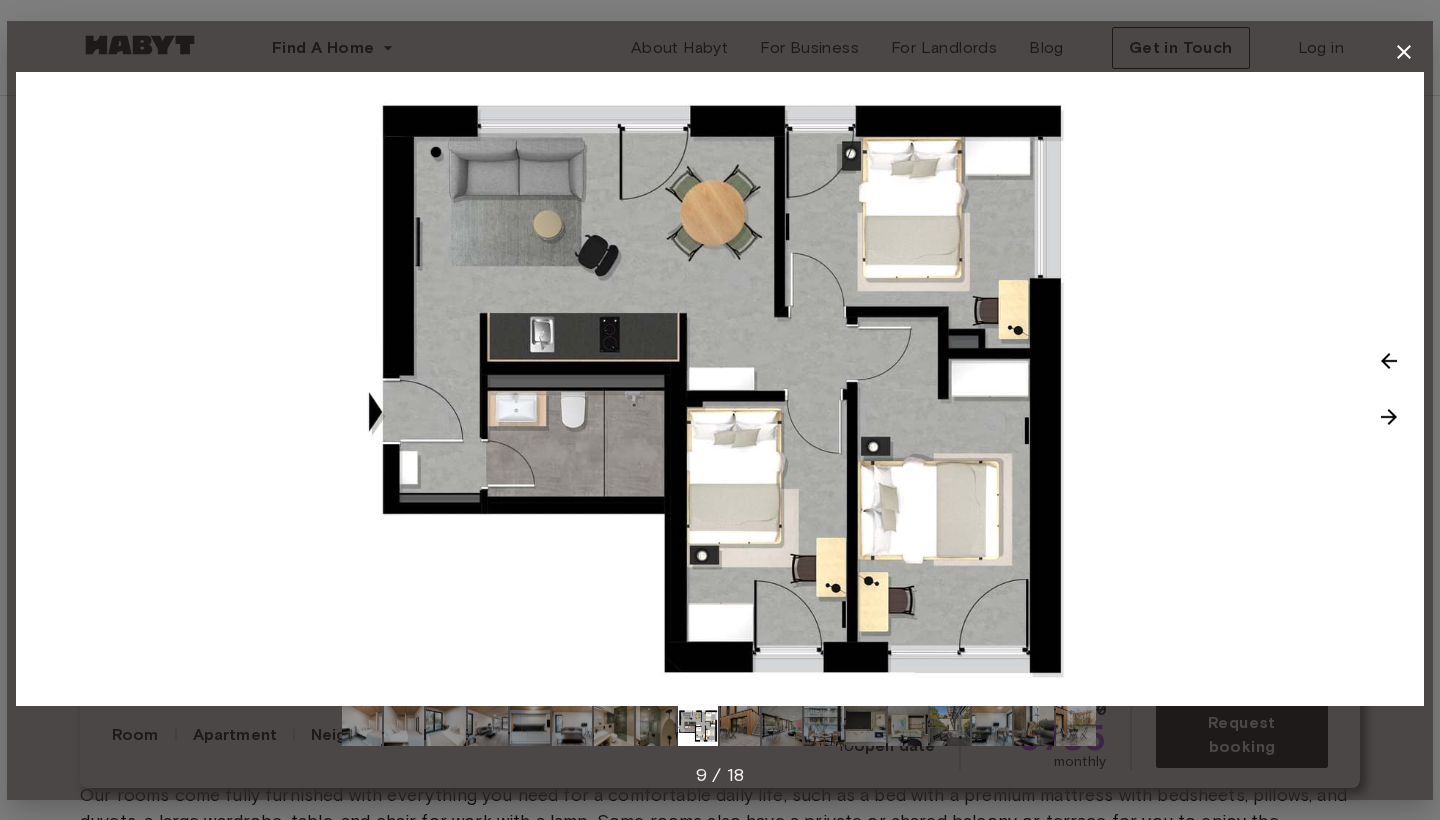 click 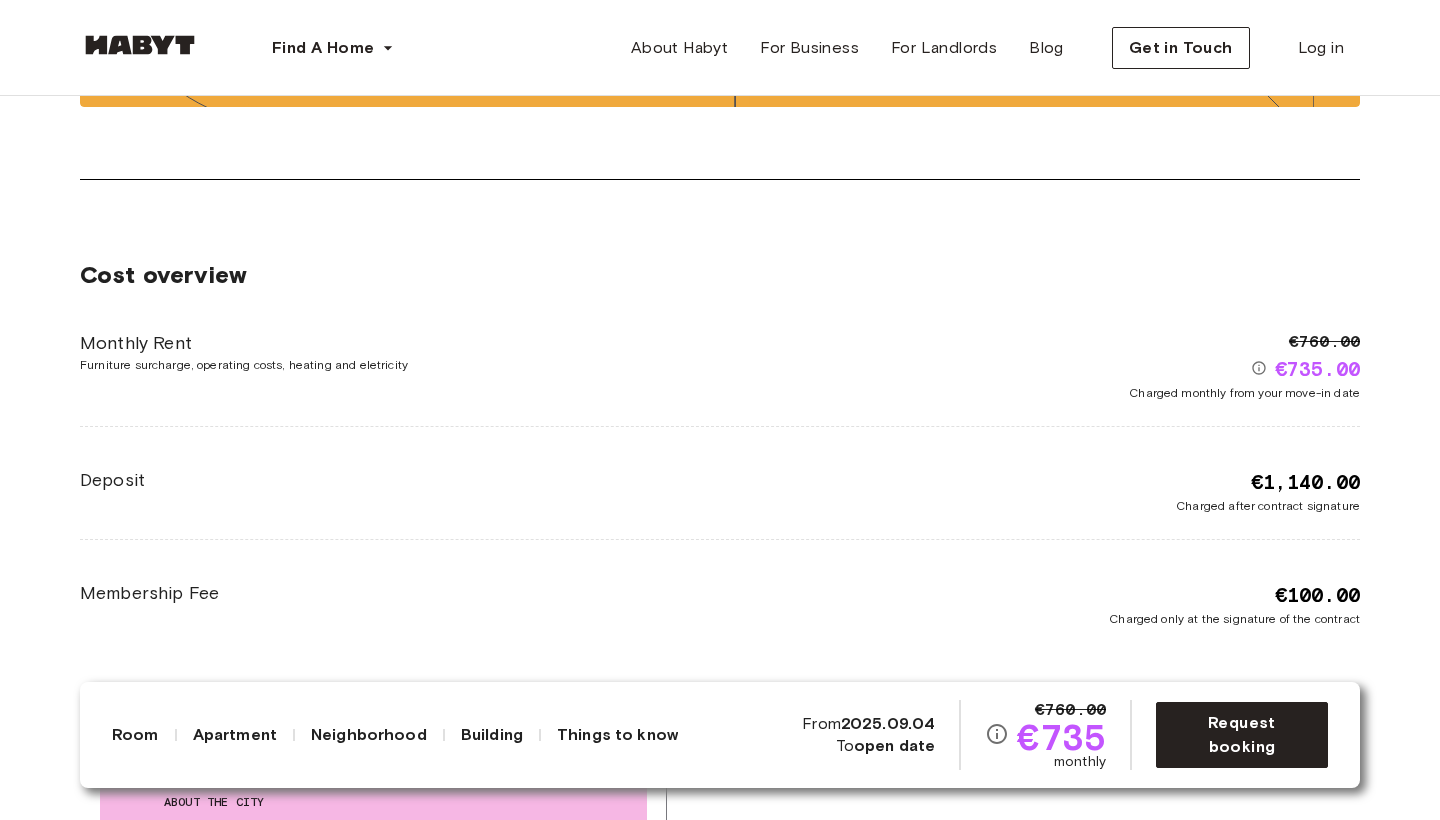scroll, scrollTop: 3761, scrollLeft: 0, axis: vertical 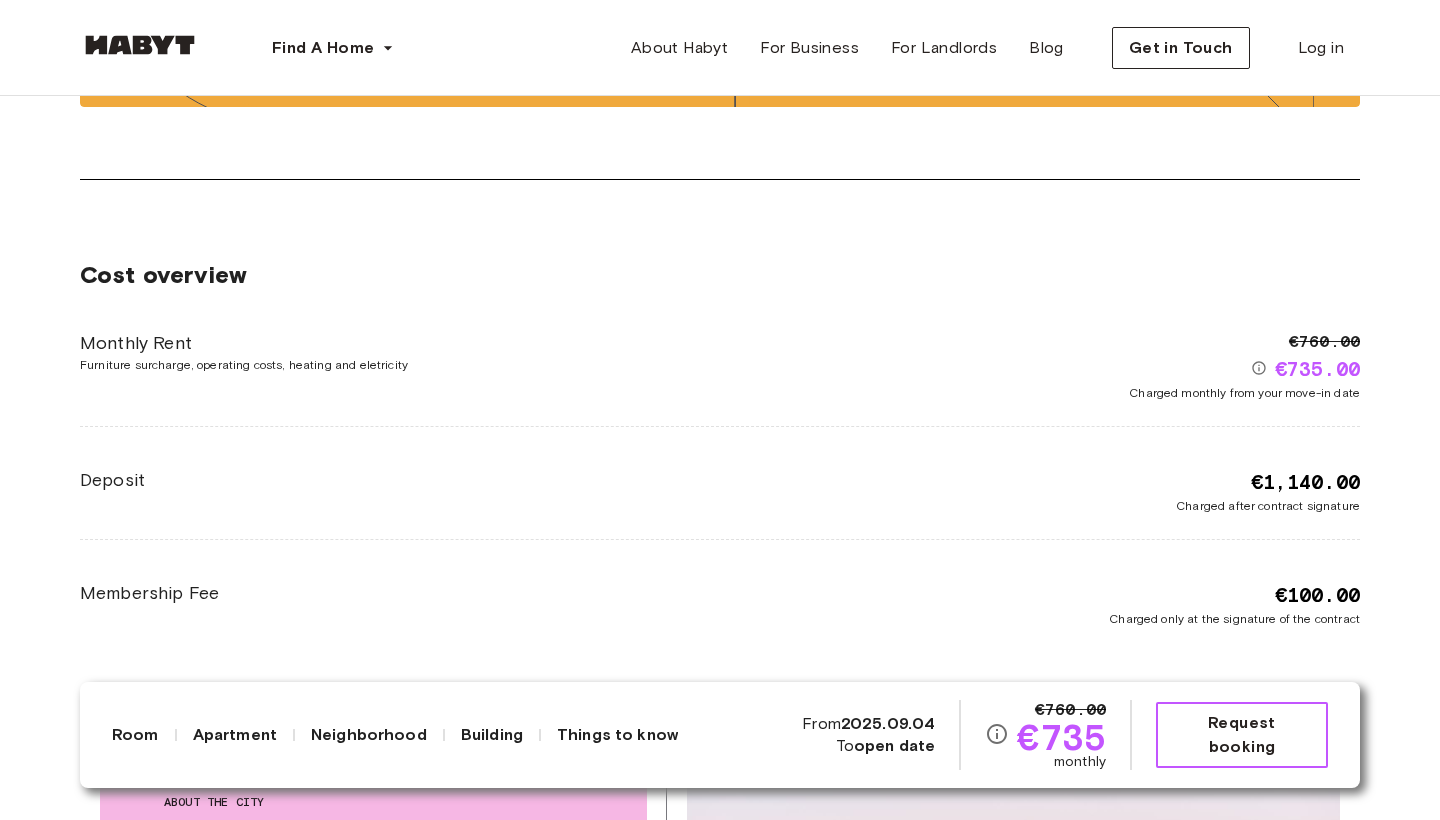 click on "Request booking" at bounding box center (1242, 735) 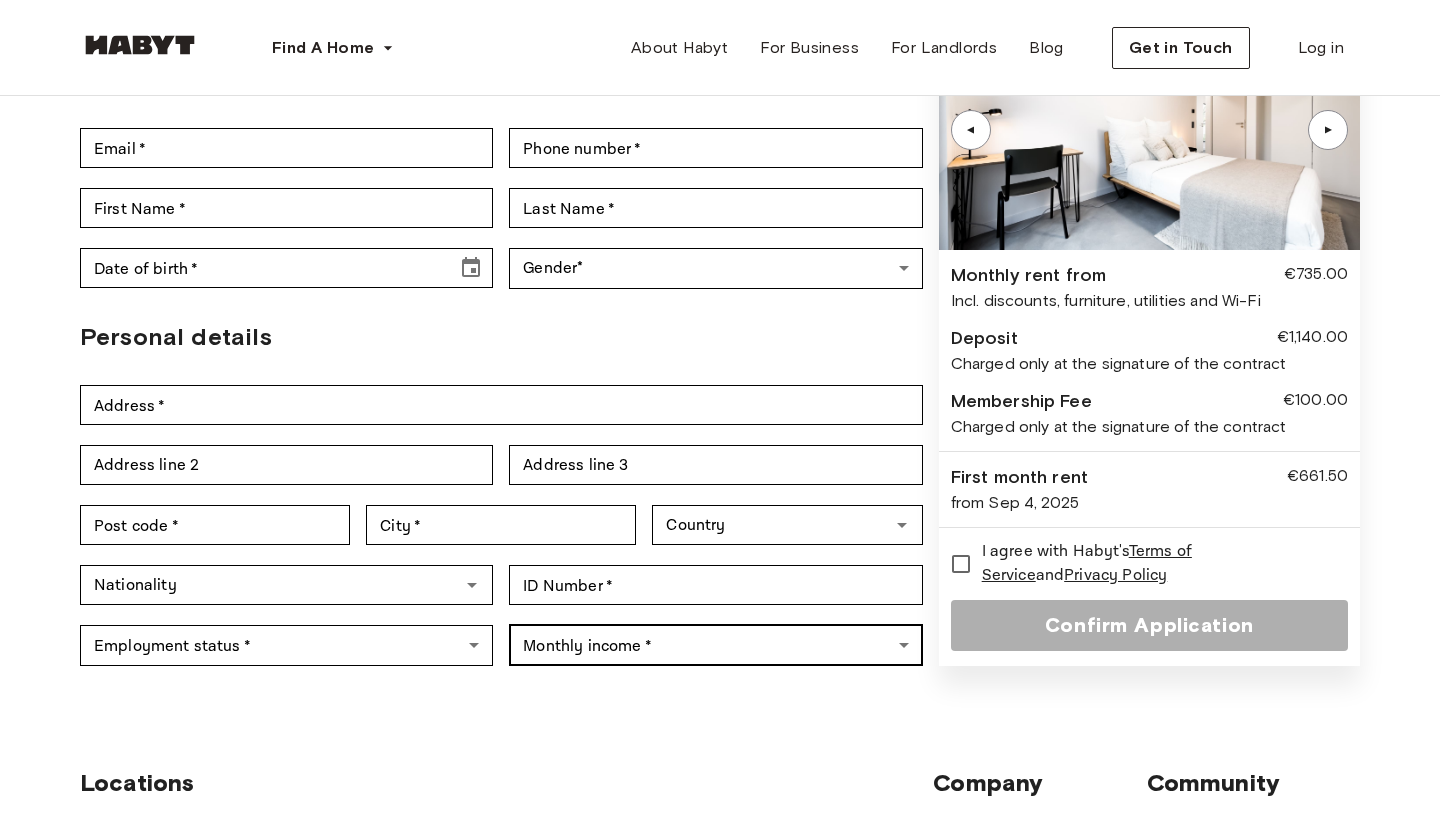 scroll, scrollTop: 208, scrollLeft: 0, axis: vertical 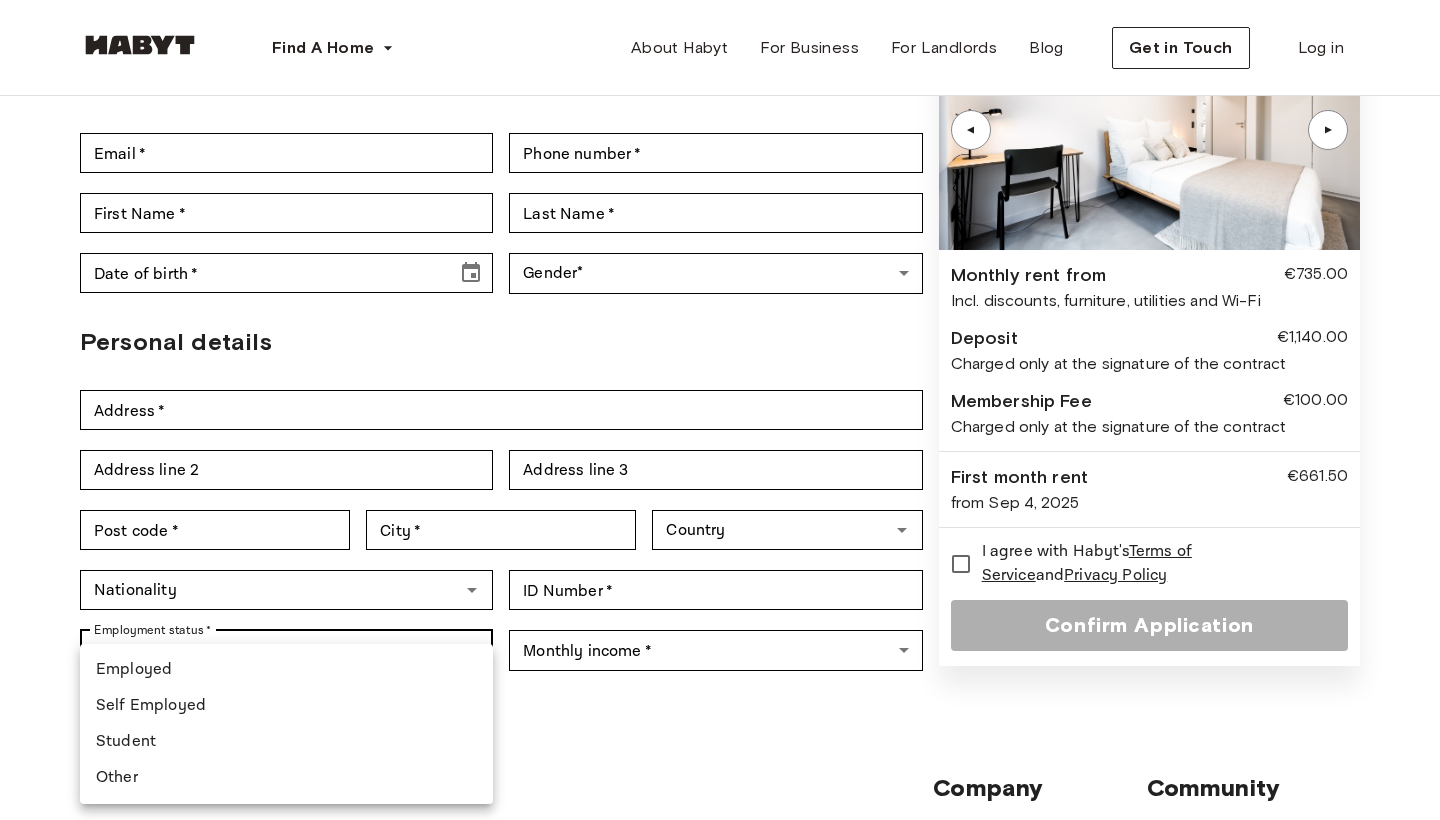 click on "Find A Home Europe Amsterdam Berlin Frankfurt Hamburg Lisbon Madrid Milan Modena Paris Turin Munich Rotterdam Stuttgart Dusseldorf Cologne Zurich The Hague Graz Brussels Leipzig Asia Hong Kong Singapore Seoul Phuket Tokyo About Habyt For Business For Landlords Blog Get in Touch Log in Back to room details Private Room in Berlin, Neukölln Account details Email   * Email   * Phone number   * Phone number   * First Name   * First Name   * Last Name   * Last Name   * Date of birth   * Date of birth   * Gender  * ​ Gender Personal details Address   * Address   * Address line 2 Address line 2 Address line 3 Address line 3 Post code   * Post code   * City   * City   * Country Country Nationality Nationality ID Number   * ID Number   * Employment status   * ​ Employment status   * Monthly income   * ​ Monthly income   * ▲ ▲ Monthly rent from €735.00 Incl. discounts, furniture, utilities and Wi-Fi Deposit €1,140.00 Charged only at the signature of the contract" at bounding box center (720, 710) 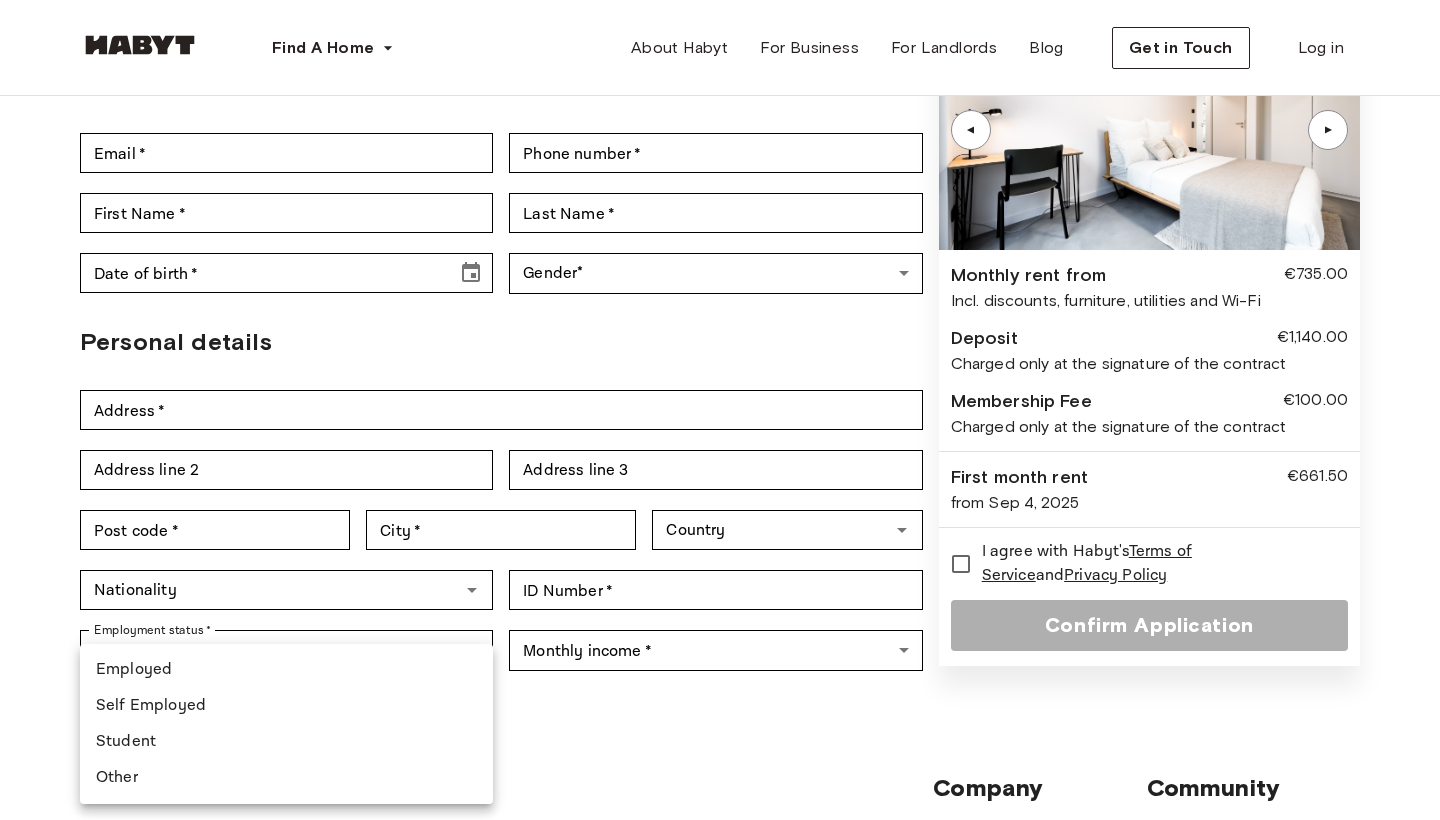 click at bounding box center (720, 410) 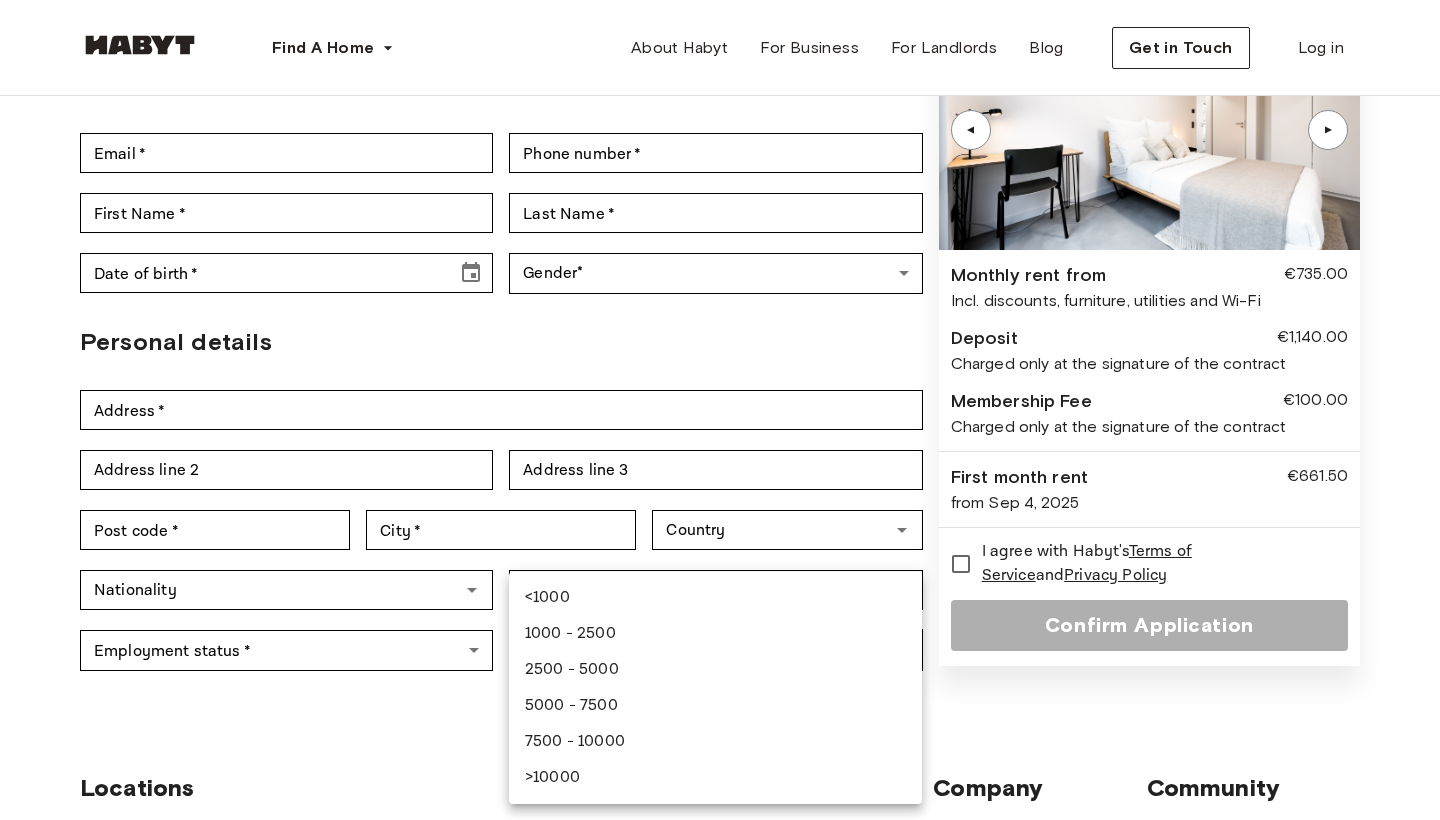 click on "Find A Home Europe Amsterdam Berlin Frankfurt Hamburg Lisbon Madrid Milan Modena Paris Turin Munich Rotterdam Stuttgart Dusseldorf Cologne Zurich The Hague Graz Brussels Leipzig Asia Hong Kong Singapore Seoul Phuket Tokyo About Habyt For Business For Landlords Blog Get in Touch Log in Back to room details Private Room in Berlin, Neukölln Account details Email   * Email   * Phone number   * Phone number   * First Name   * First Name   * Last Name   * Last Name   * Date of birth   * Date of birth   * Gender  * ​ Gender Personal details Address   * Address   * Address line 2 Address line 2 Address line 3 Address line 3 Post code   * Post code   * City   * City   * Country Country Nationality Nationality ID Number   * ID Number   * Employment status   * ​ Employment status   * Monthly income   * ​ Monthly income   * ▲ ▲ Monthly rent from €735.00 Incl. discounts, furniture, utilities and Wi-Fi Deposit €1,140.00 Charged only at the signature of the contract" at bounding box center (720, 710) 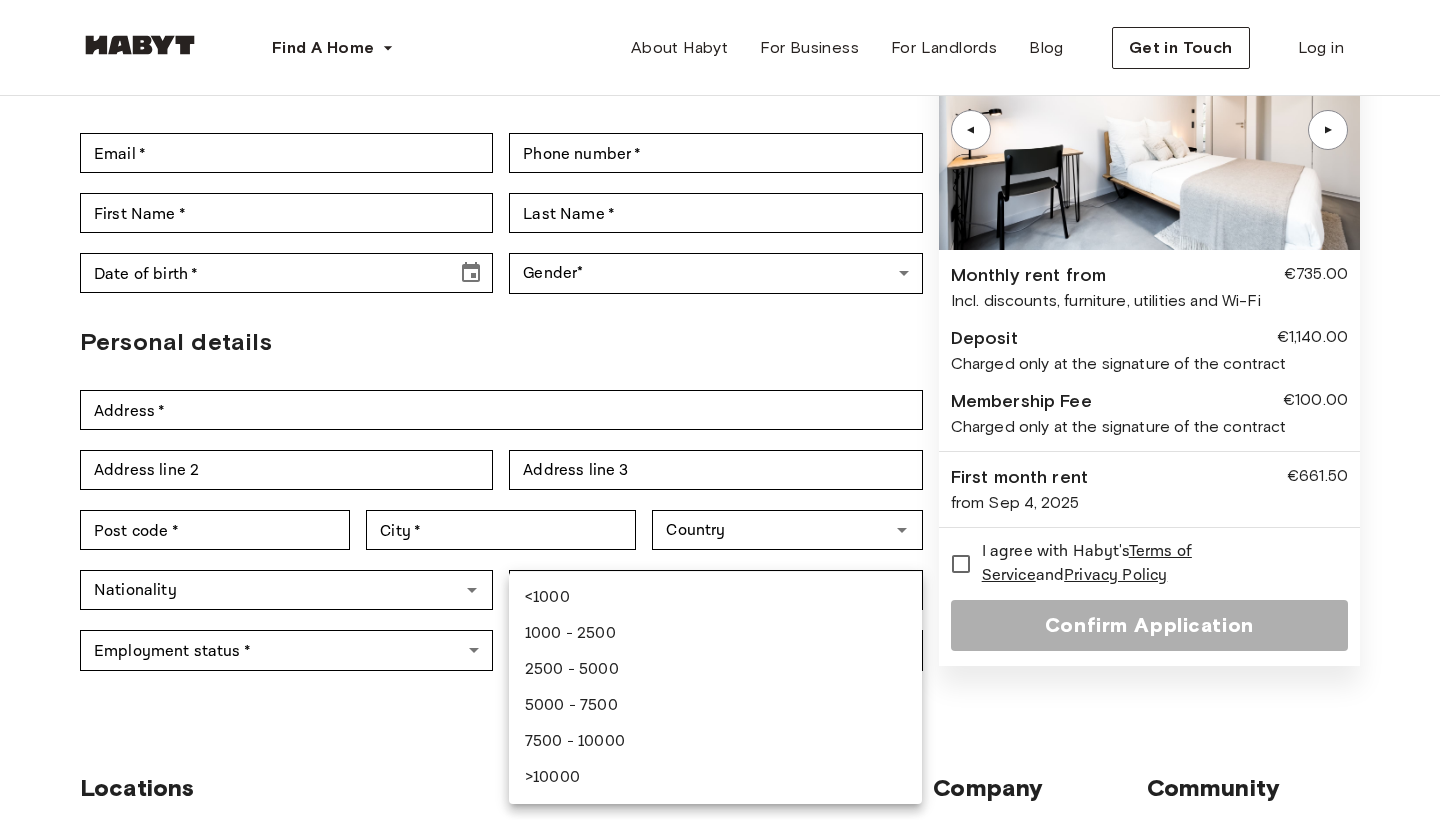click at bounding box center [720, 410] 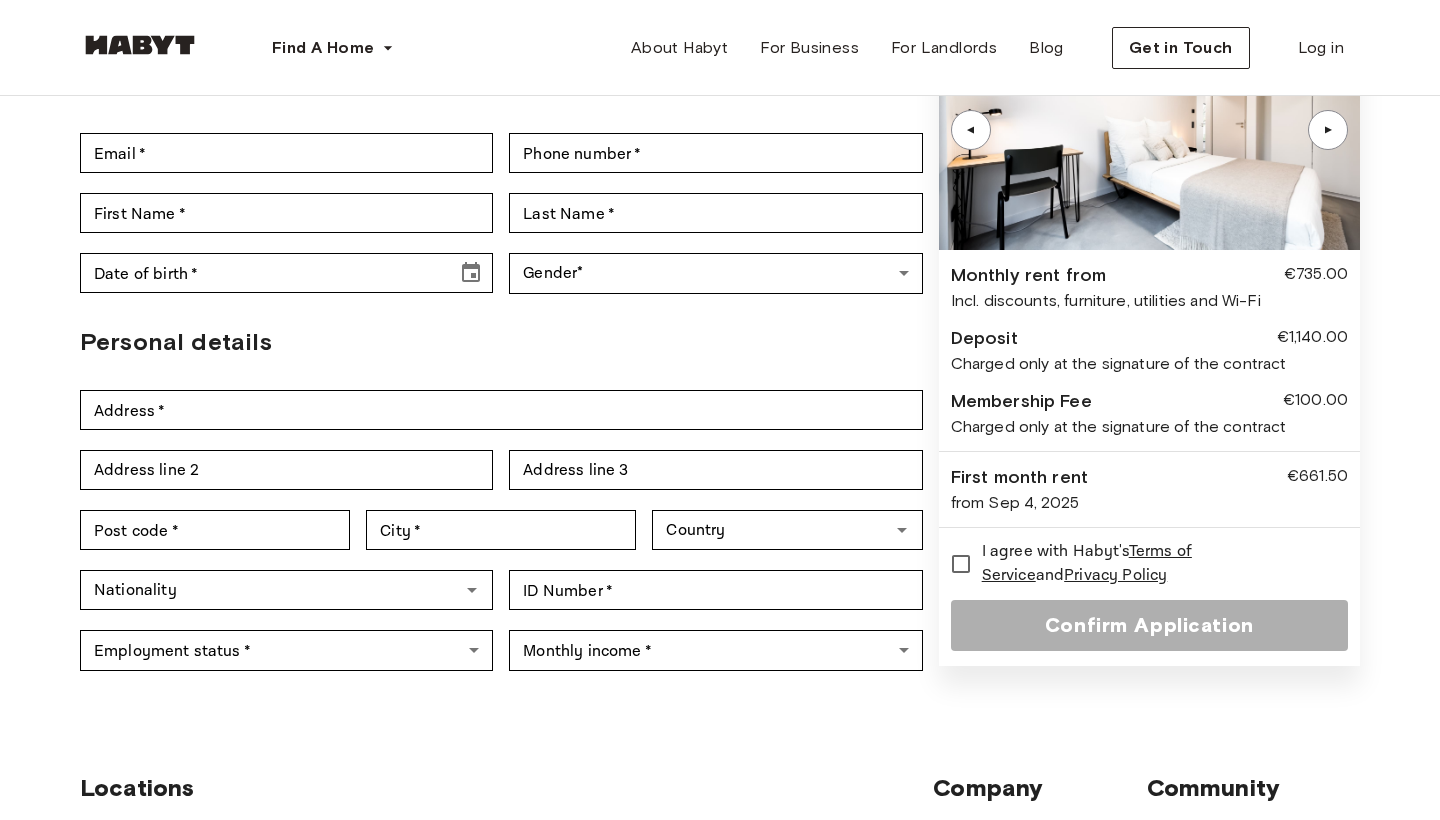 click on "Private Room in Berlin, Neukölln Account details Email   * Email   * Phone number   * Phone number   * First Name   * First Name   * Last Name   * Last Name   * Date of birth   * Date of birth   * Gender  * ​ Gender Personal details Address   * Address   * Address line 2 Address line 2 Address line 3 Address line 3 Post code   * Post code   * City   * City   * Country Country Nationality Nationality ID Number   * ID Number   * Employment status   * ​ Employment status   * Monthly income   * ​ Monthly income   *" at bounding box center [501, 318] 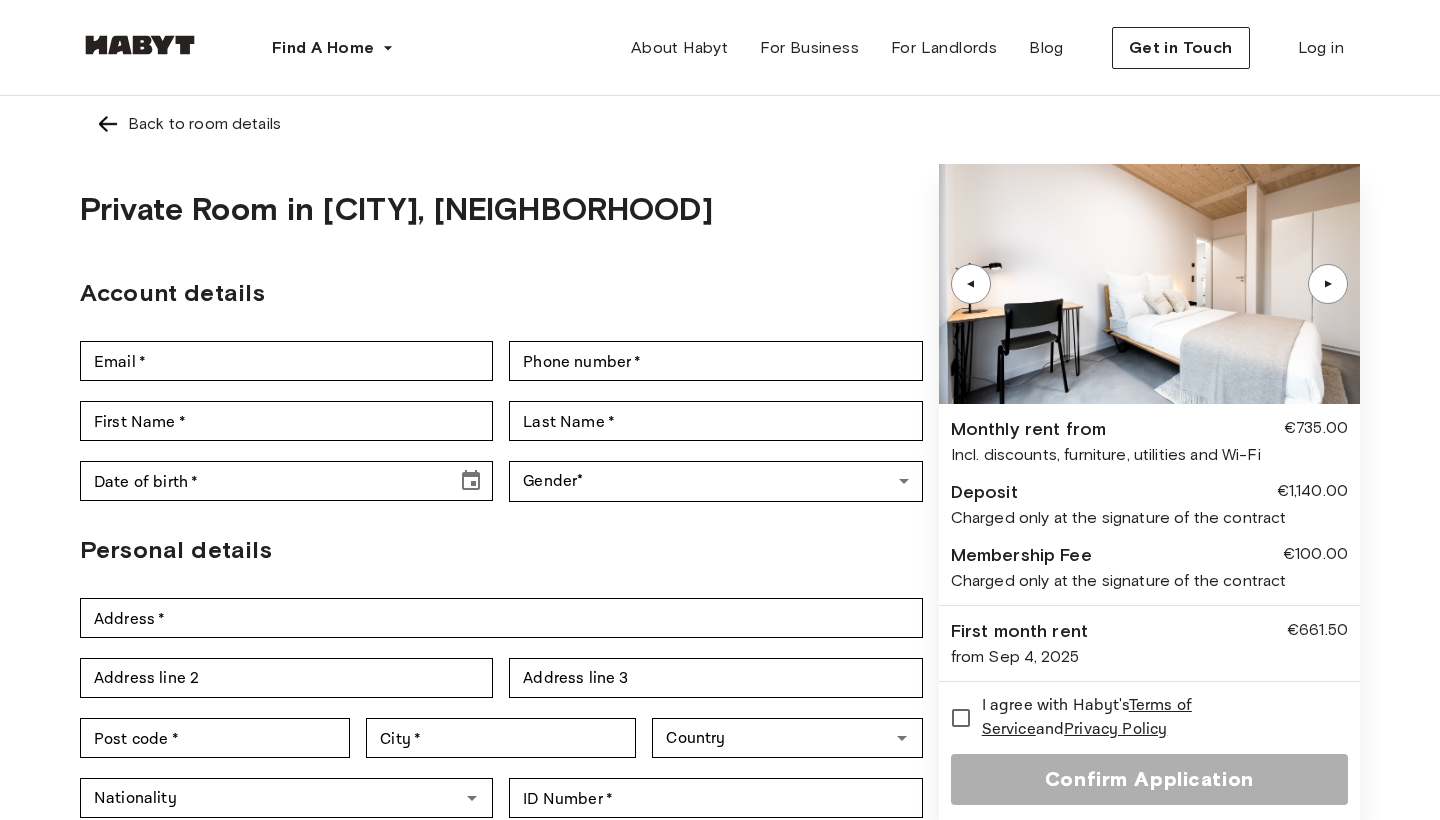 scroll, scrollTop: 0, scrollLeft: 0, axis: both 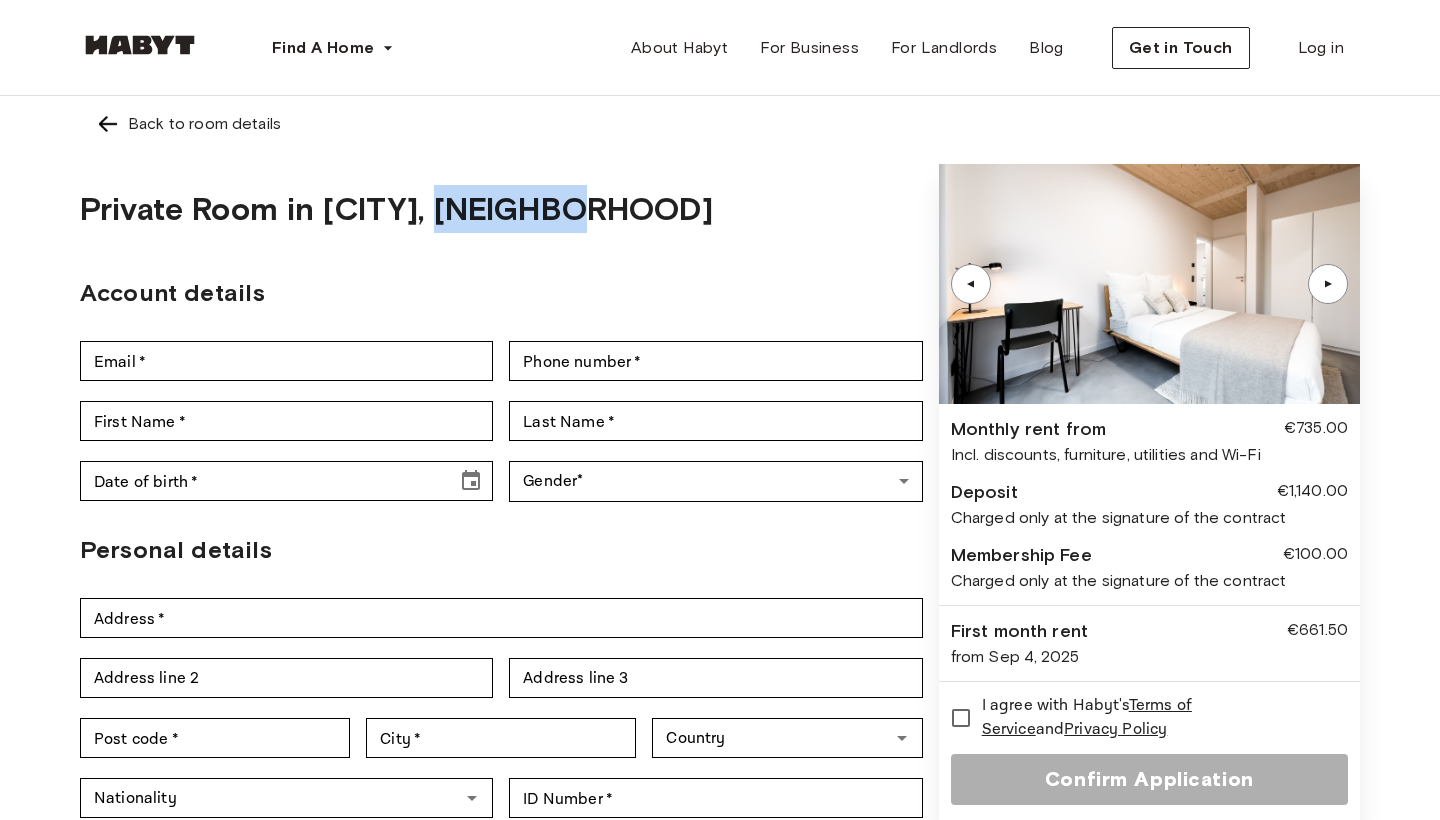 drag, startPoint x: 604, startPoint y: 211, endPoint x: 462, endPoint y: 209, distance: 142.01408 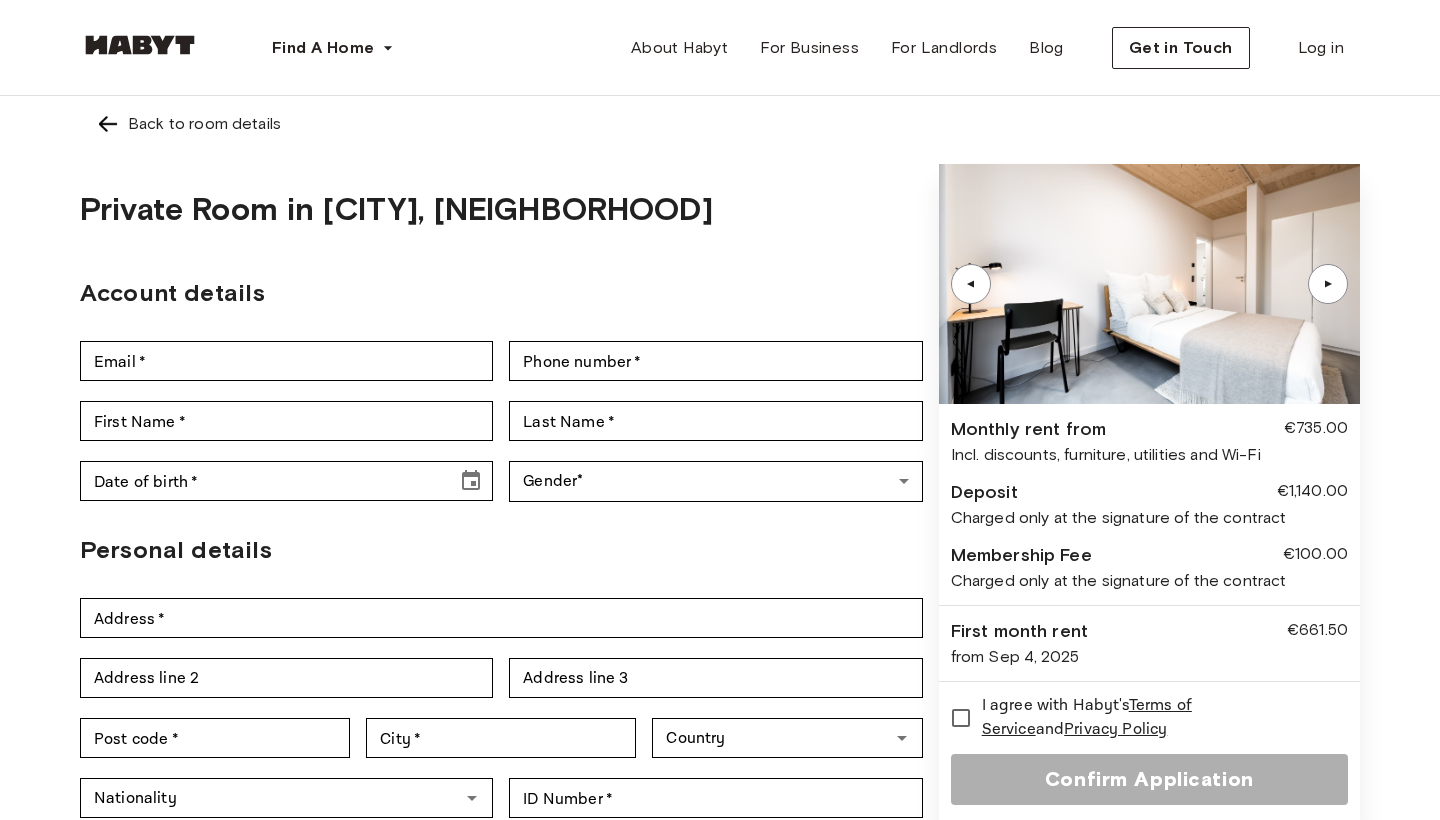 click on "Find A Home Europe Amsterdam Berlin Frankfurt Hamburg Lisbon Madrid Milan Modena Paris Turin Munich Rotterdam Stuttgart Dusseldorf Cologne Zurich The Hague Graz Brussels Leipzig Asia Hong Kong Singapore Seoul Phuket Tokyo About Habyt For Business For Landlords Blog Get in Touch Log in" at bounding box center (720, 48) 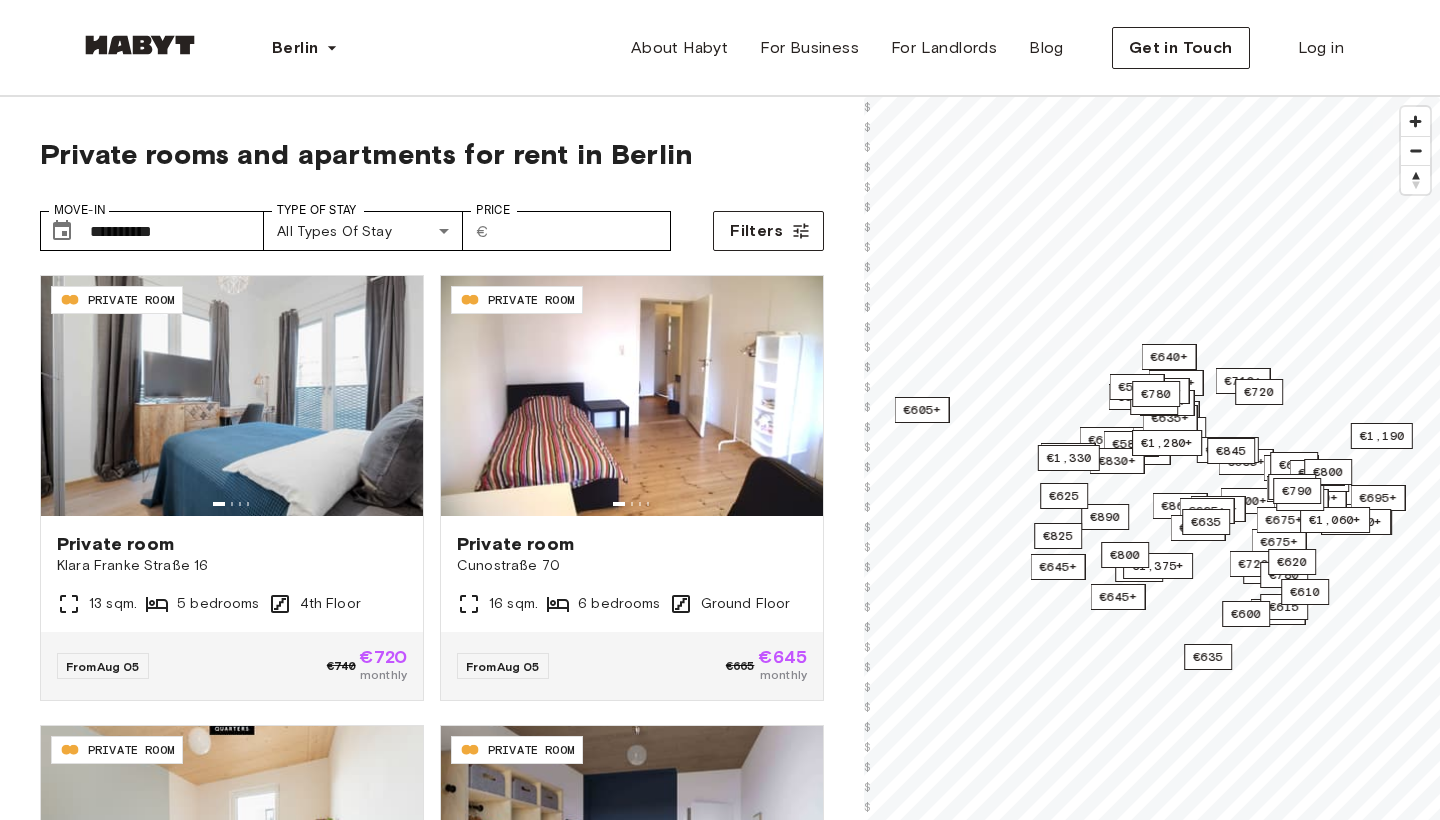 scroll, scrollTop: 0, scrollLeft: 0, axis: both 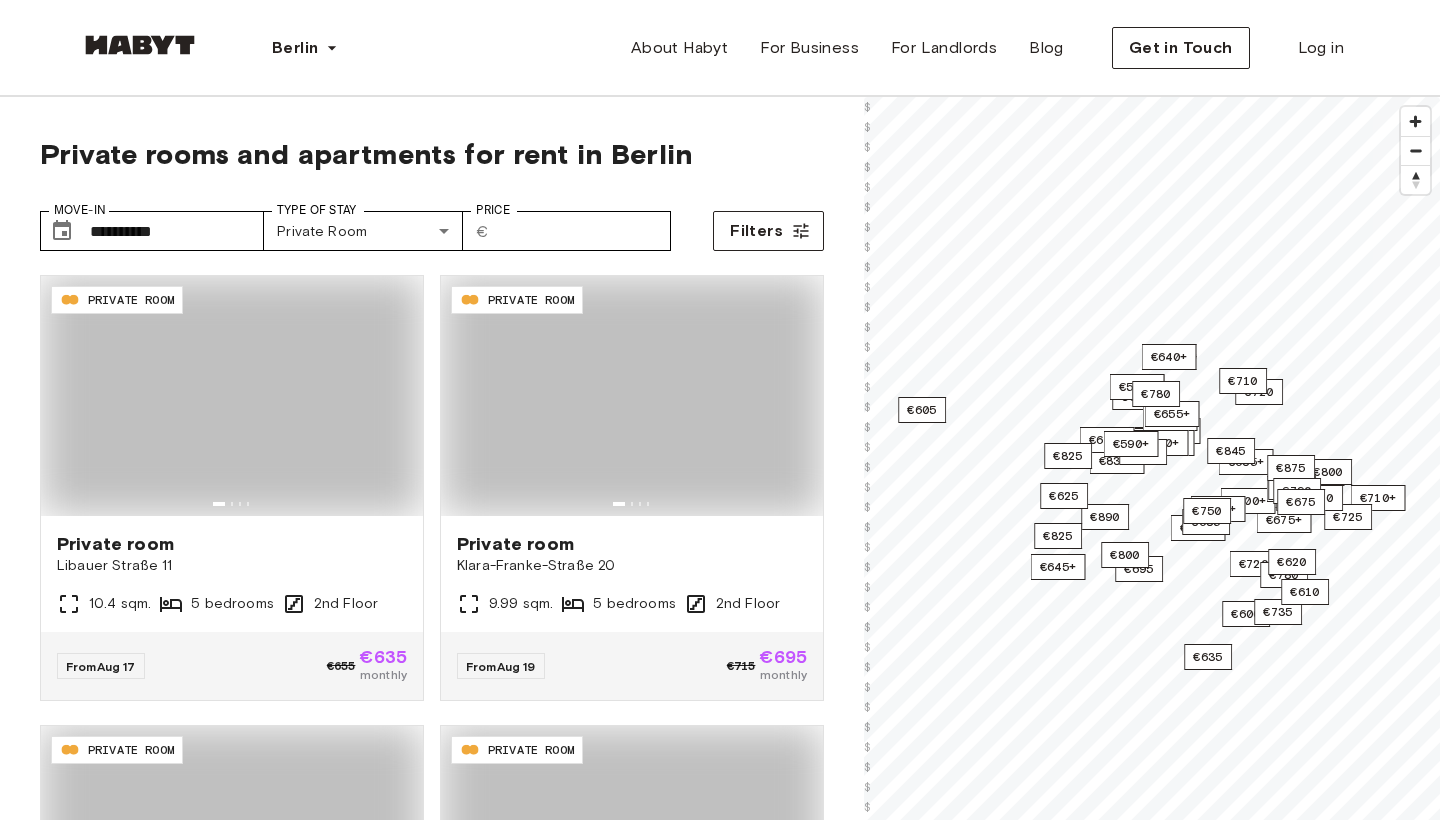 type on "**********" 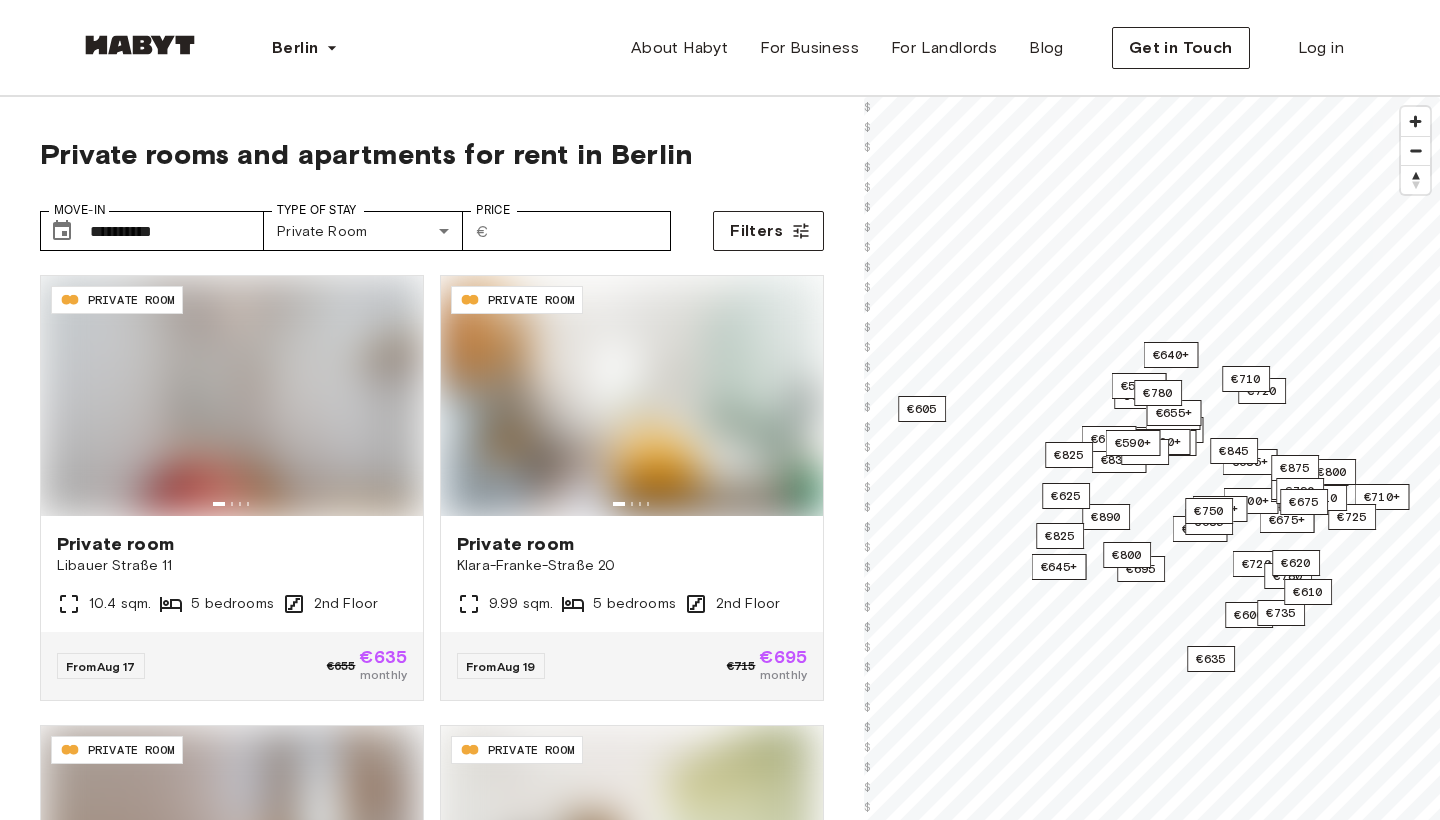 scroll, scrollTop: 0, scrollLeft: 0, axis: both 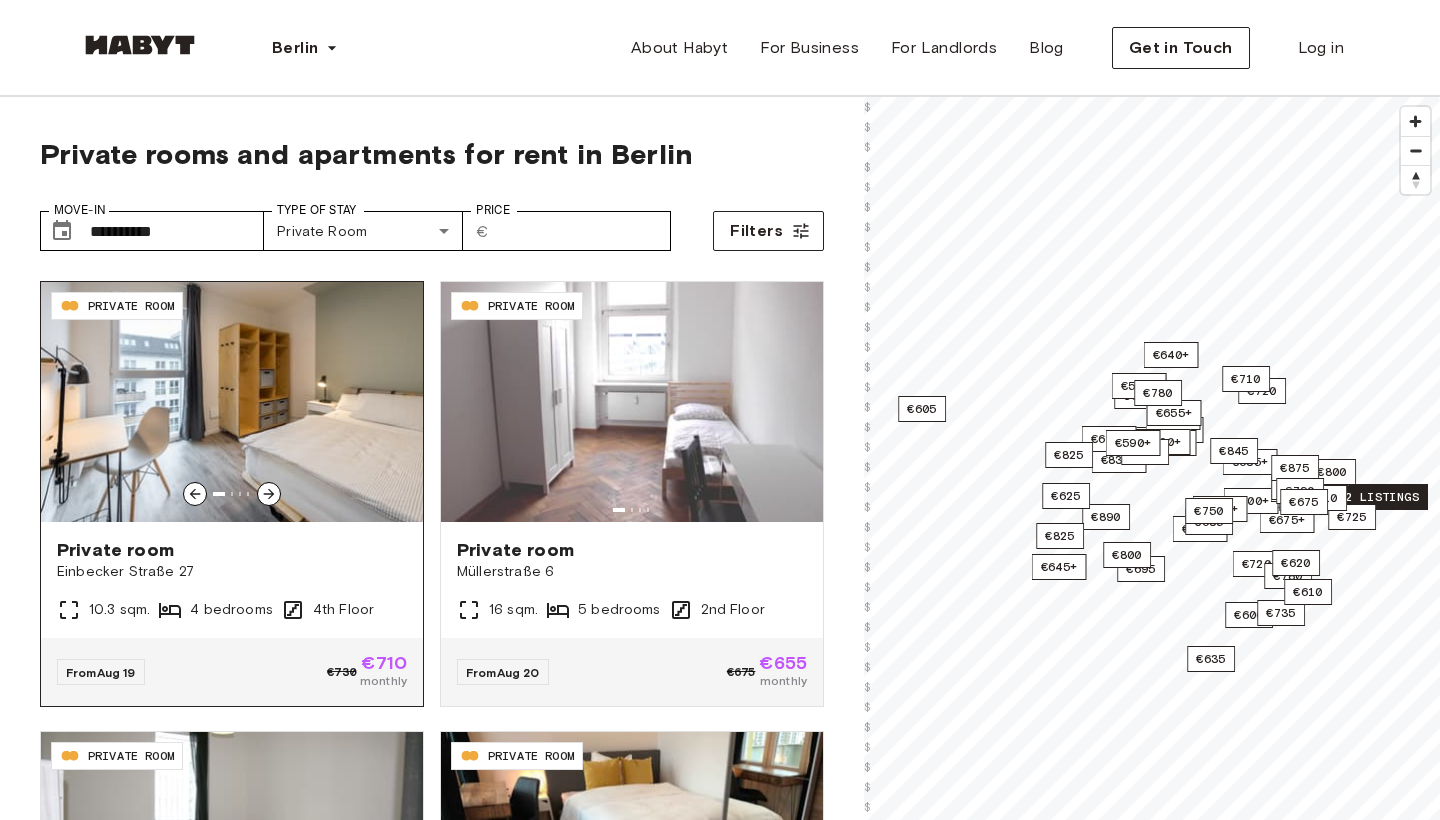 click 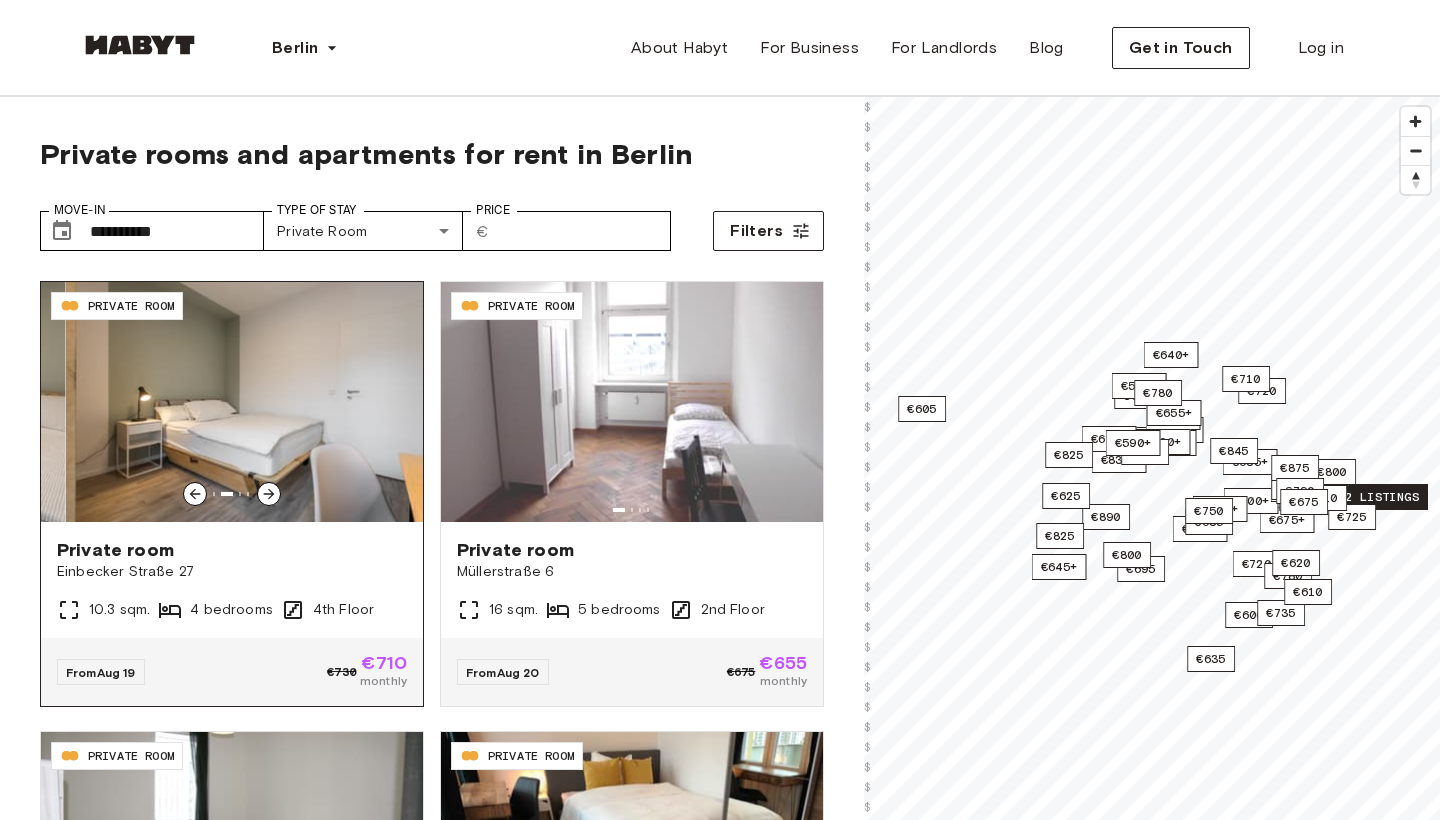 click 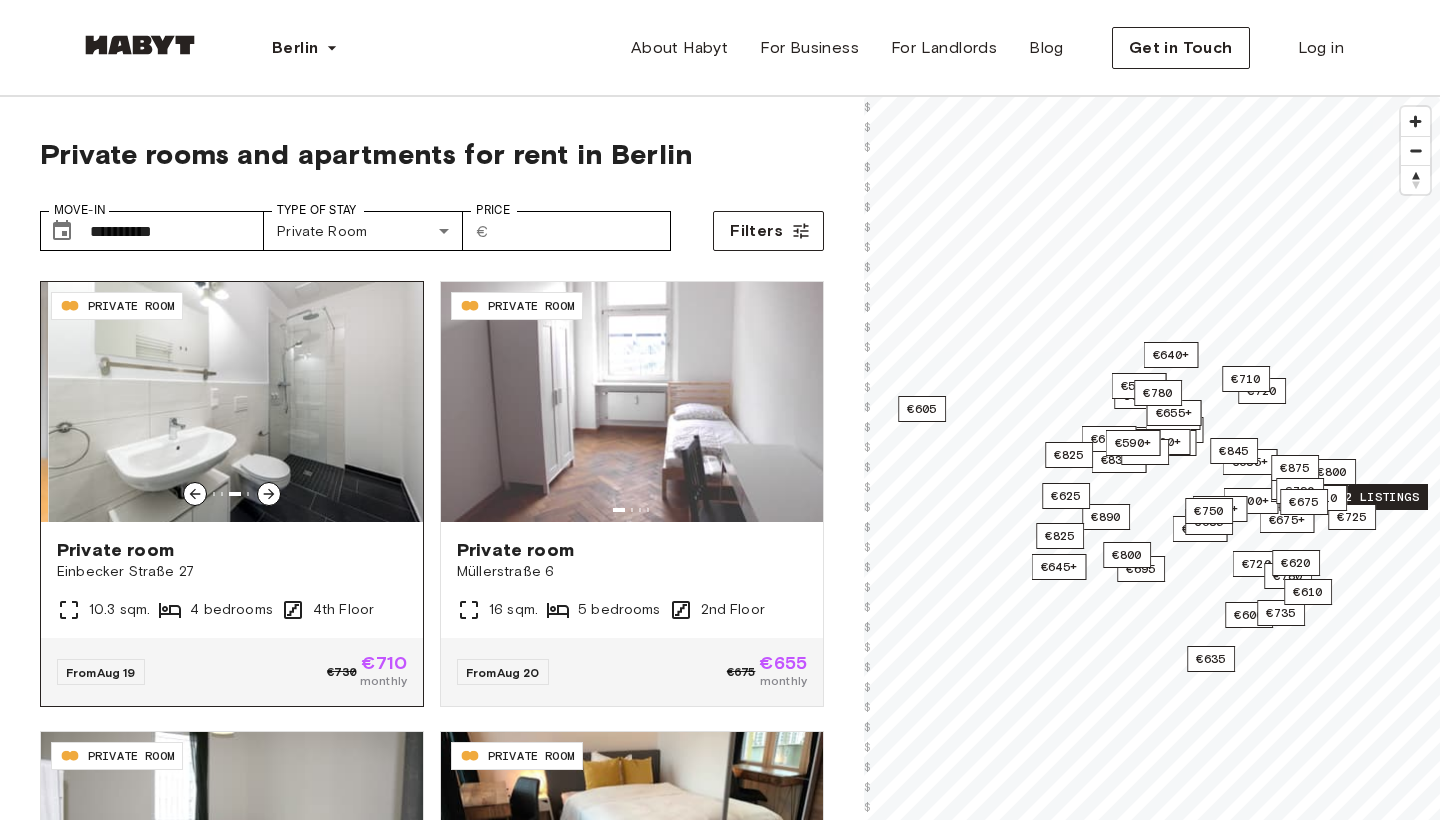 click 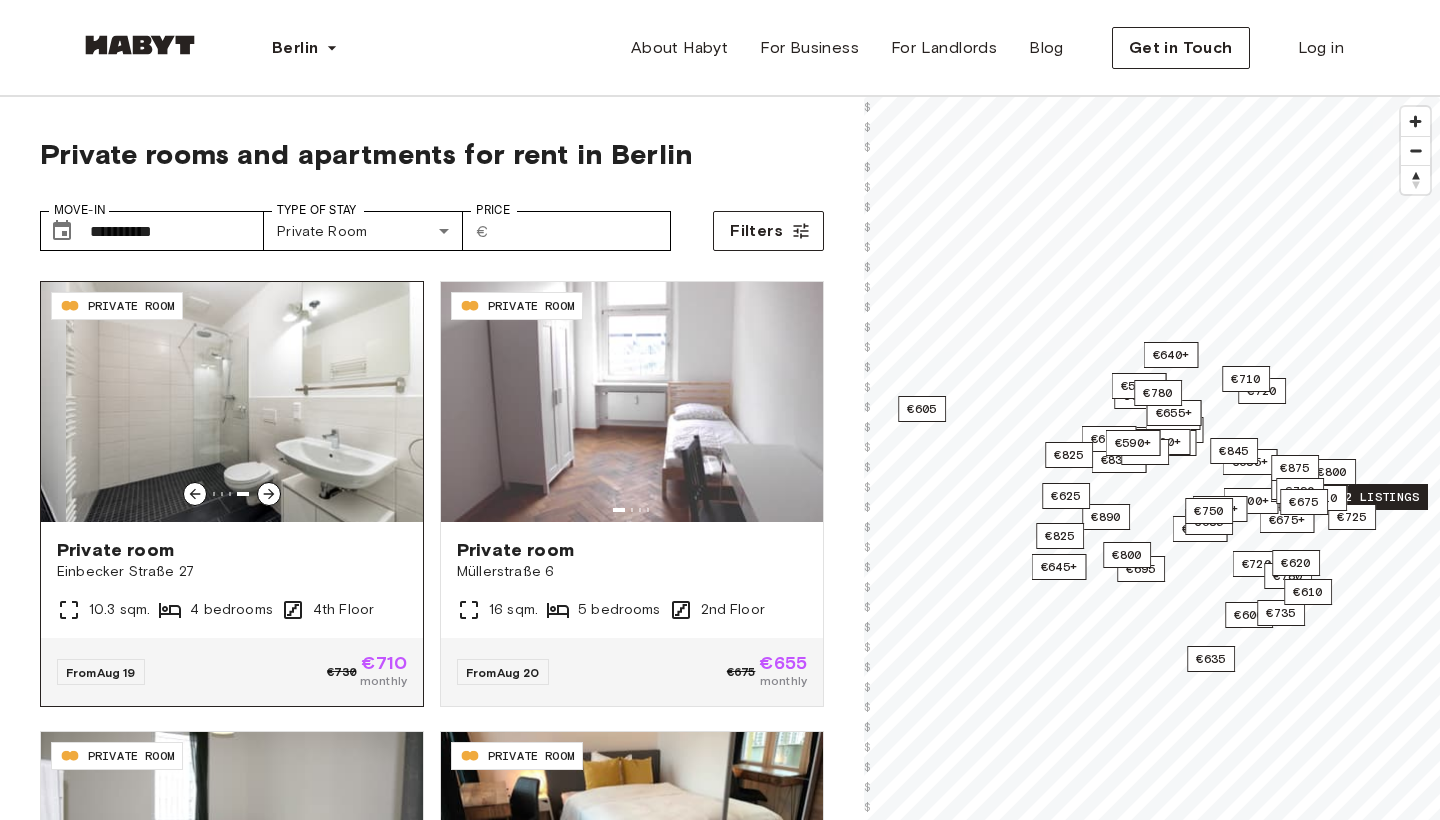 click on "Private room" at bounding box center [232, 550] 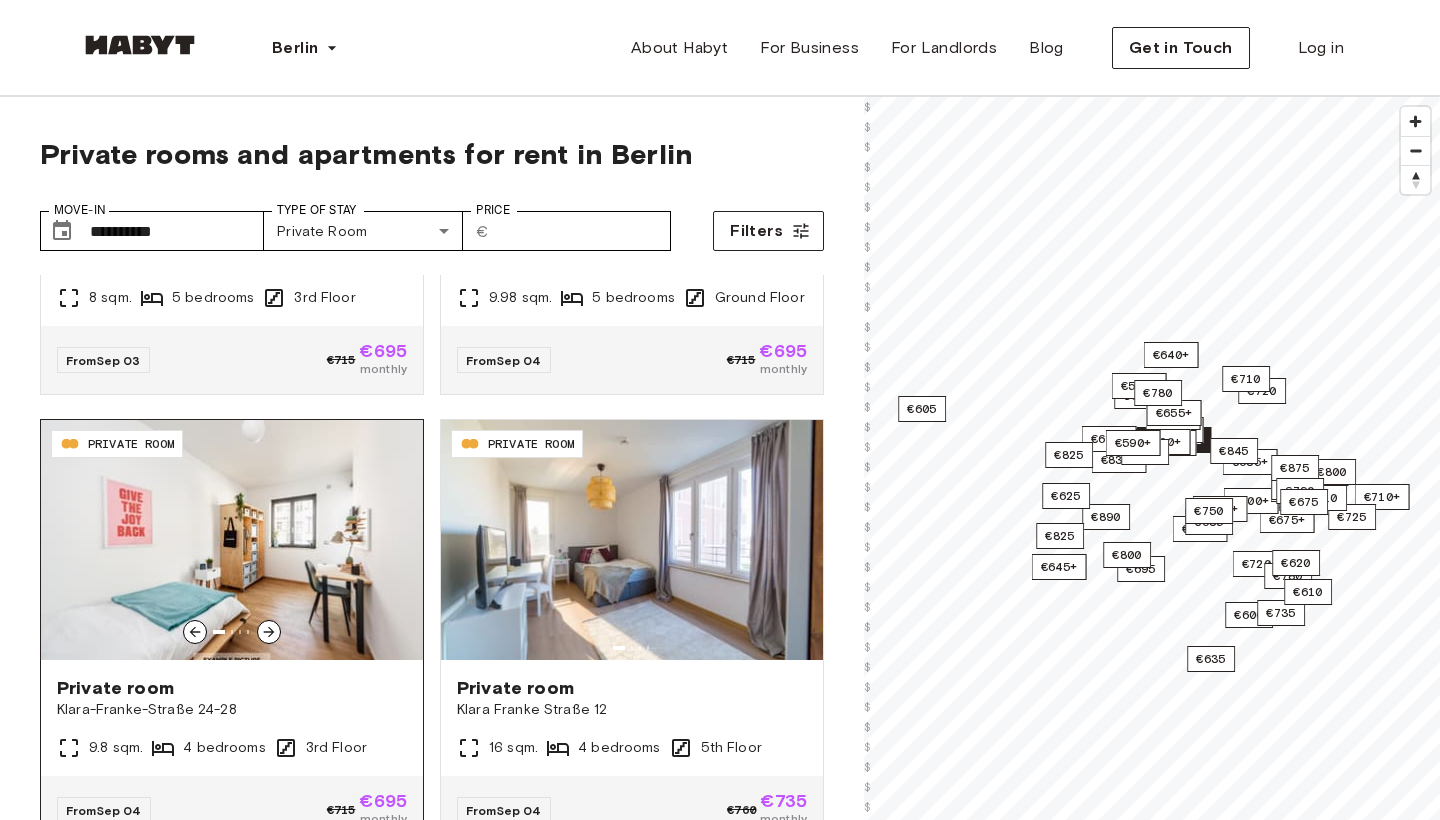 scroll, scrollTop: 2619, scrollLeft: 0, axis: vertical 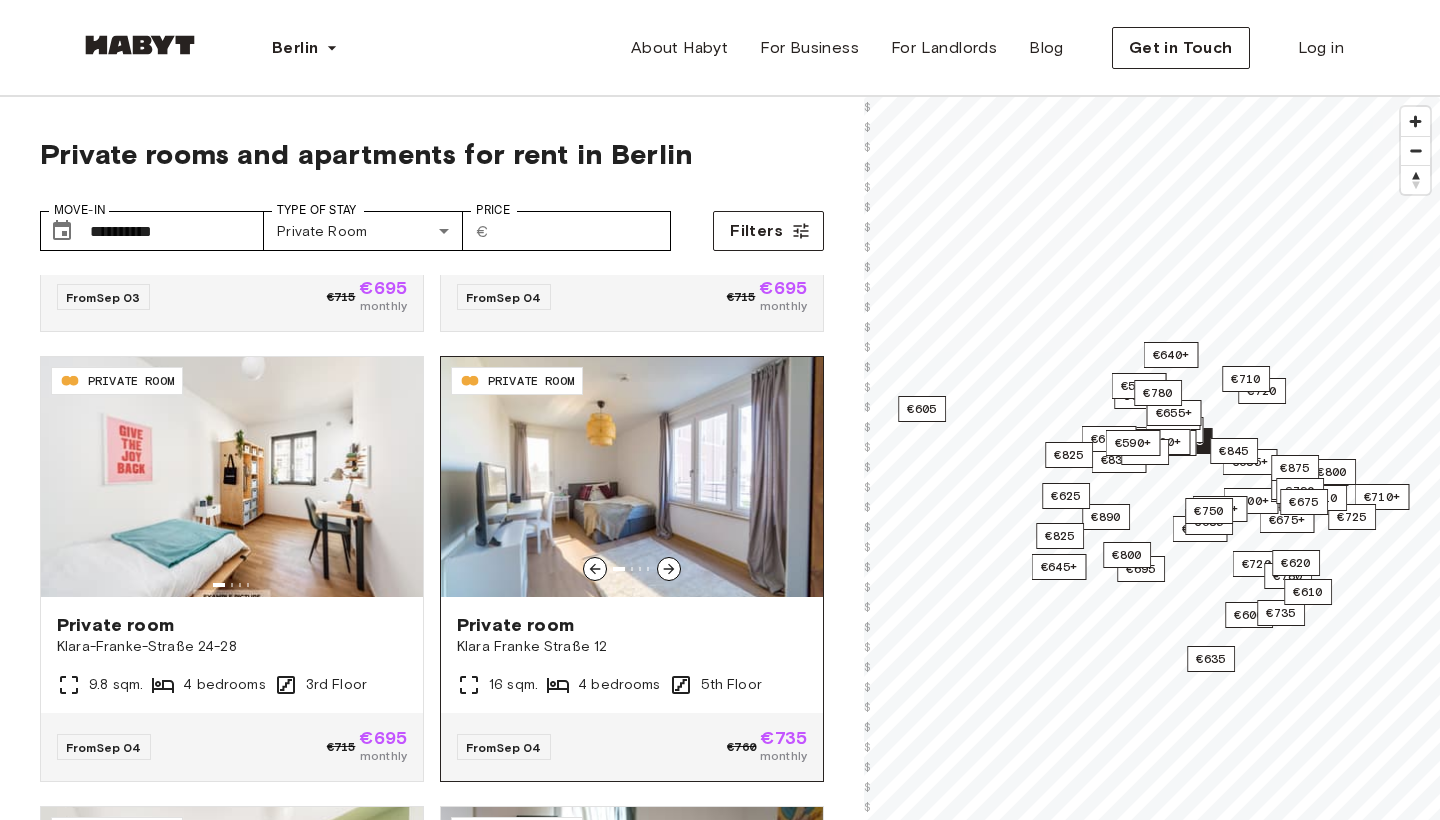click on "Private room" at bounding box center (632, 625) 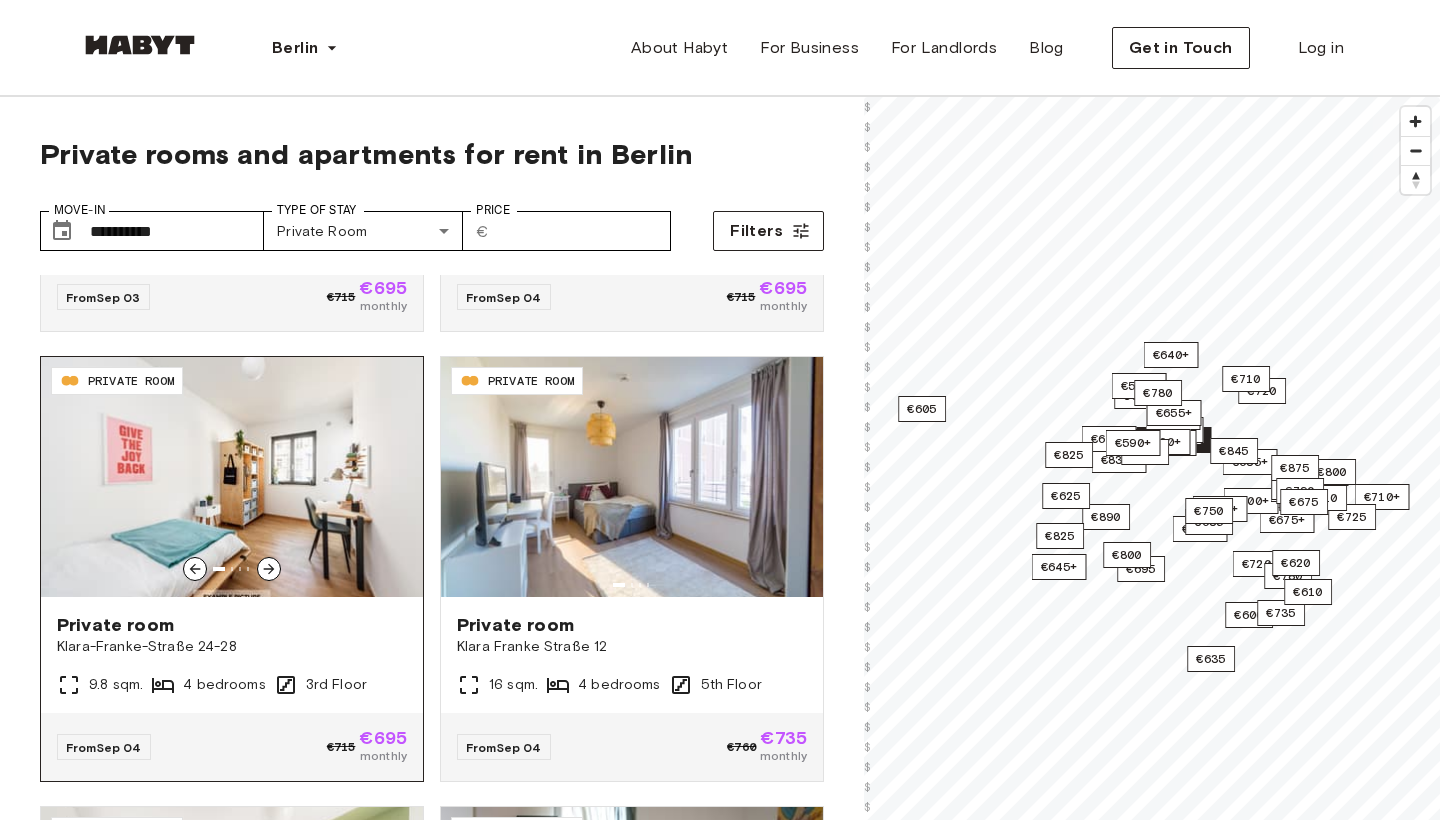 click 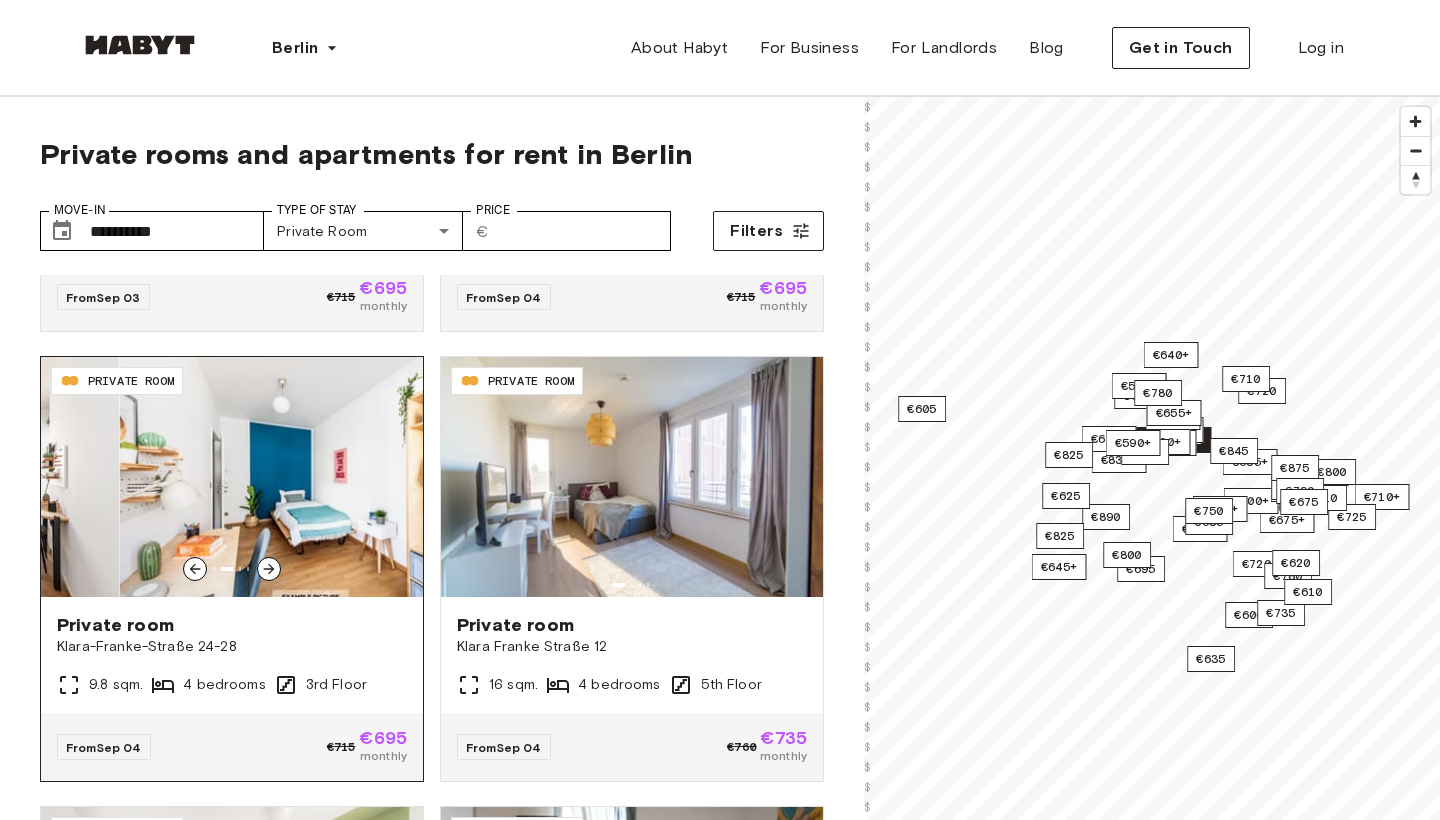 click 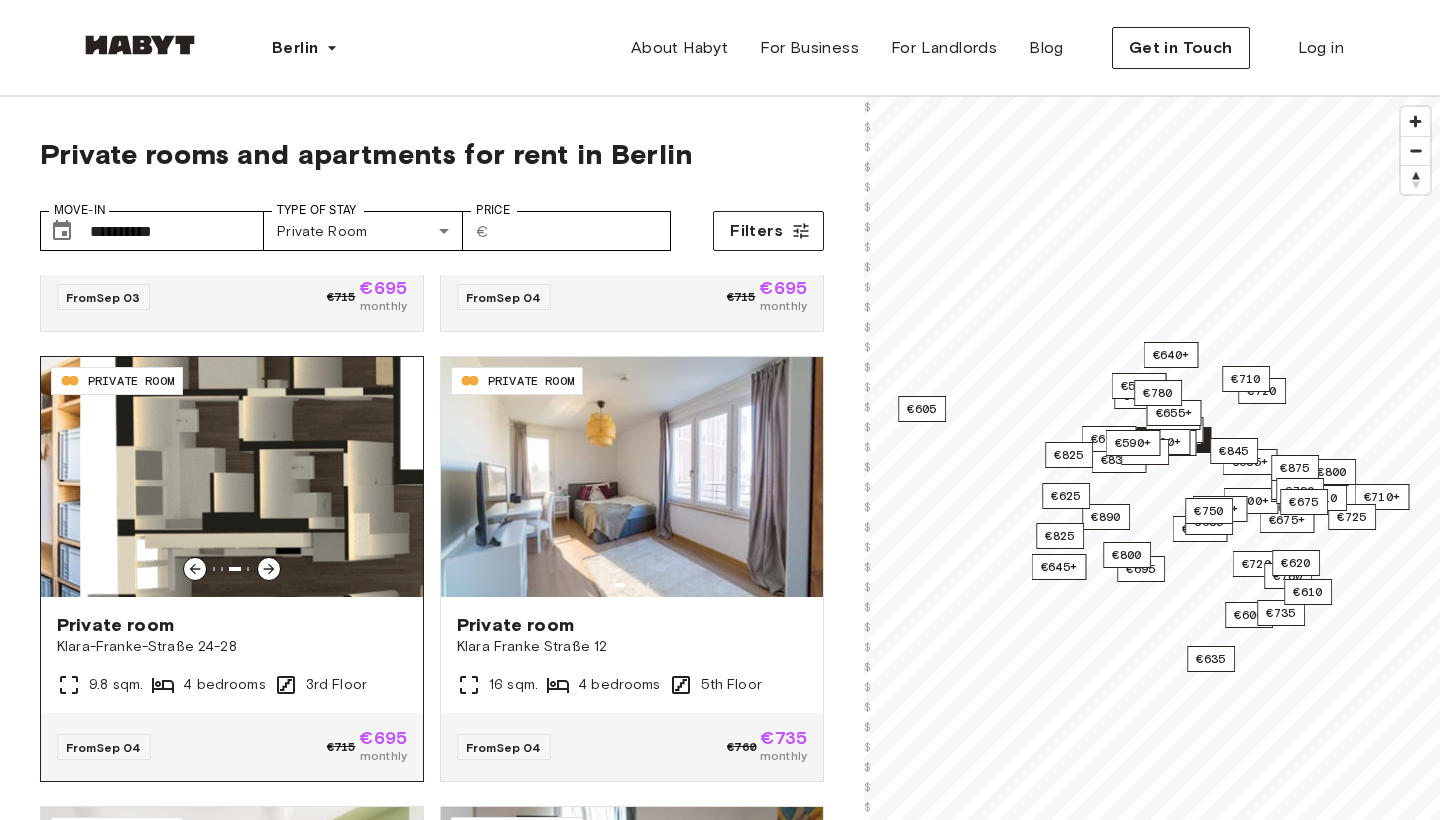 click 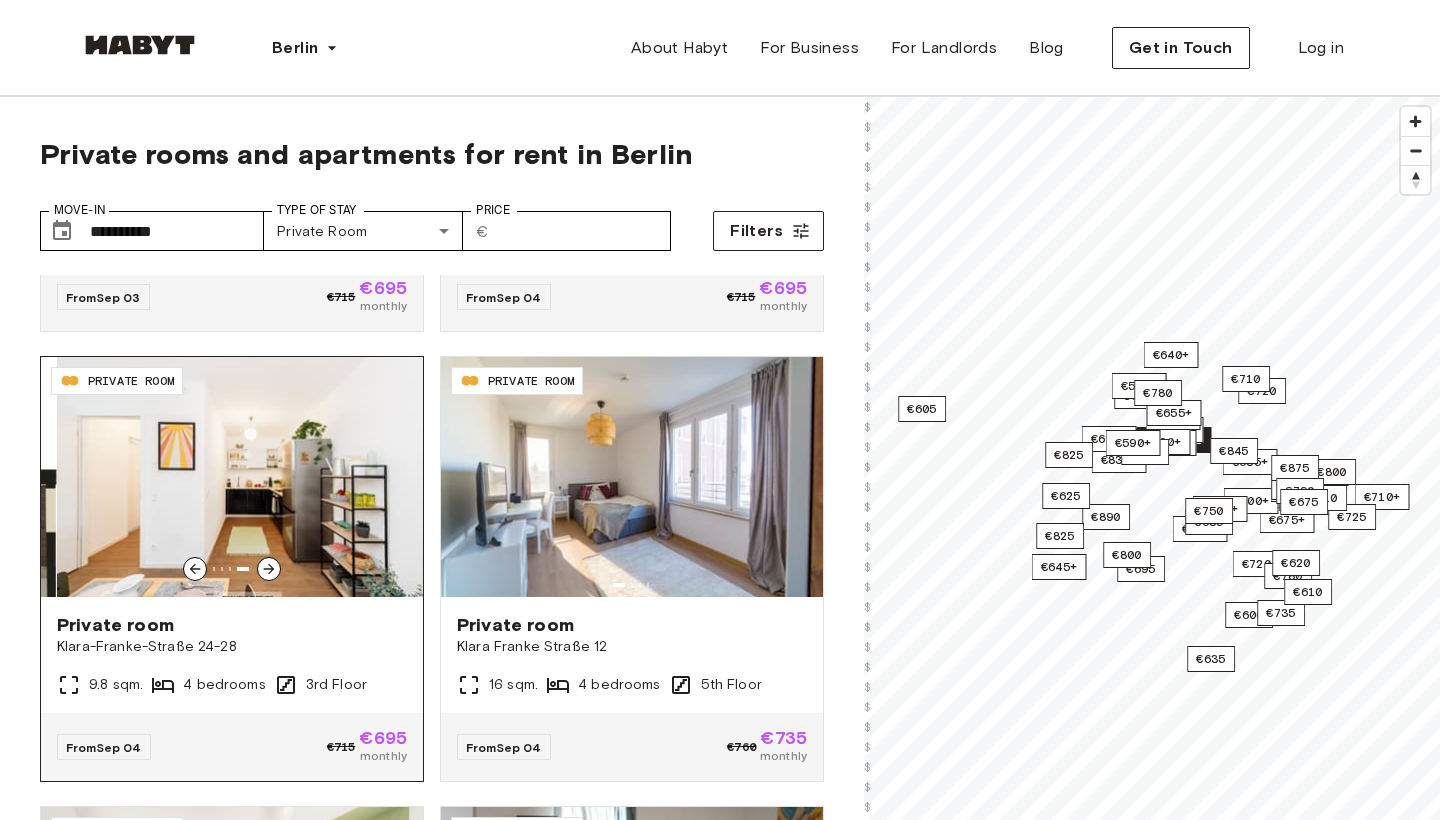 click 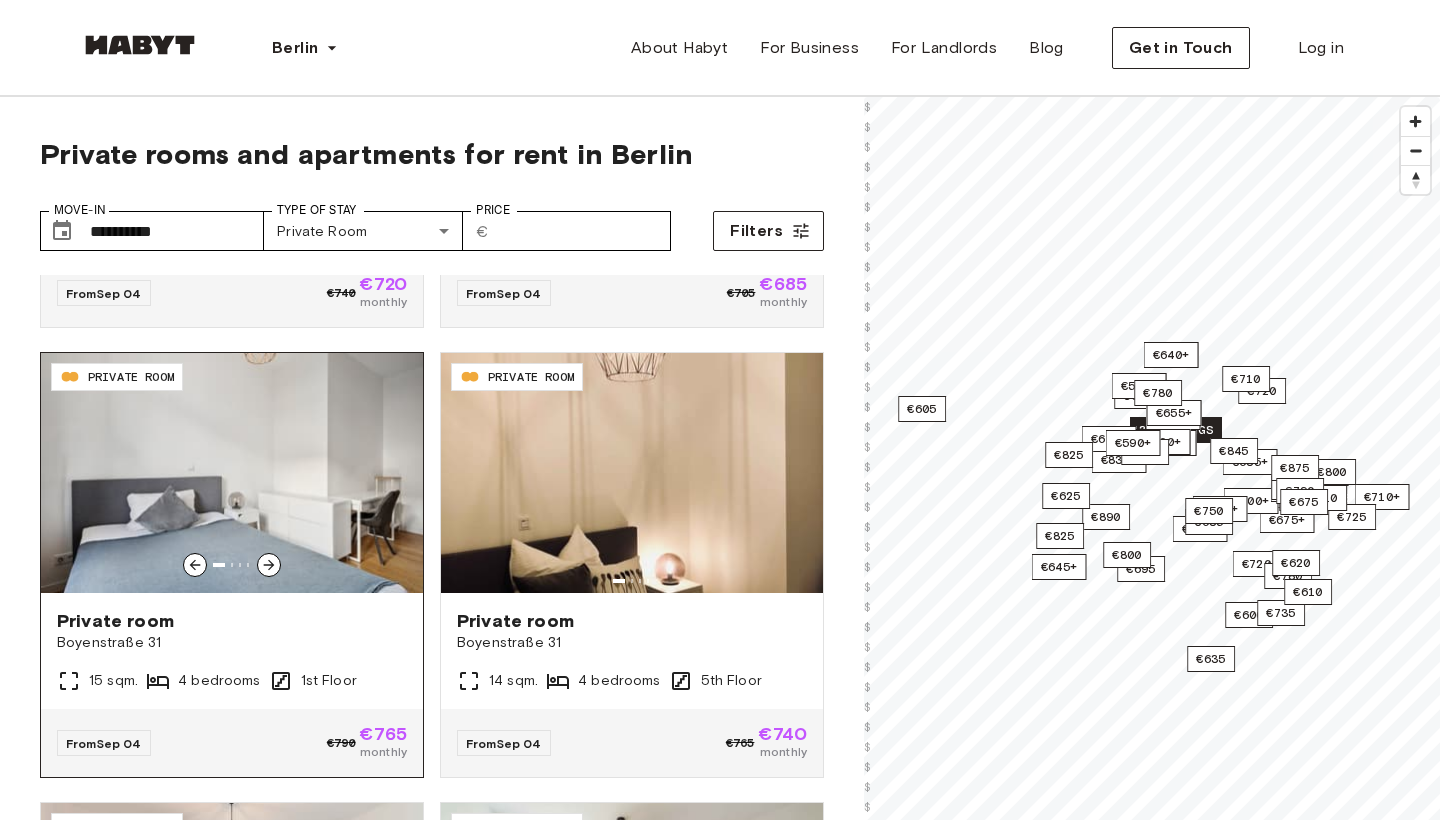 scroll, scrollTop: 3532, scrollLeft: 0, axis: vertical 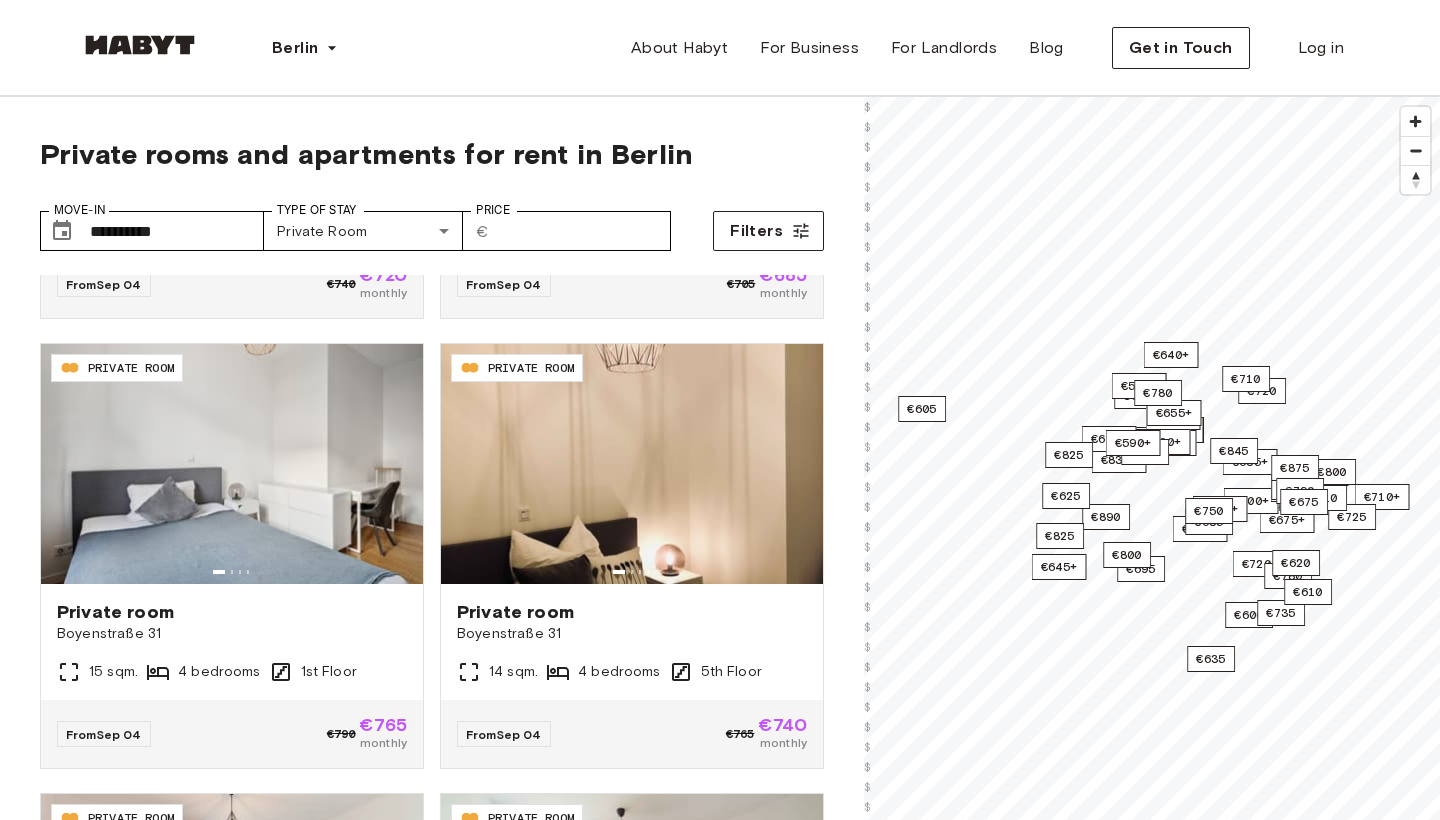 click on "**********" at bounding box center (432, 223) 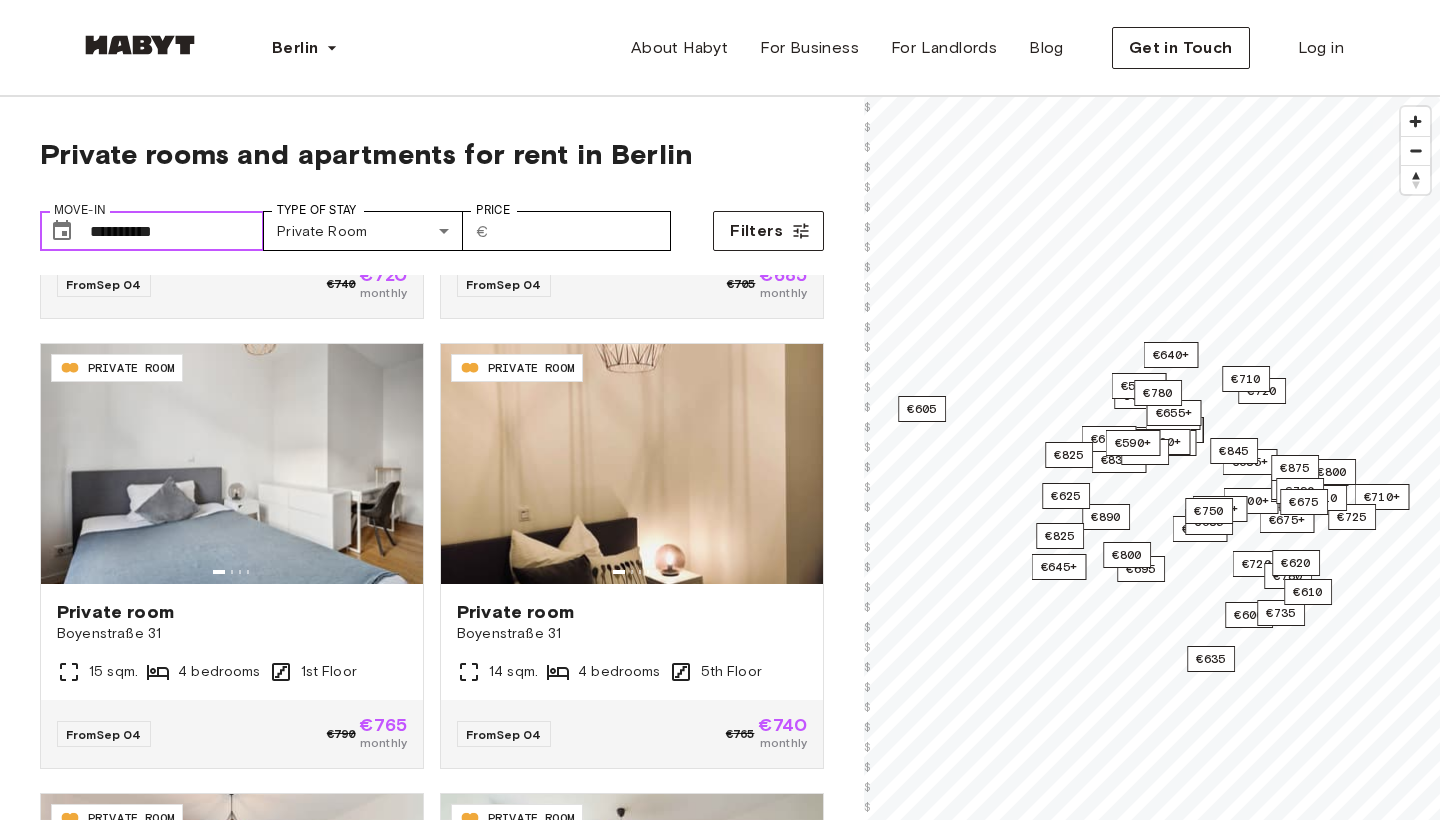 click on "**********" at bounding box center [177, 231] 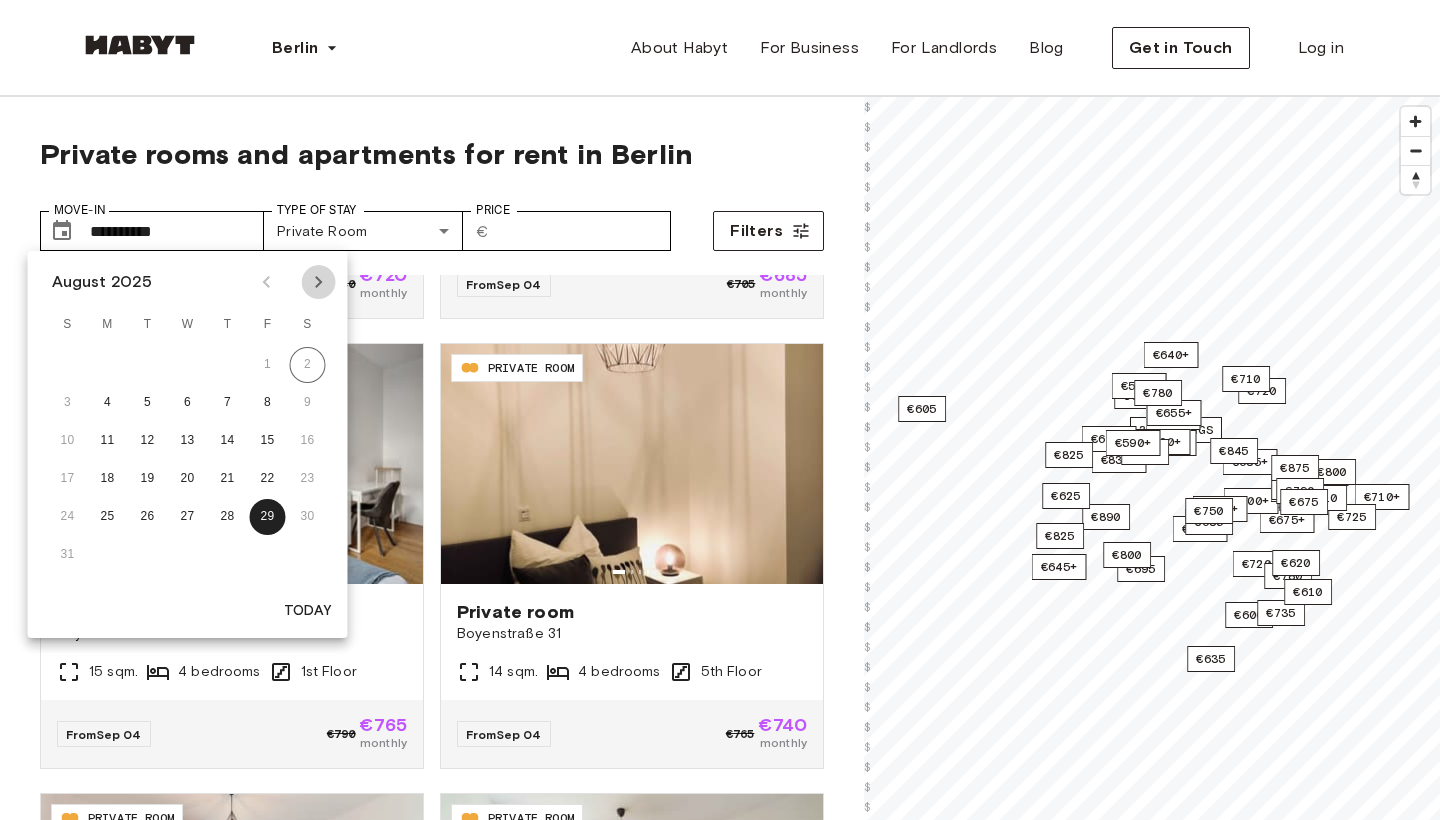 click 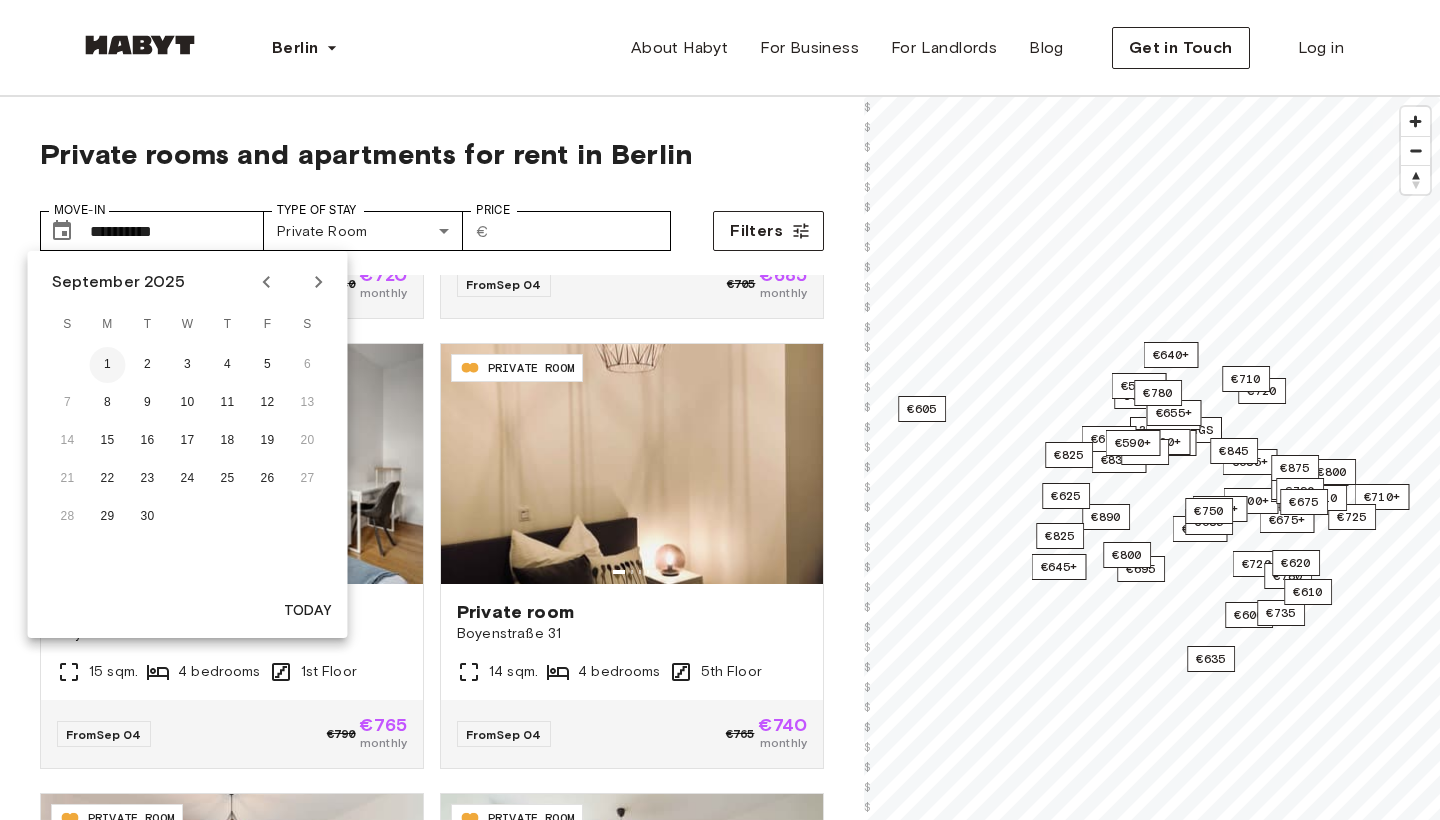 click on "1" at bounding box center (108, 365) 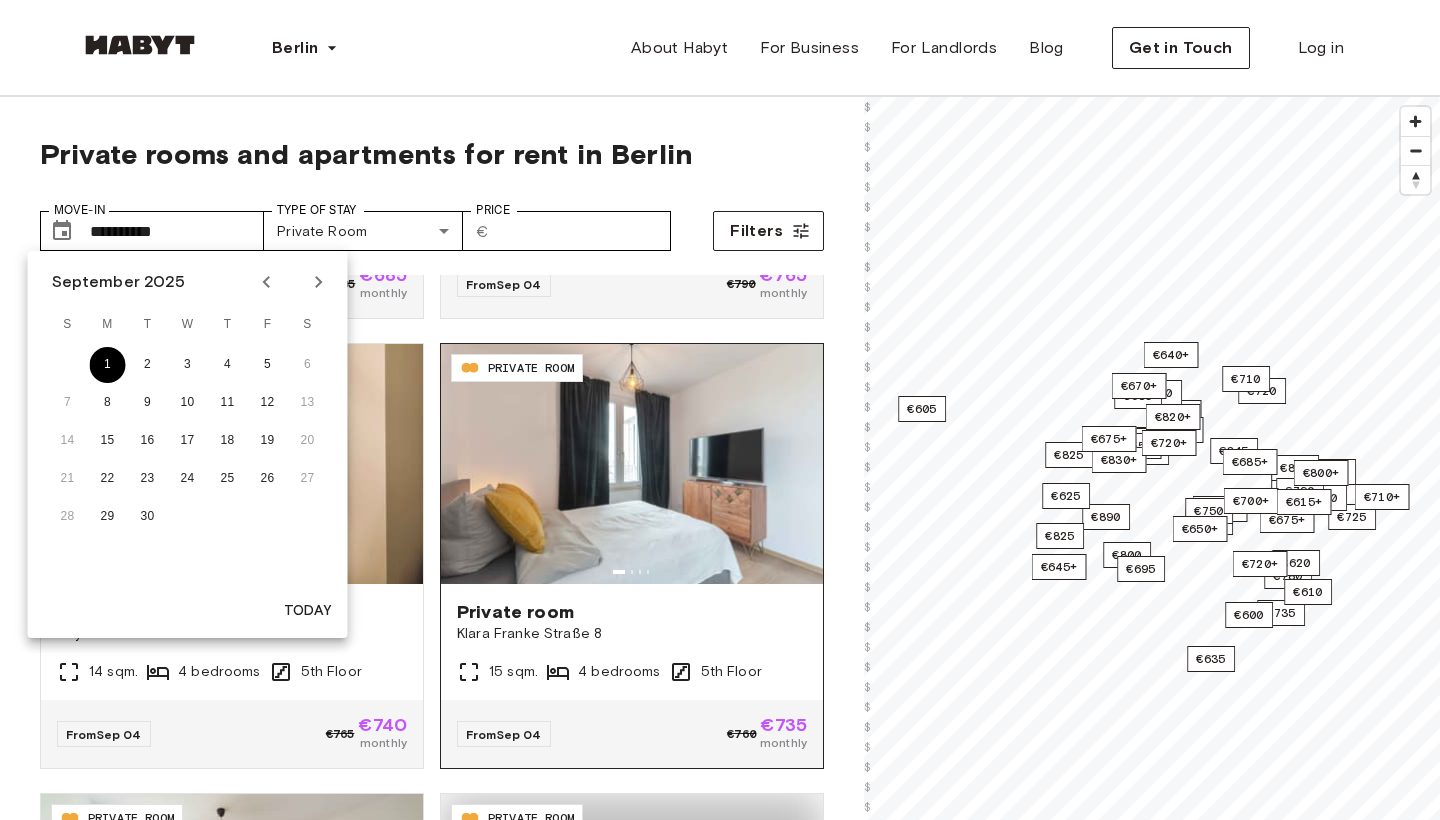 type on "**********" 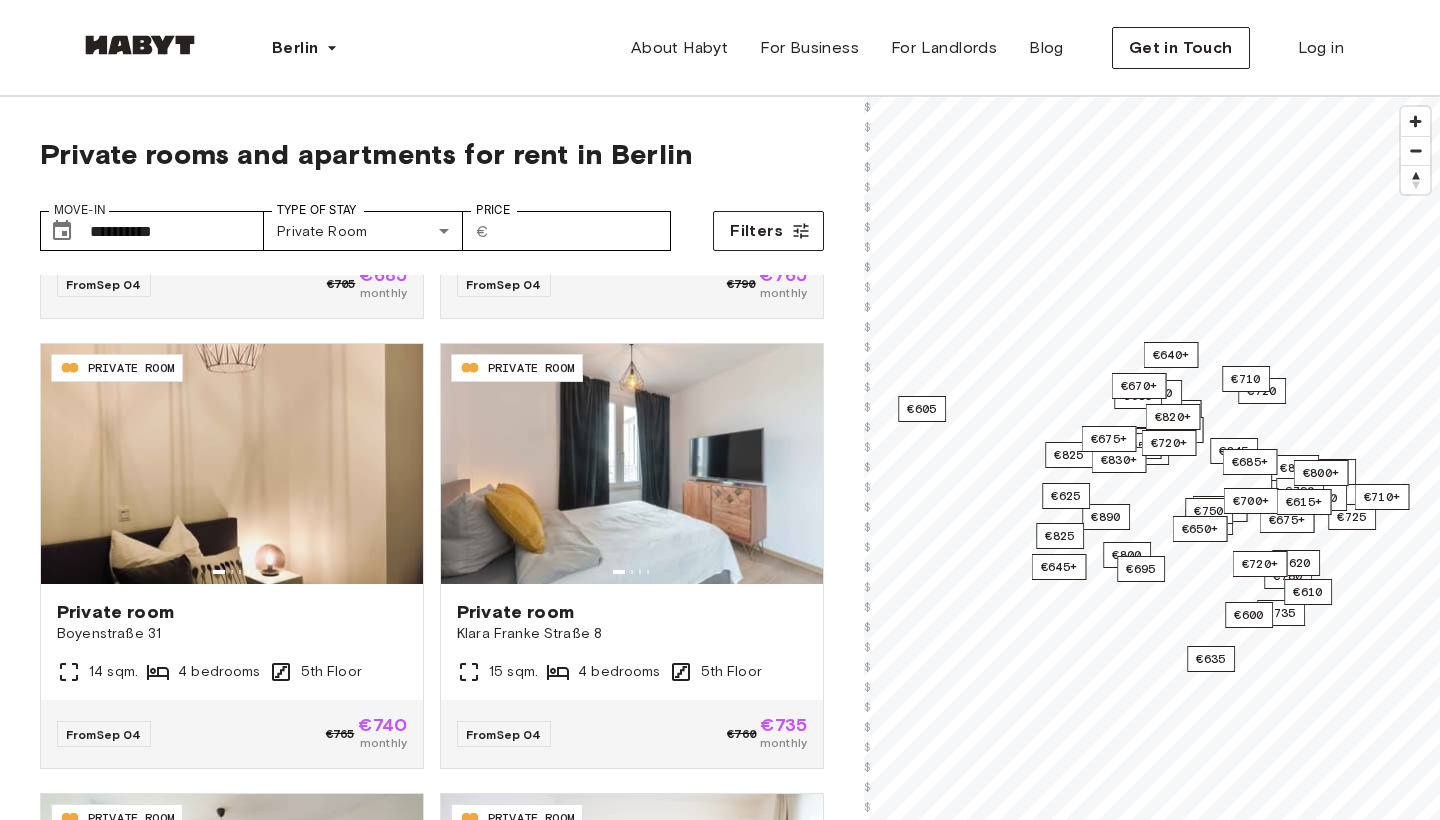 click on "**********" at bounding box center (432, 596) 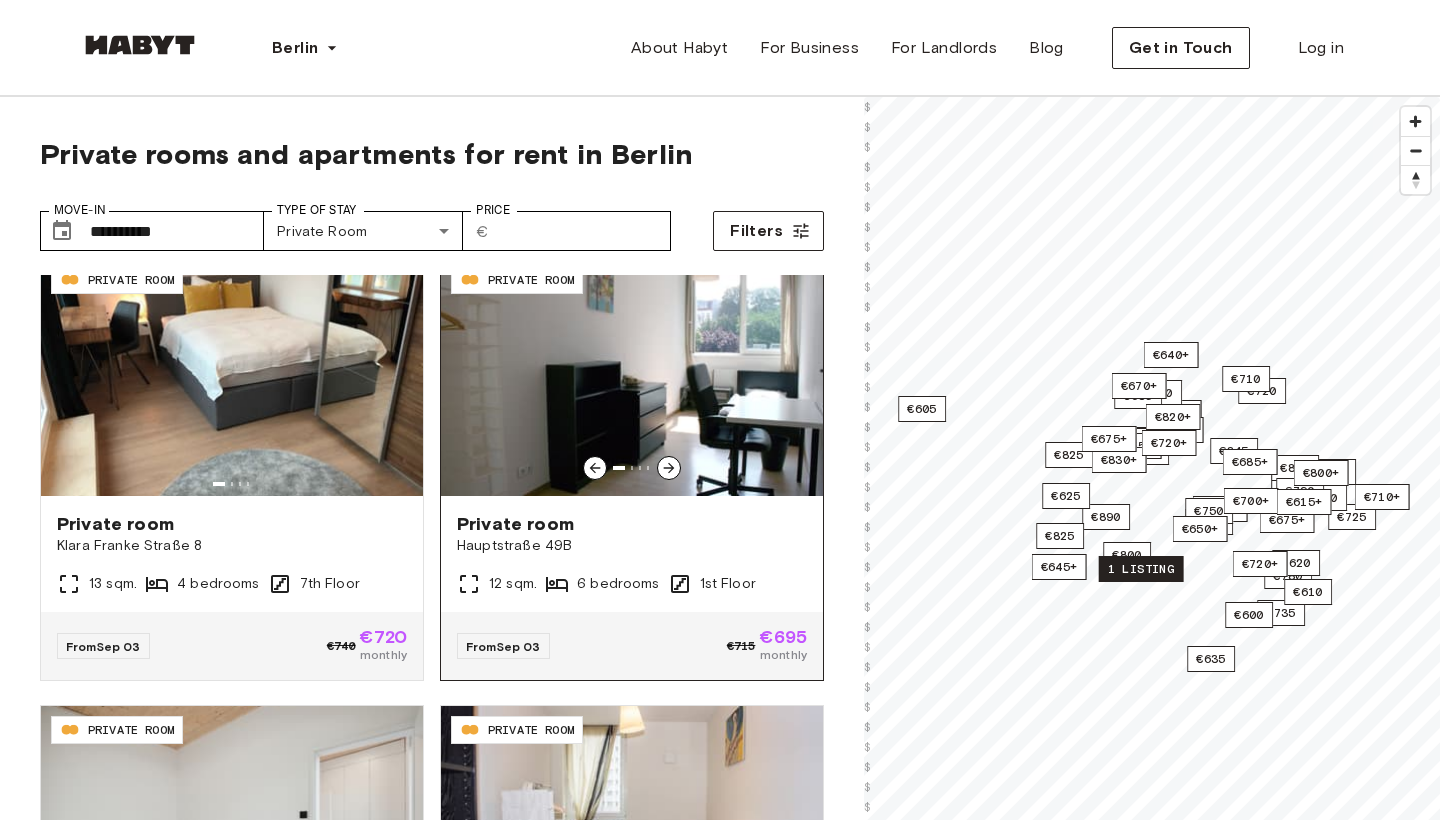scroll, scrollTop: 1363, scrollLeft: 0, axis: vertical 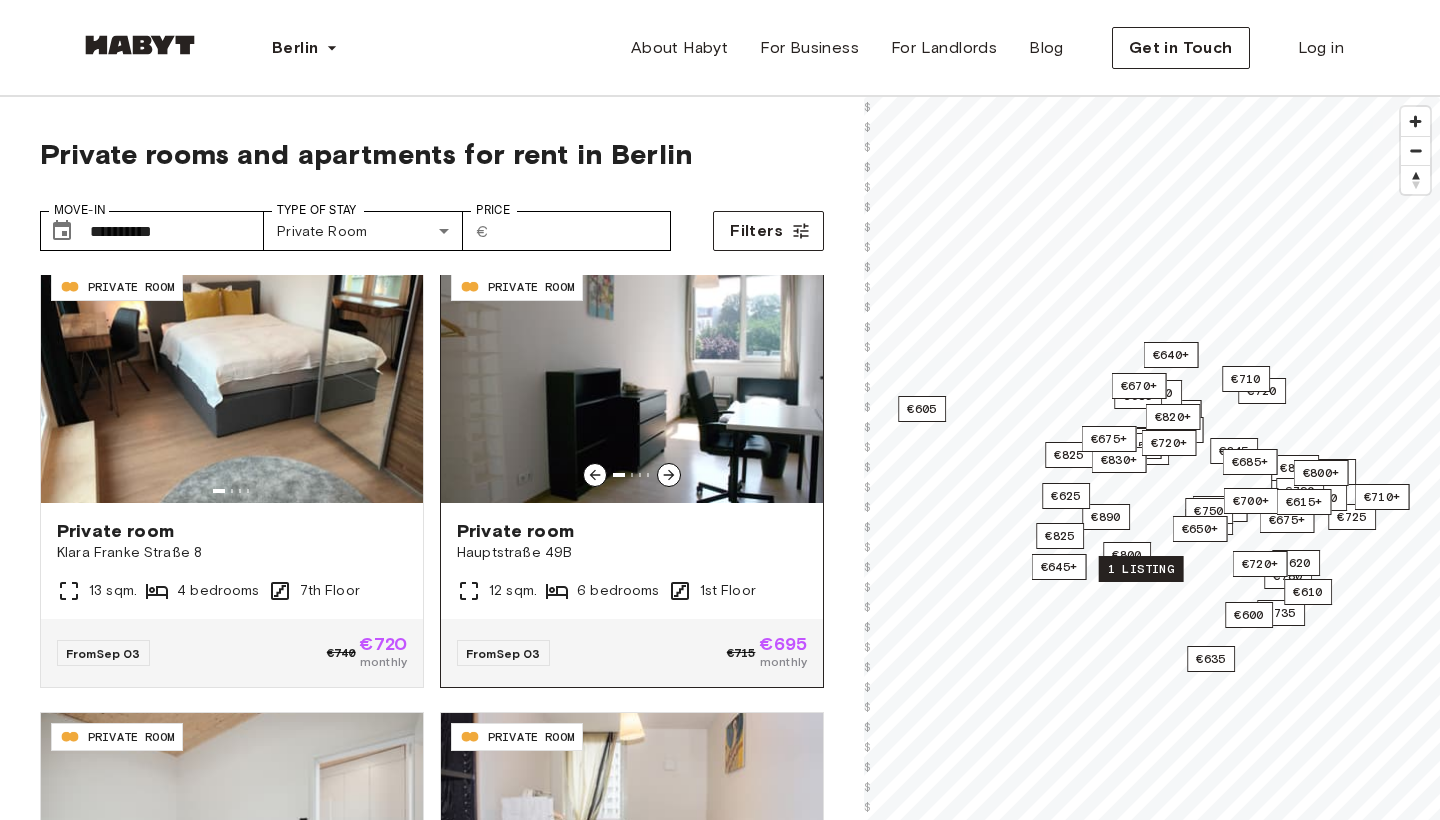 click at bounding box center [632, 475] 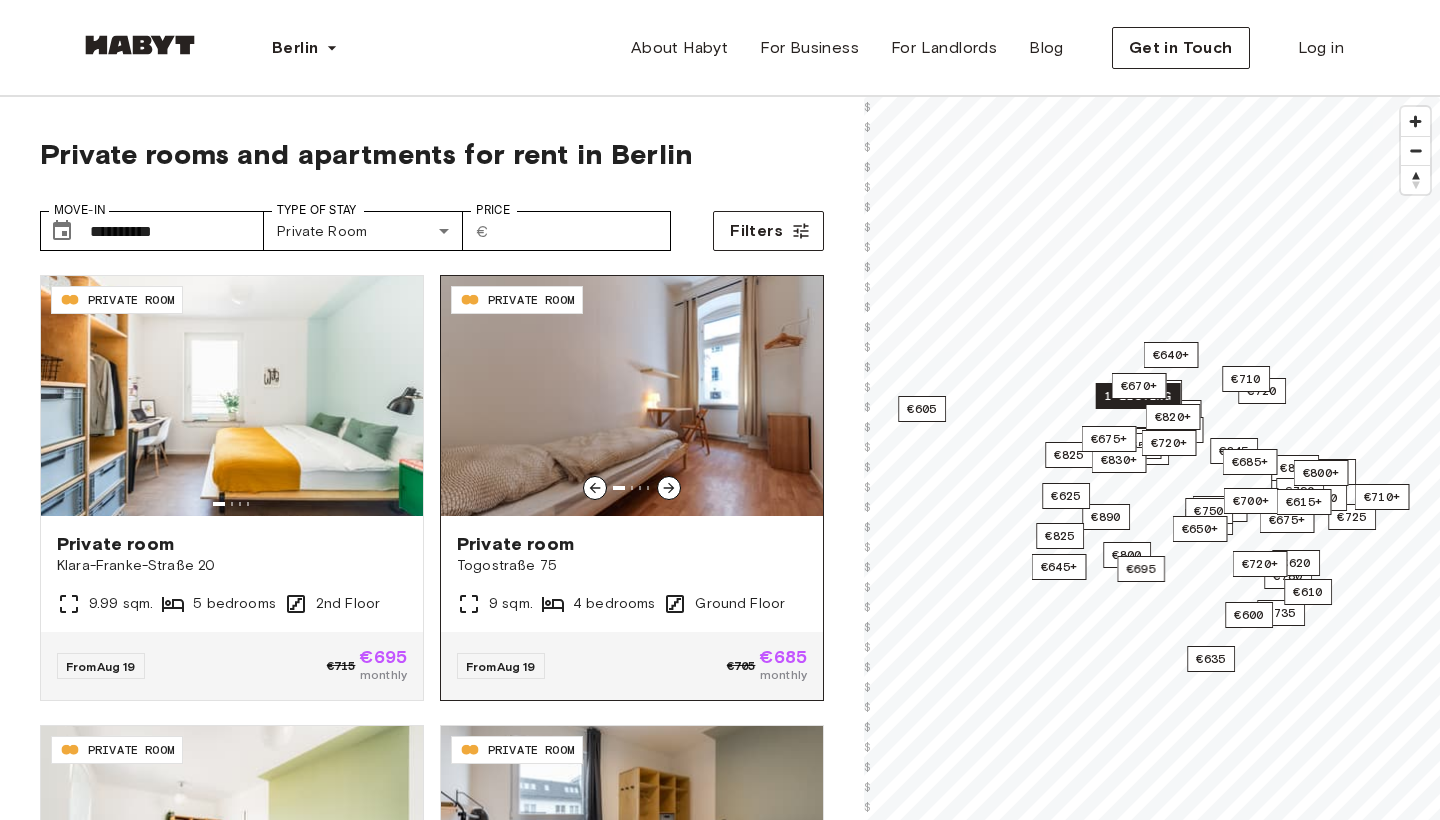 scroll, scrollTop: 0, scrollLeft: 0, axis: both 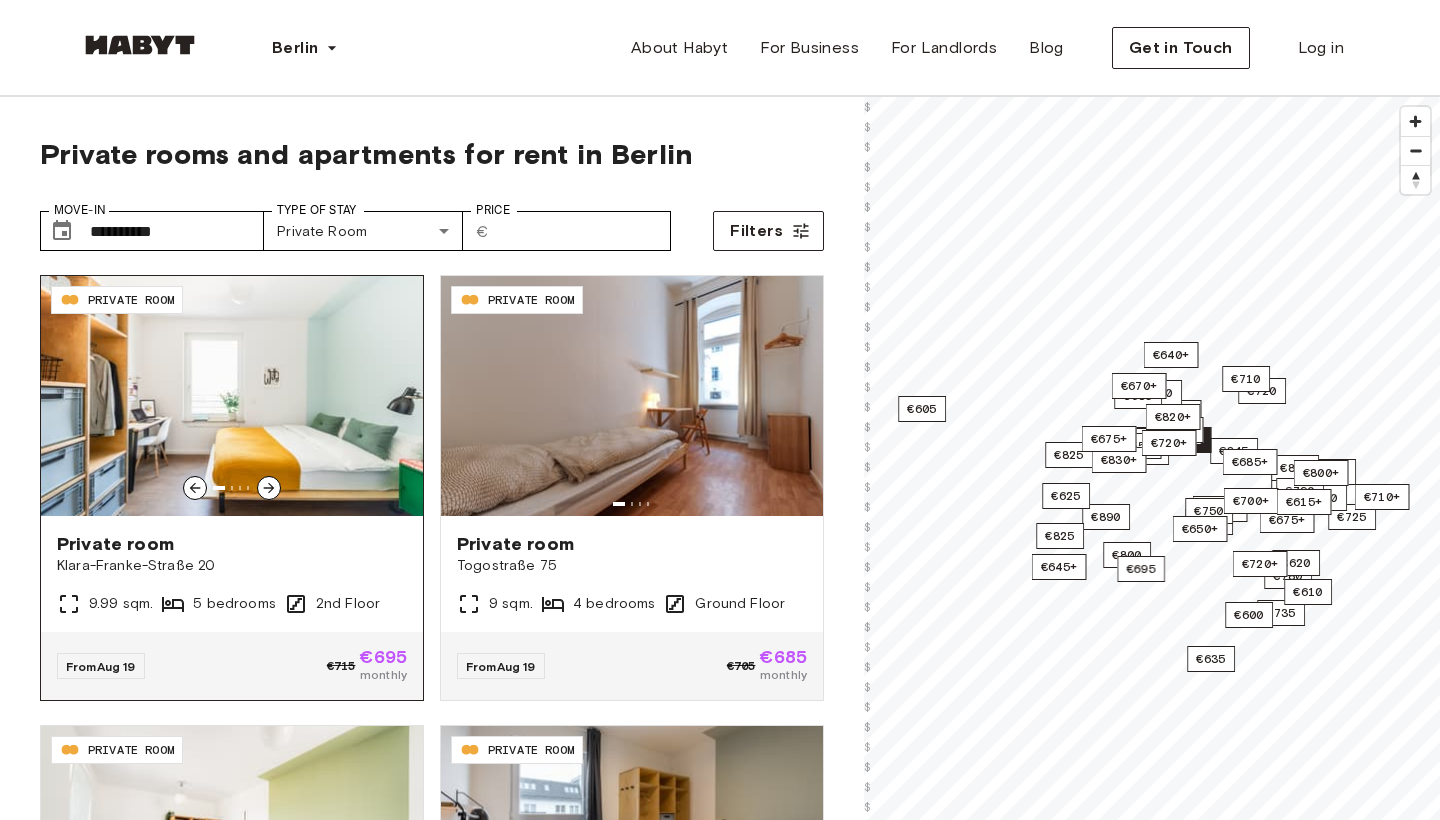 click at bounding box center (232, 396) 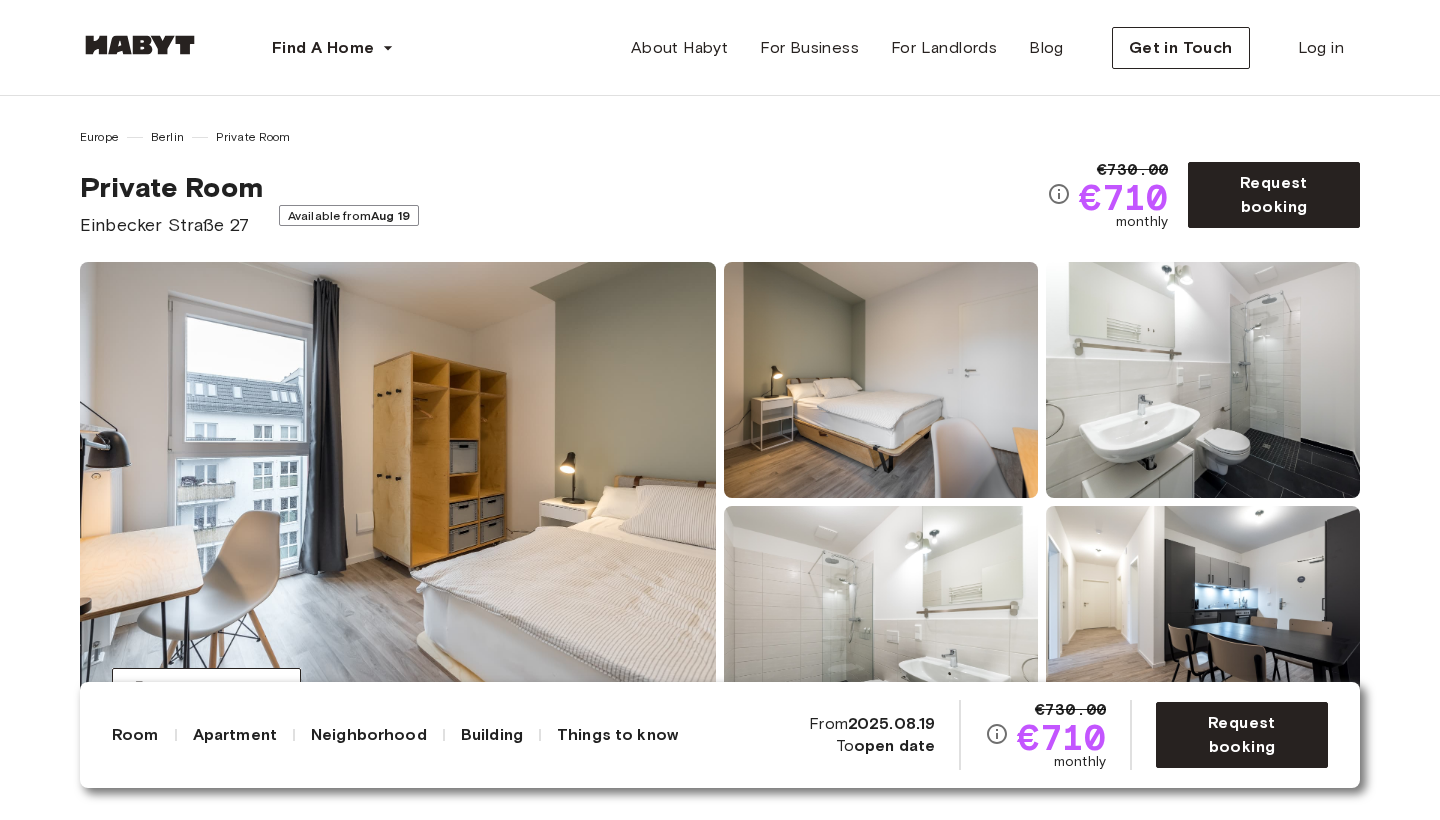 scroll, scrollTop: 0, scrollLeft: 0, axis: both 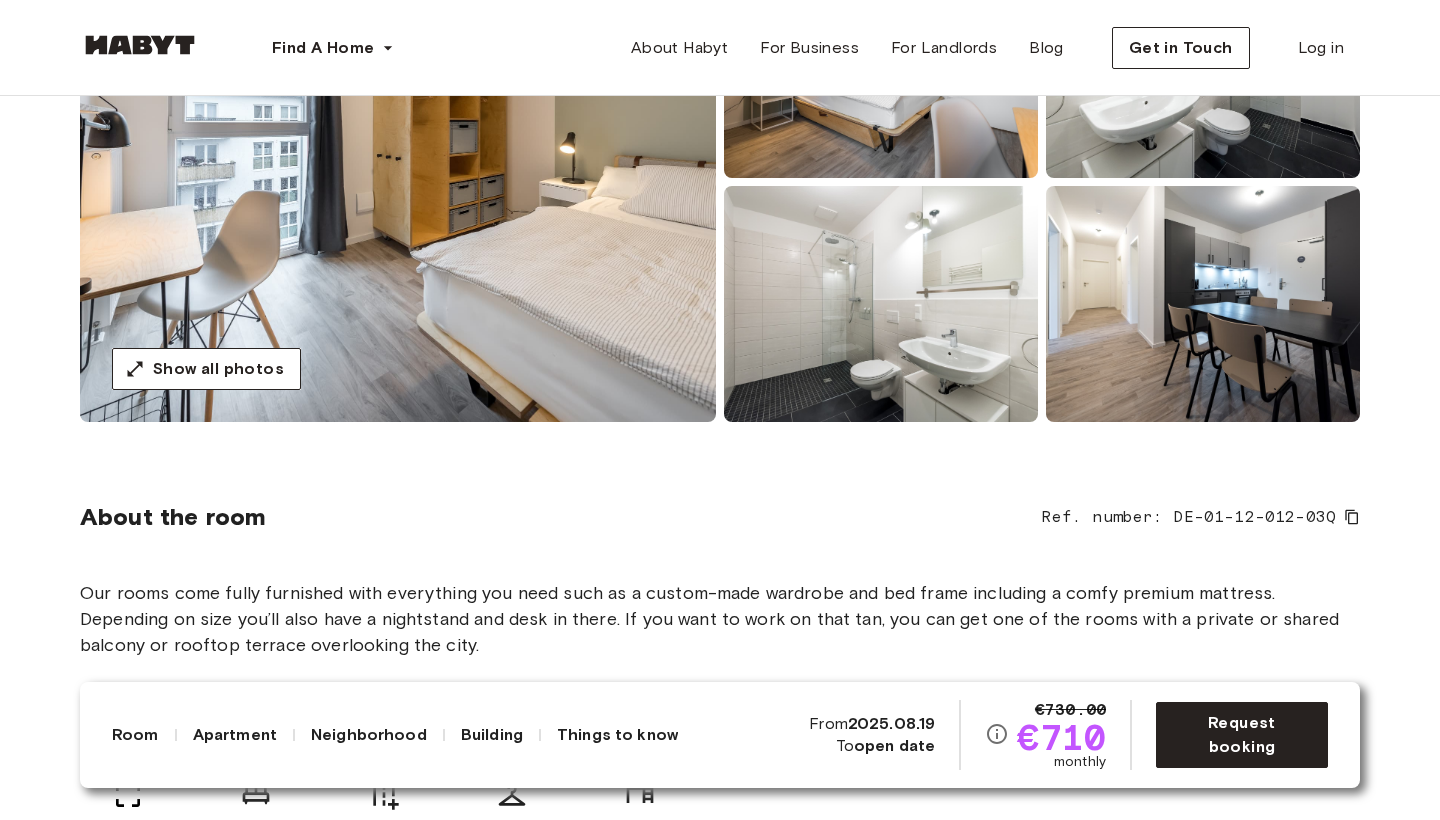 click at bounding box center (398, 182) 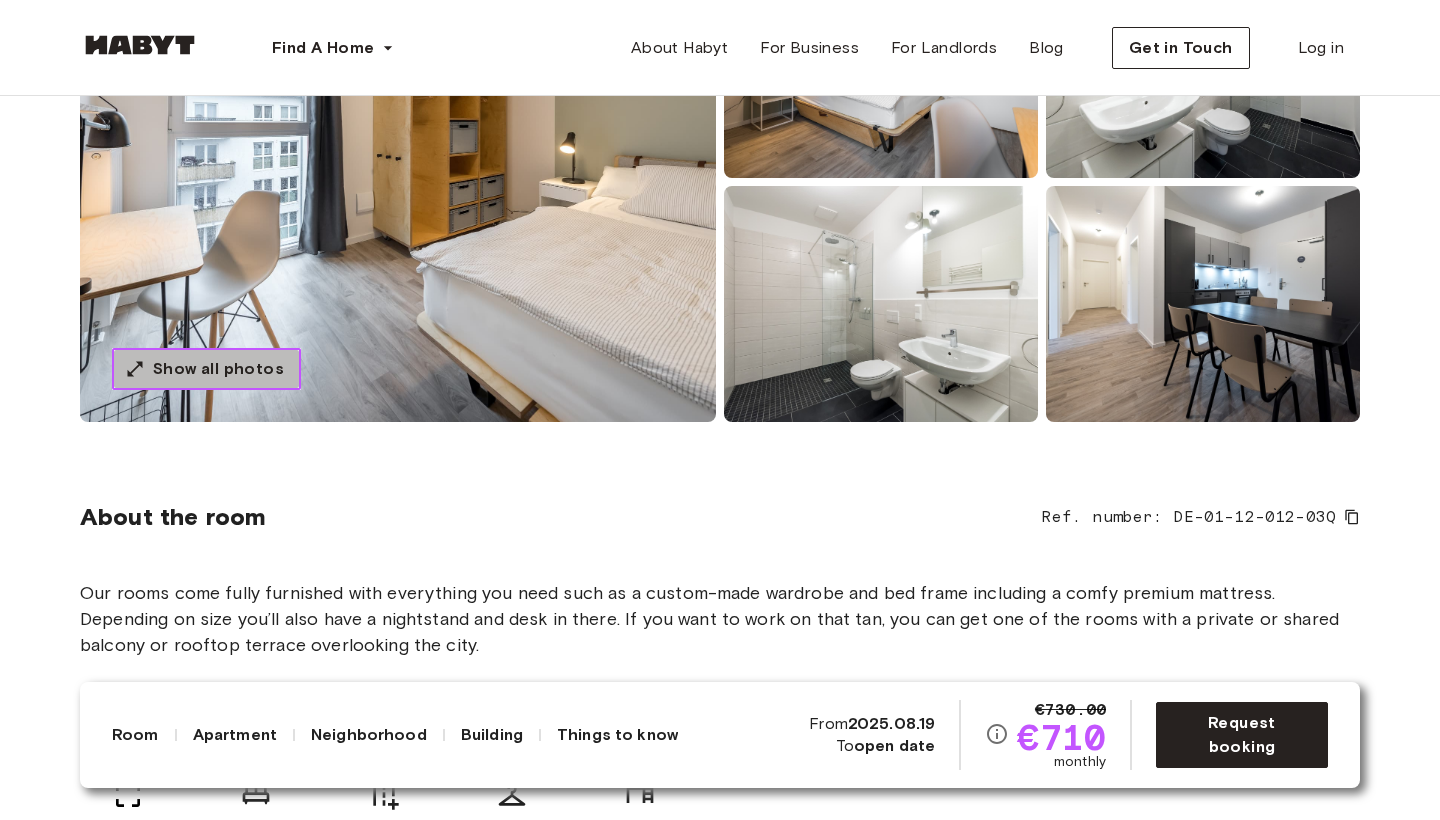 click on "Show all photos" at bounding box center (206, 369) 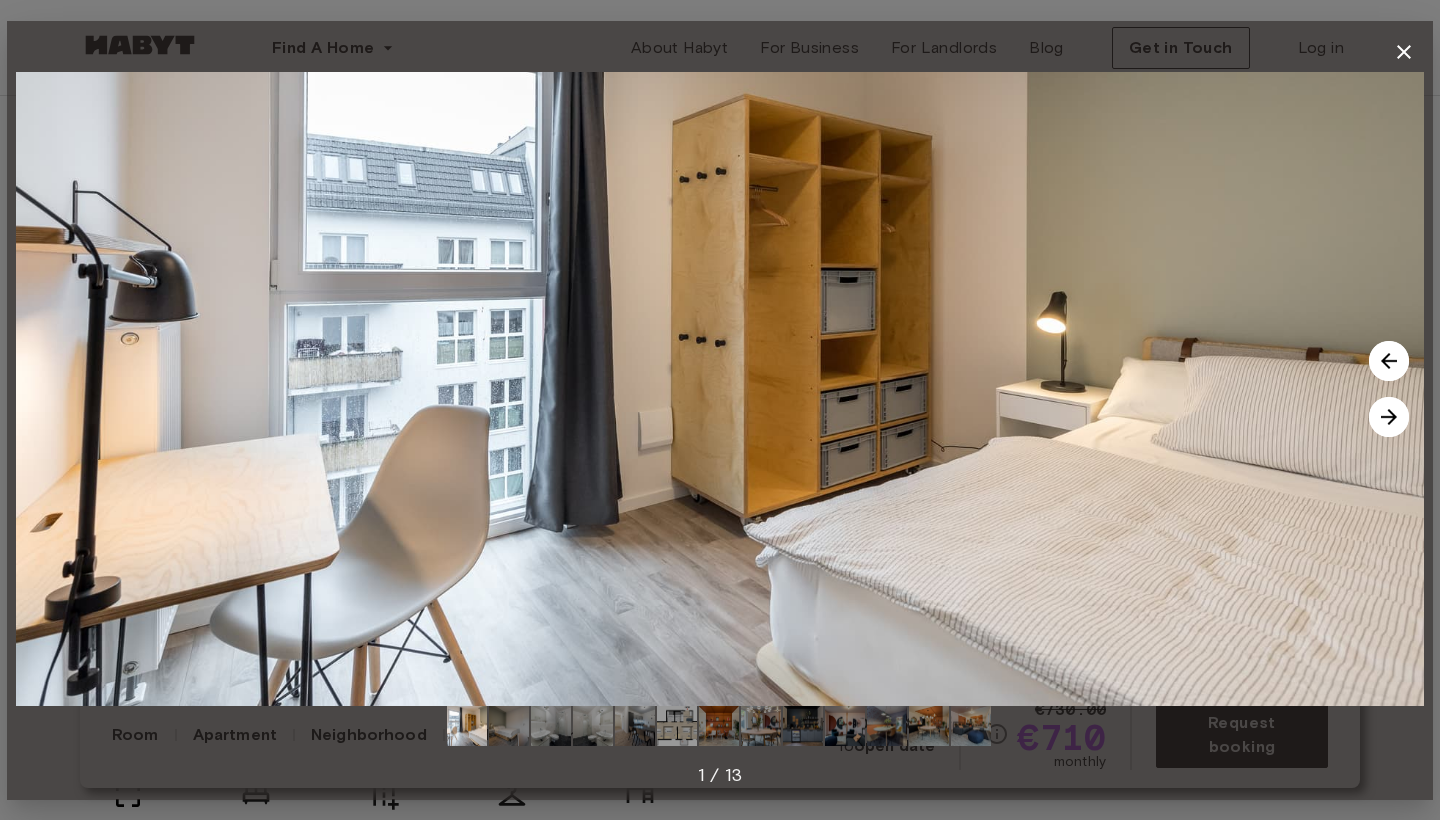 click at bounding box center [1389, 417] 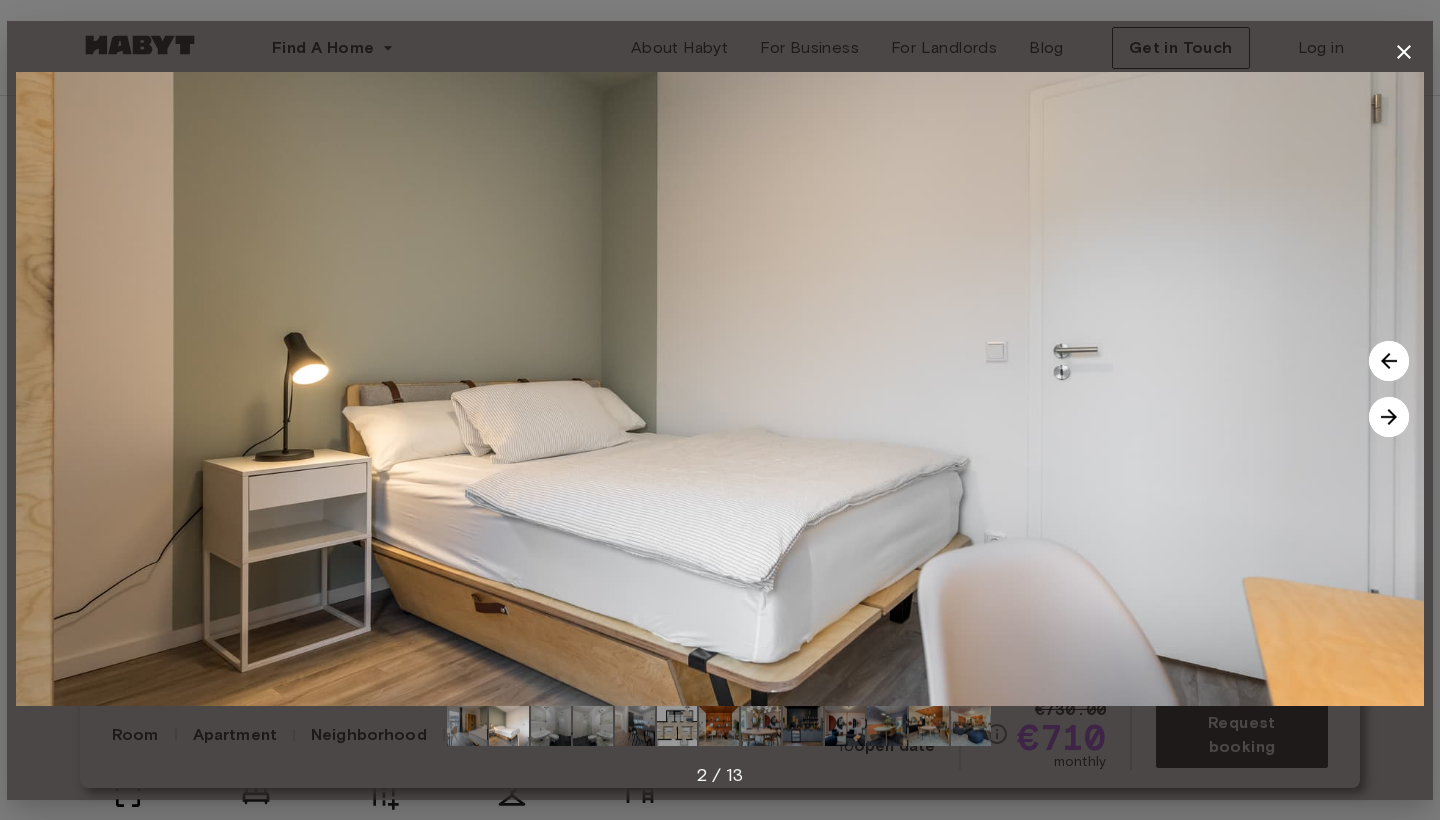 click at bounding box center (1389, 417) 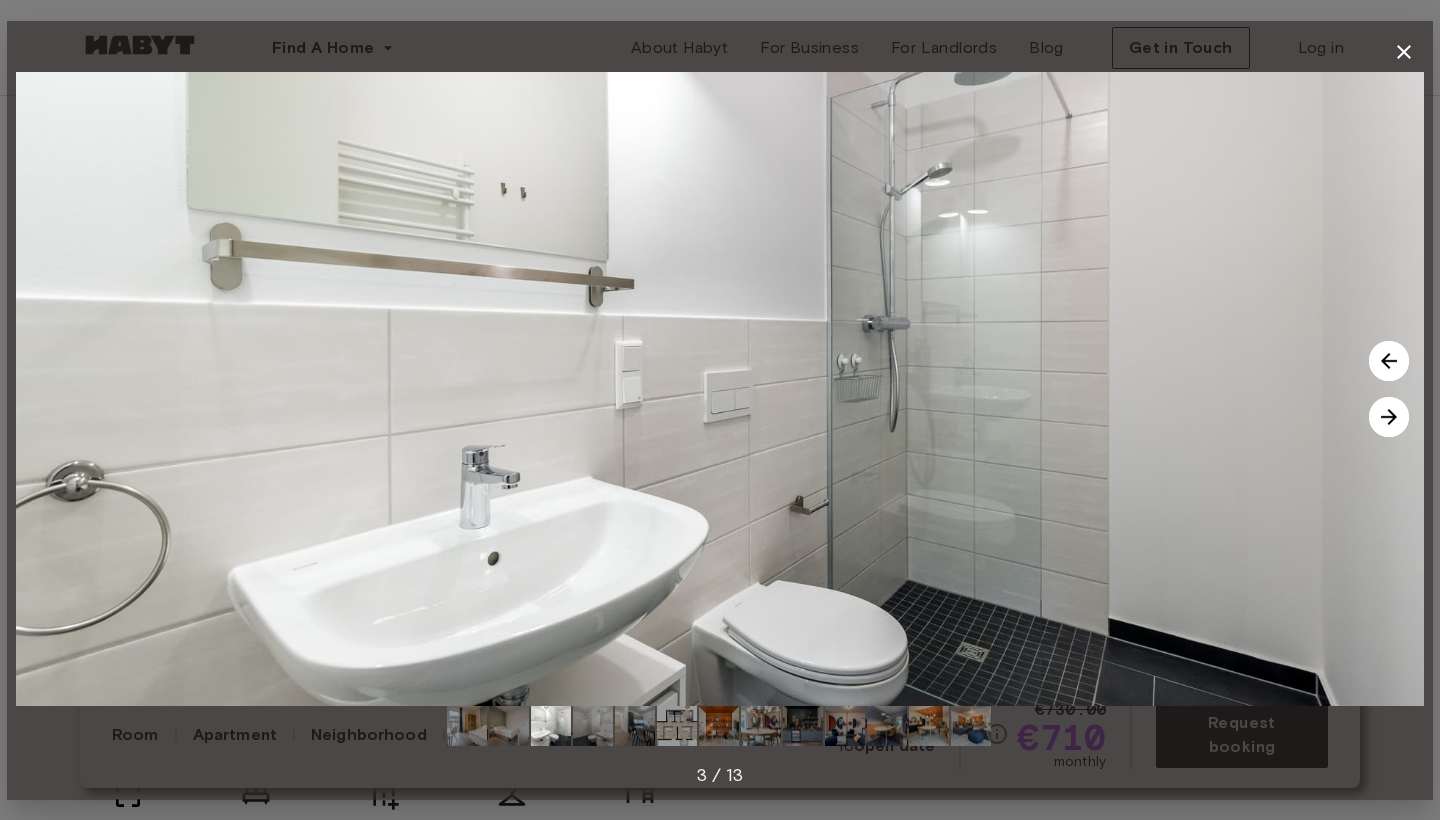 click at bounding box center (1389, 417) 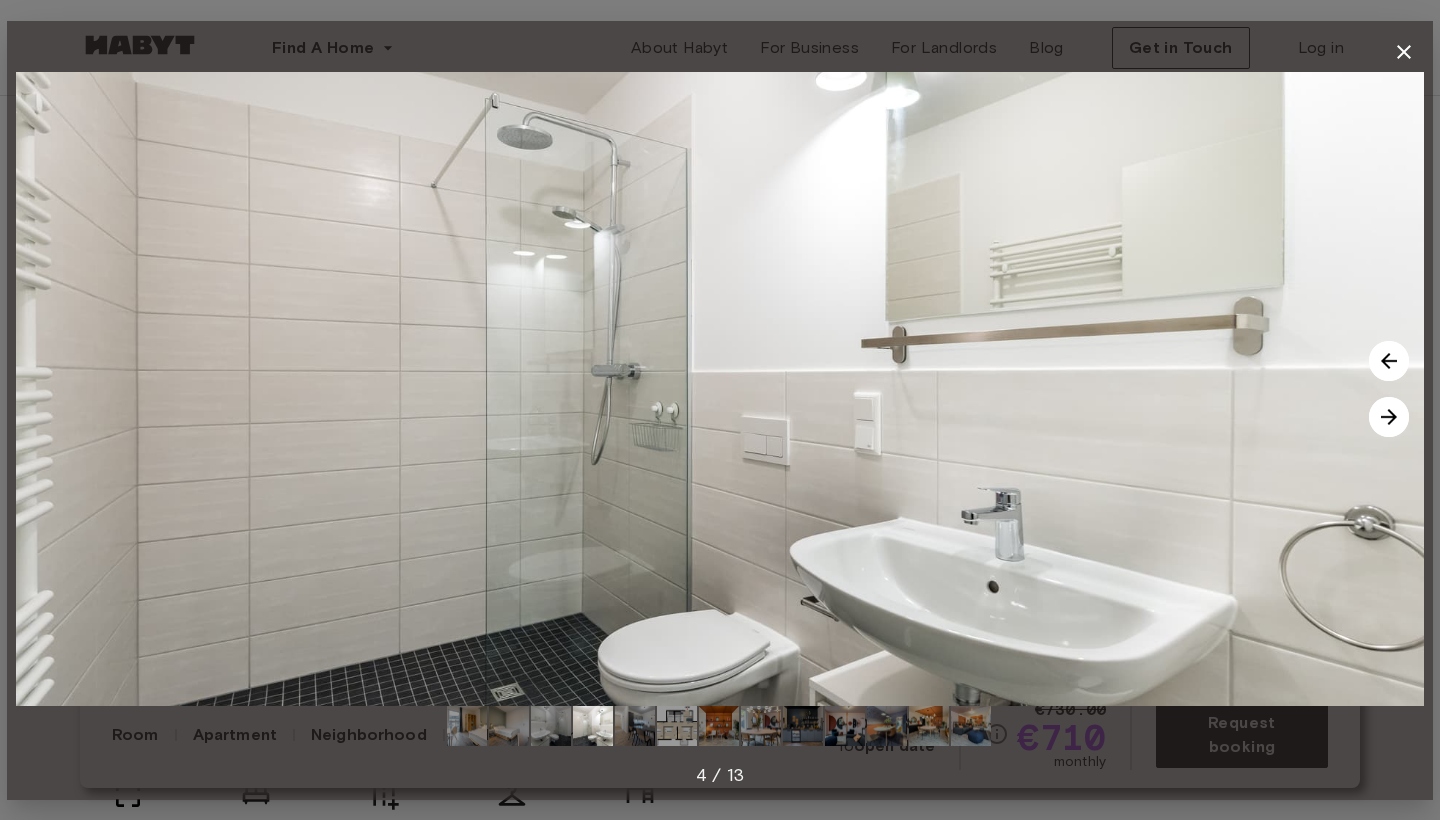 click at bounding box center (1389, 417) 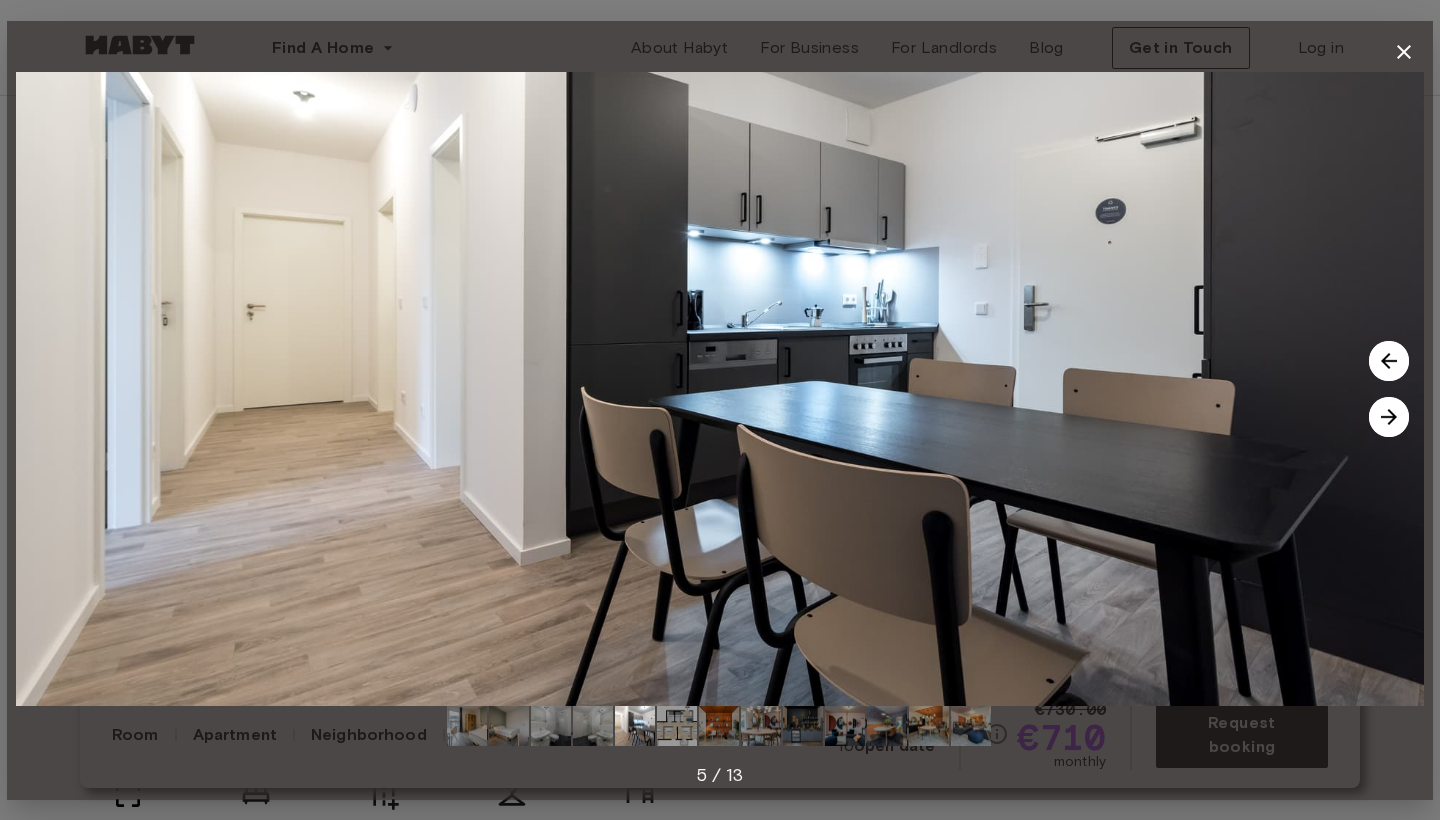 click at bounding box center [1389, 417] 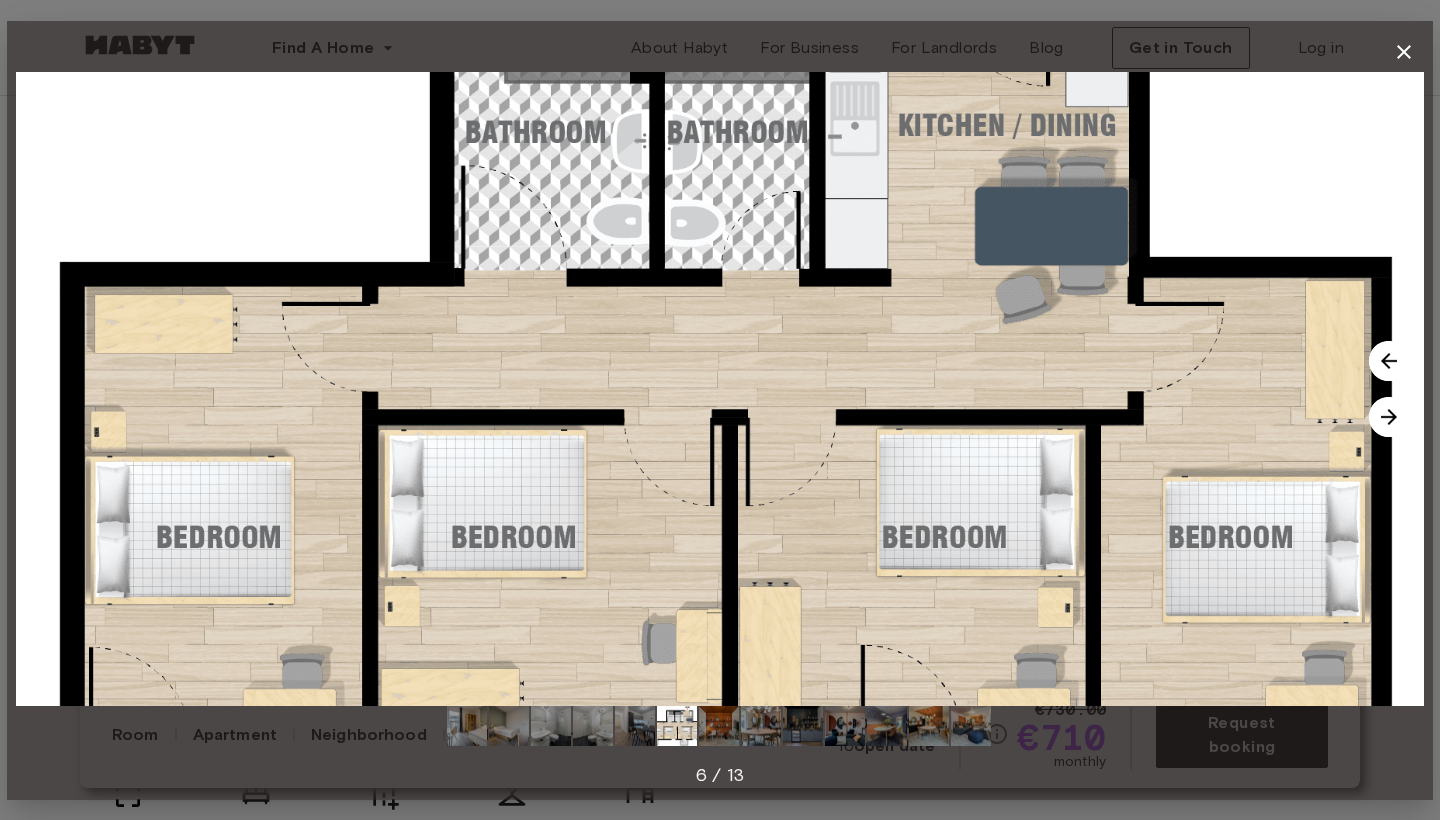 click at bounding box center (1389, 417) 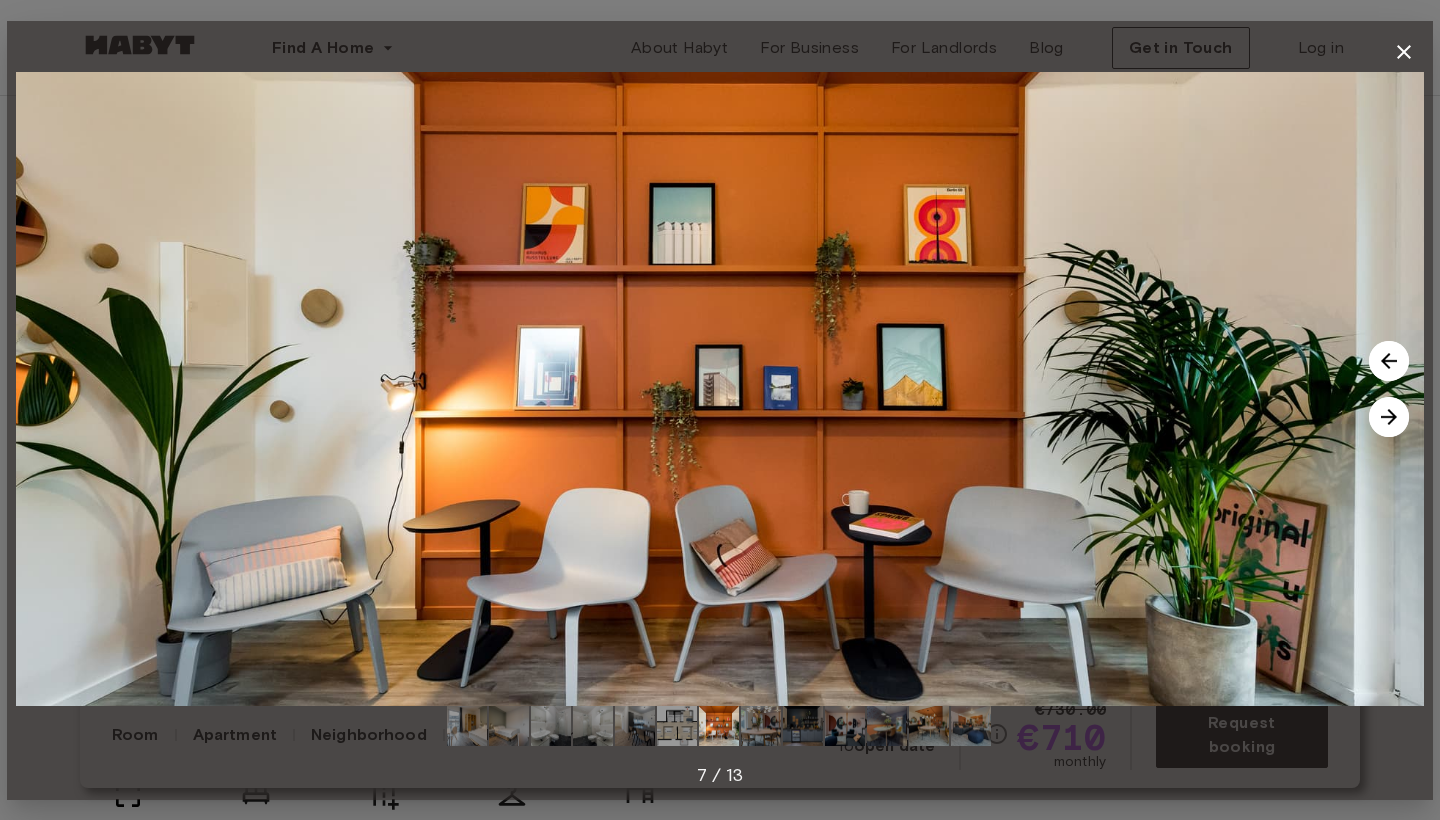 click at bounding box center [1389, 417] 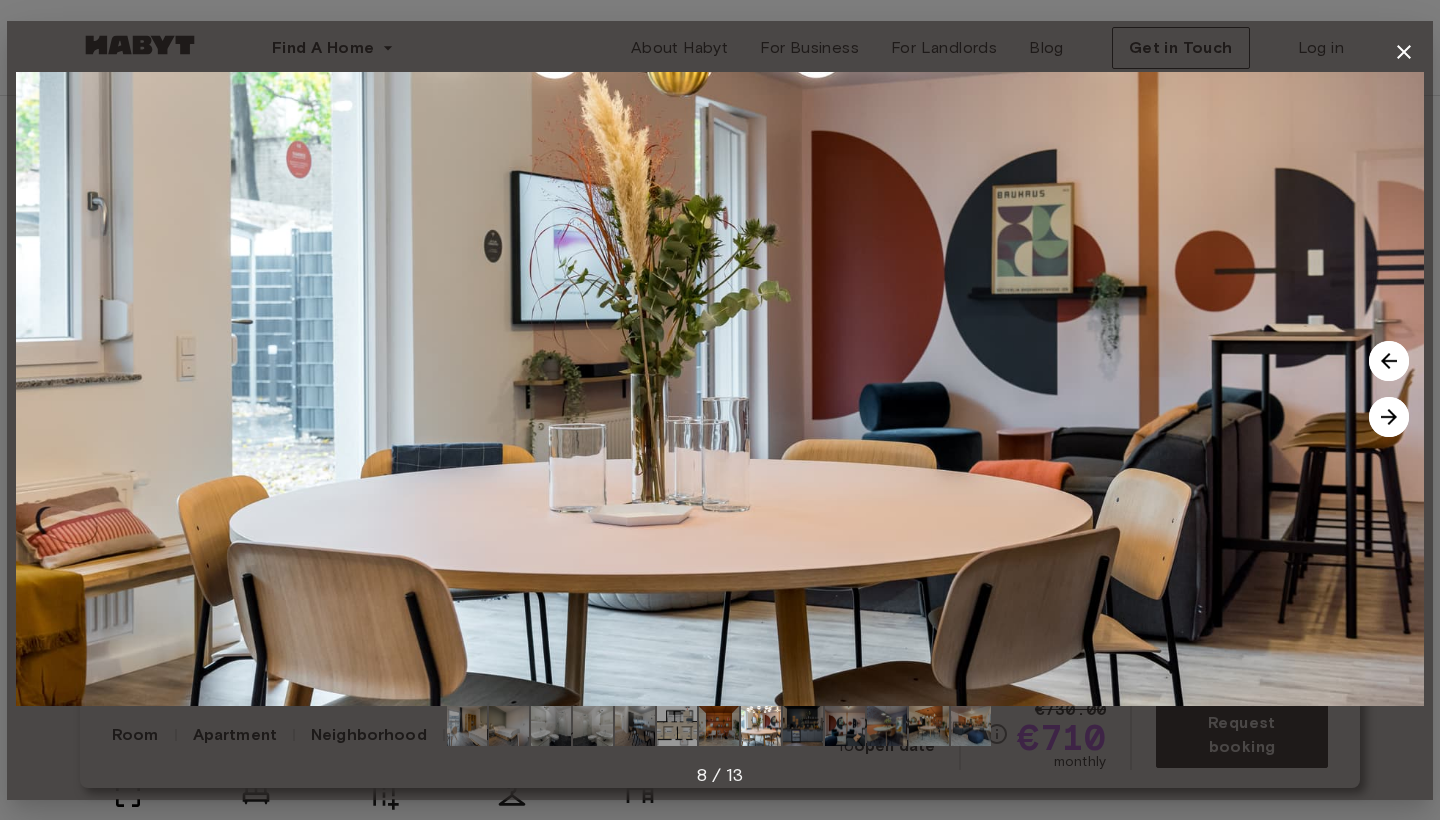 click at bounding box center (1389, 417) 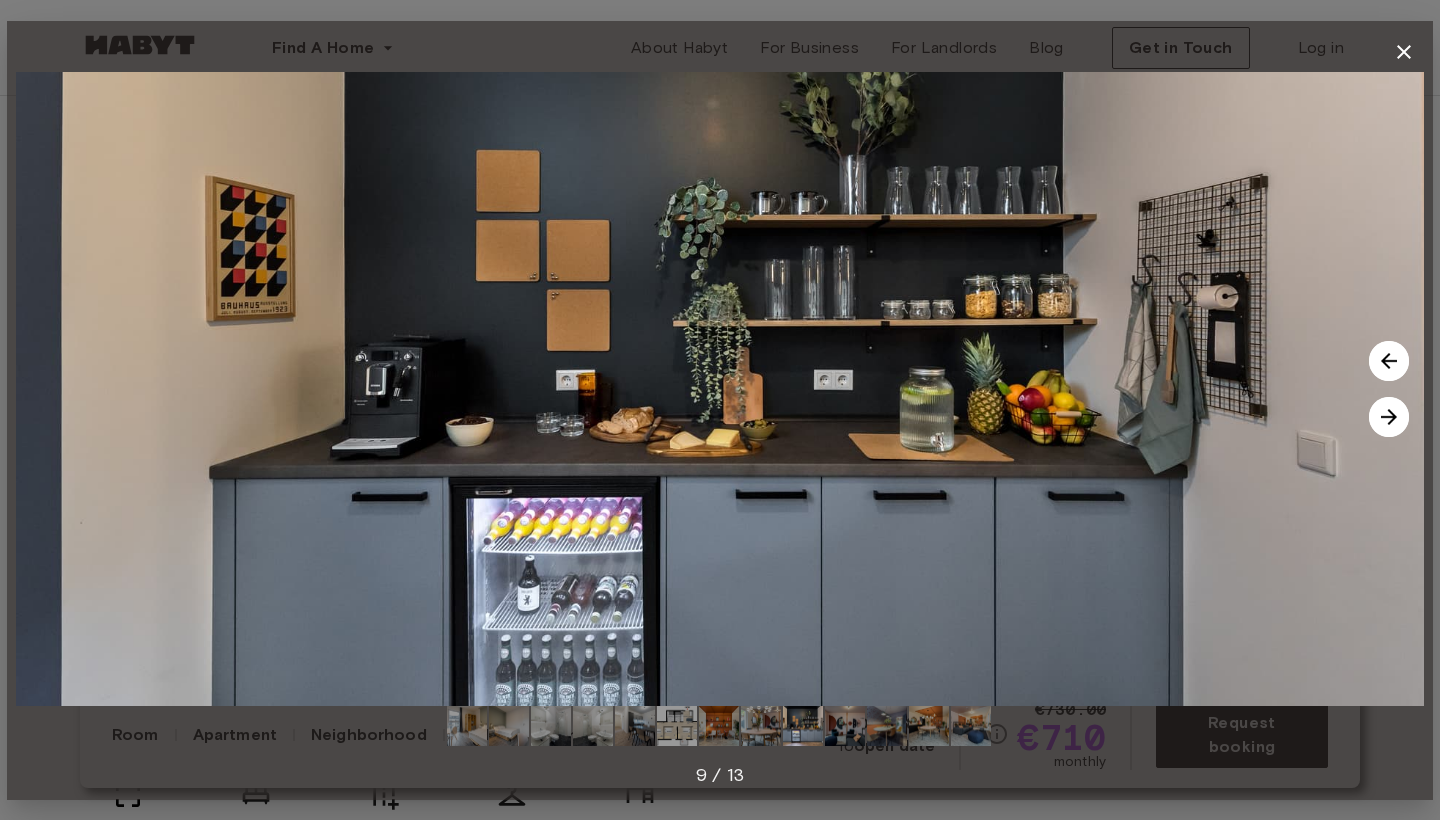 click at bounding box center (1389, 417) 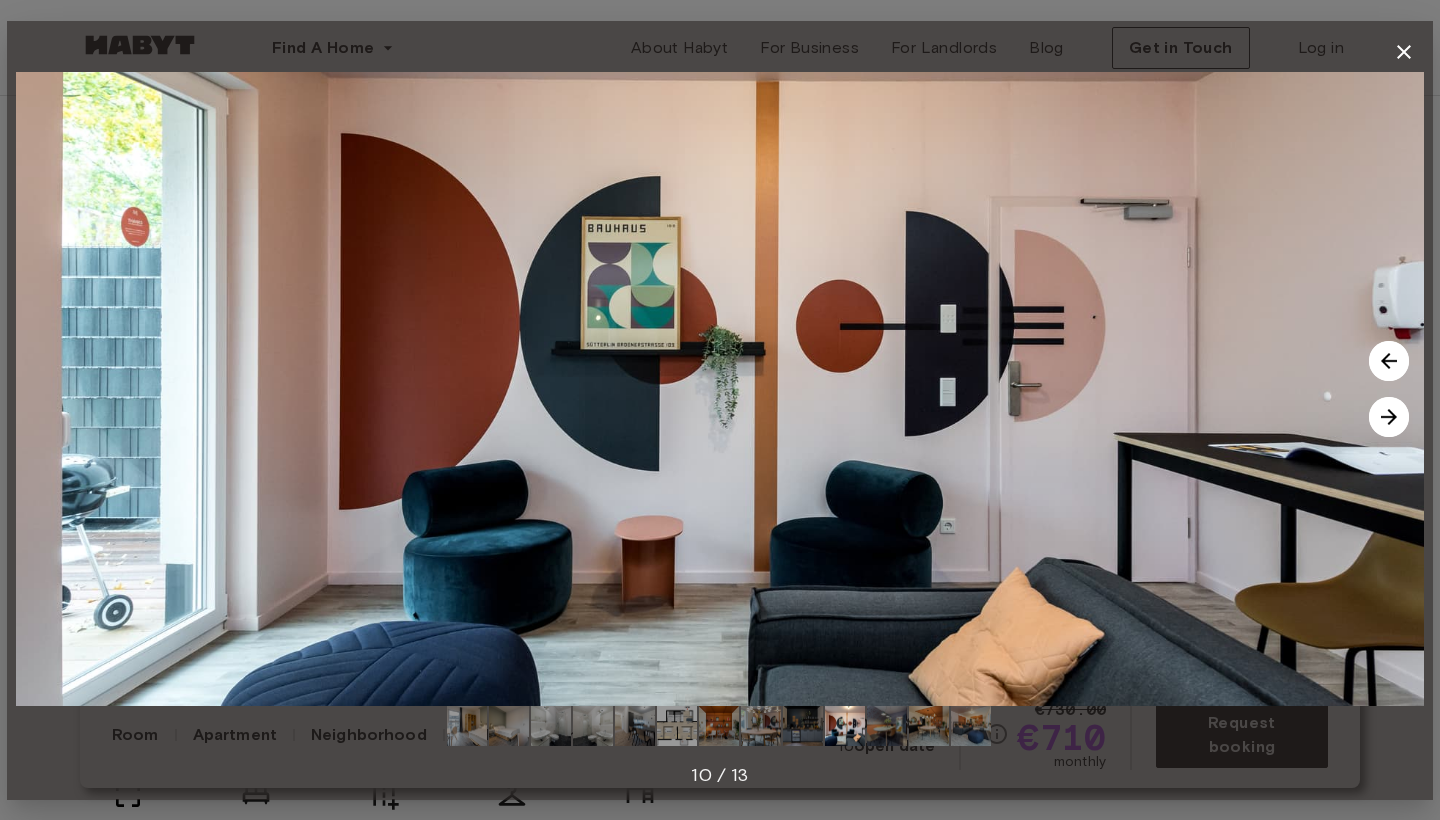 click at bounding box center (720, 389) 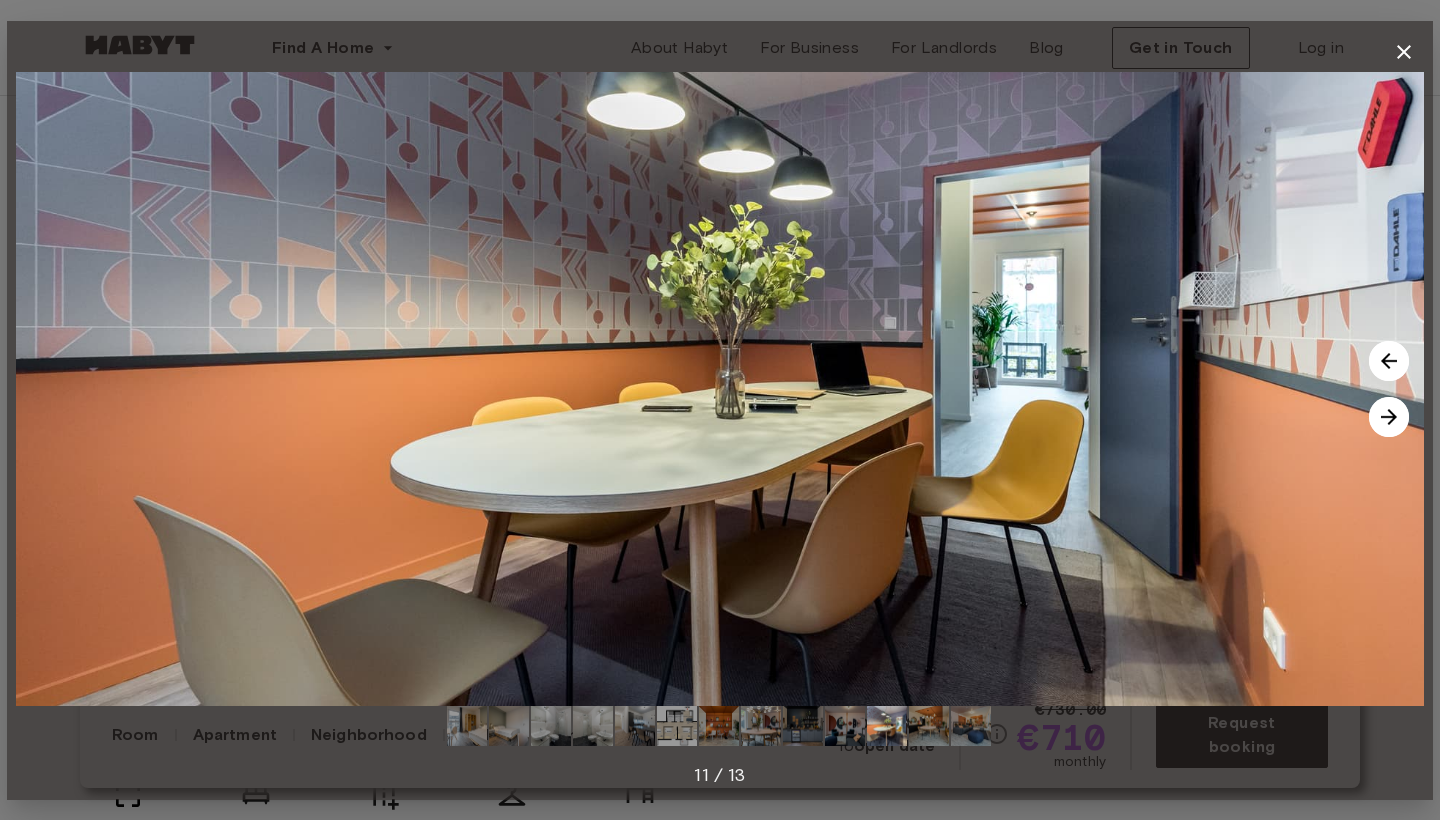 click at bounding box center (1389, 417) 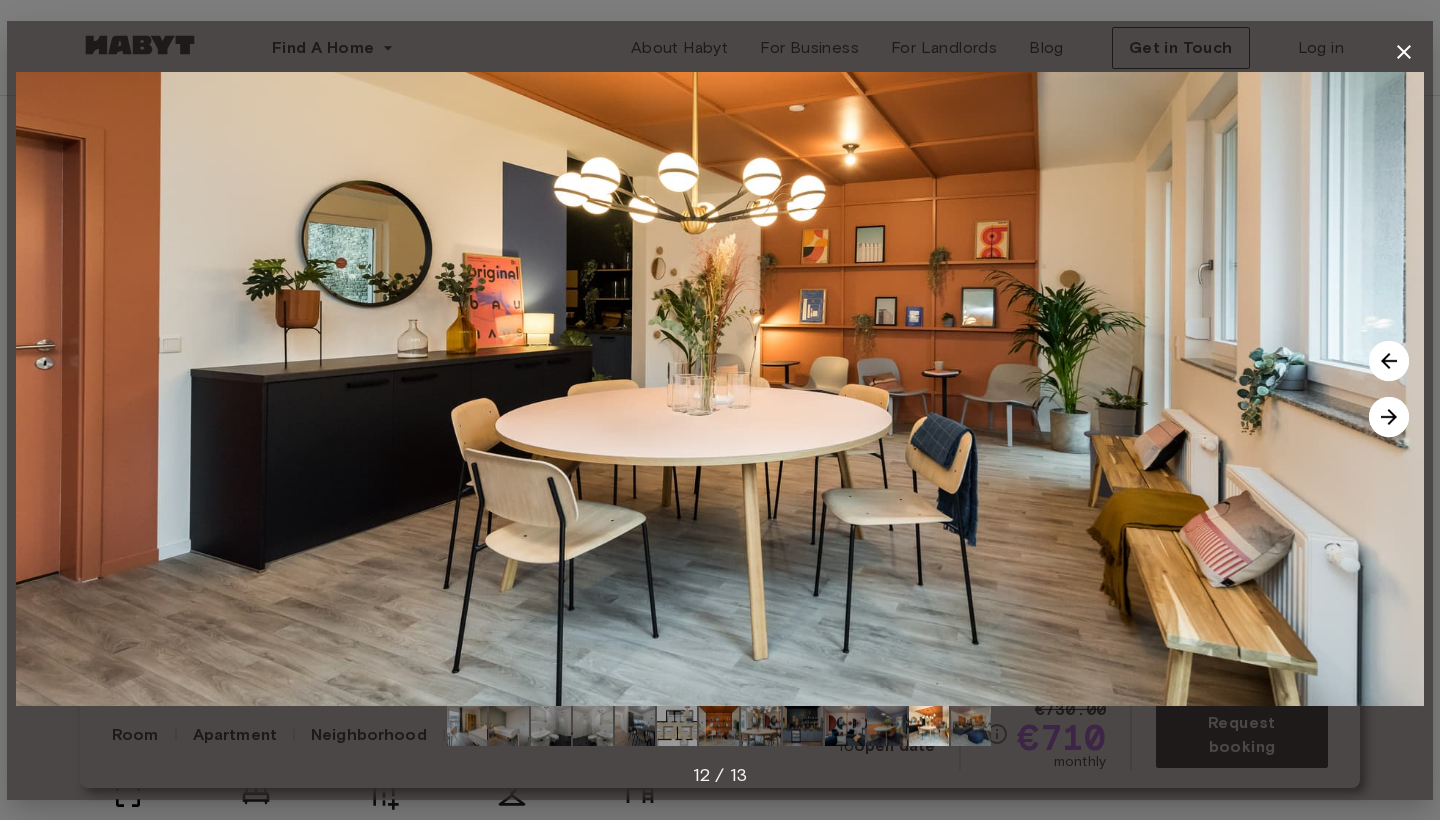 click at bounding box center (1389, 417) 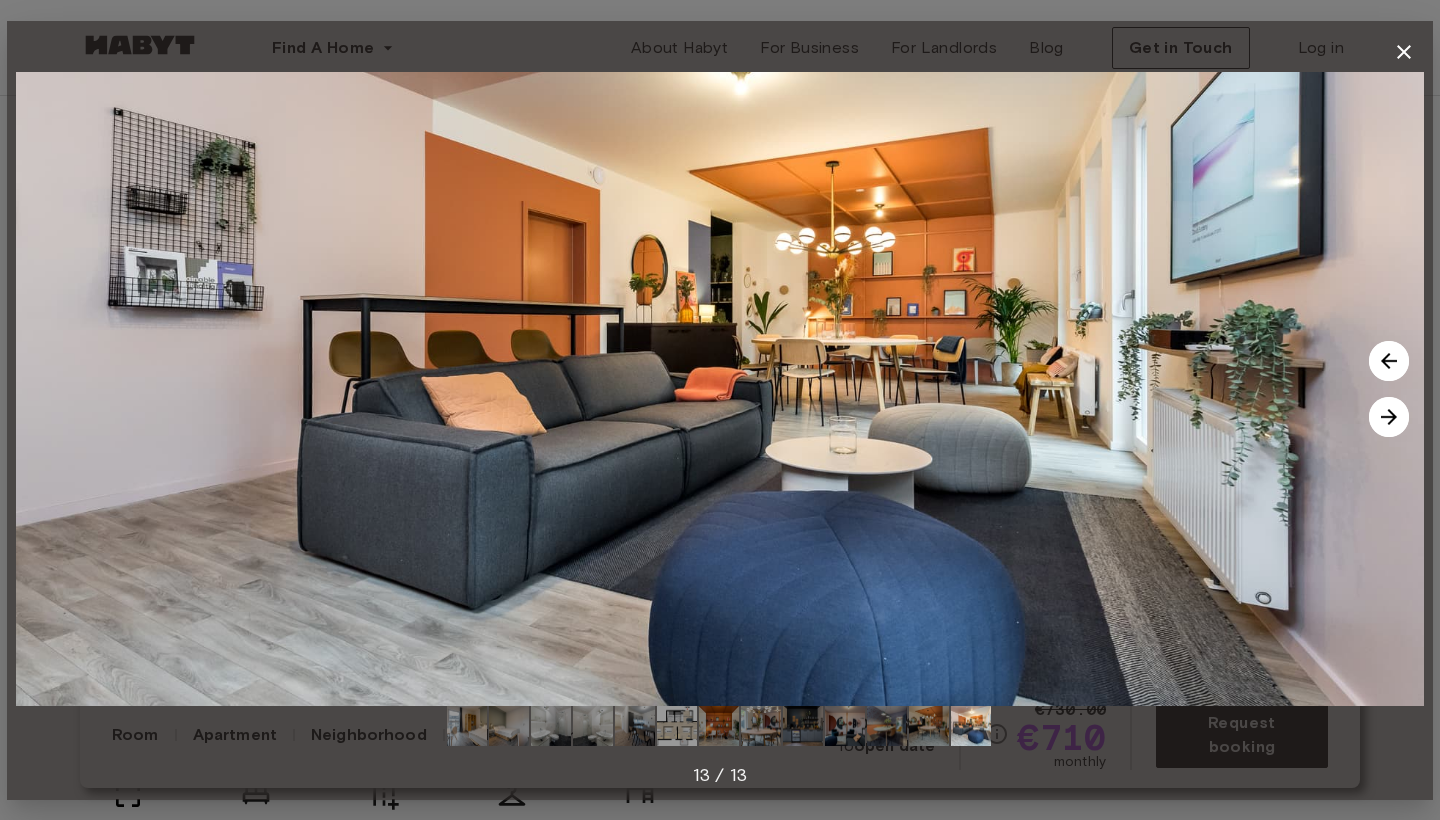 click at bounding box center [1389, 417] 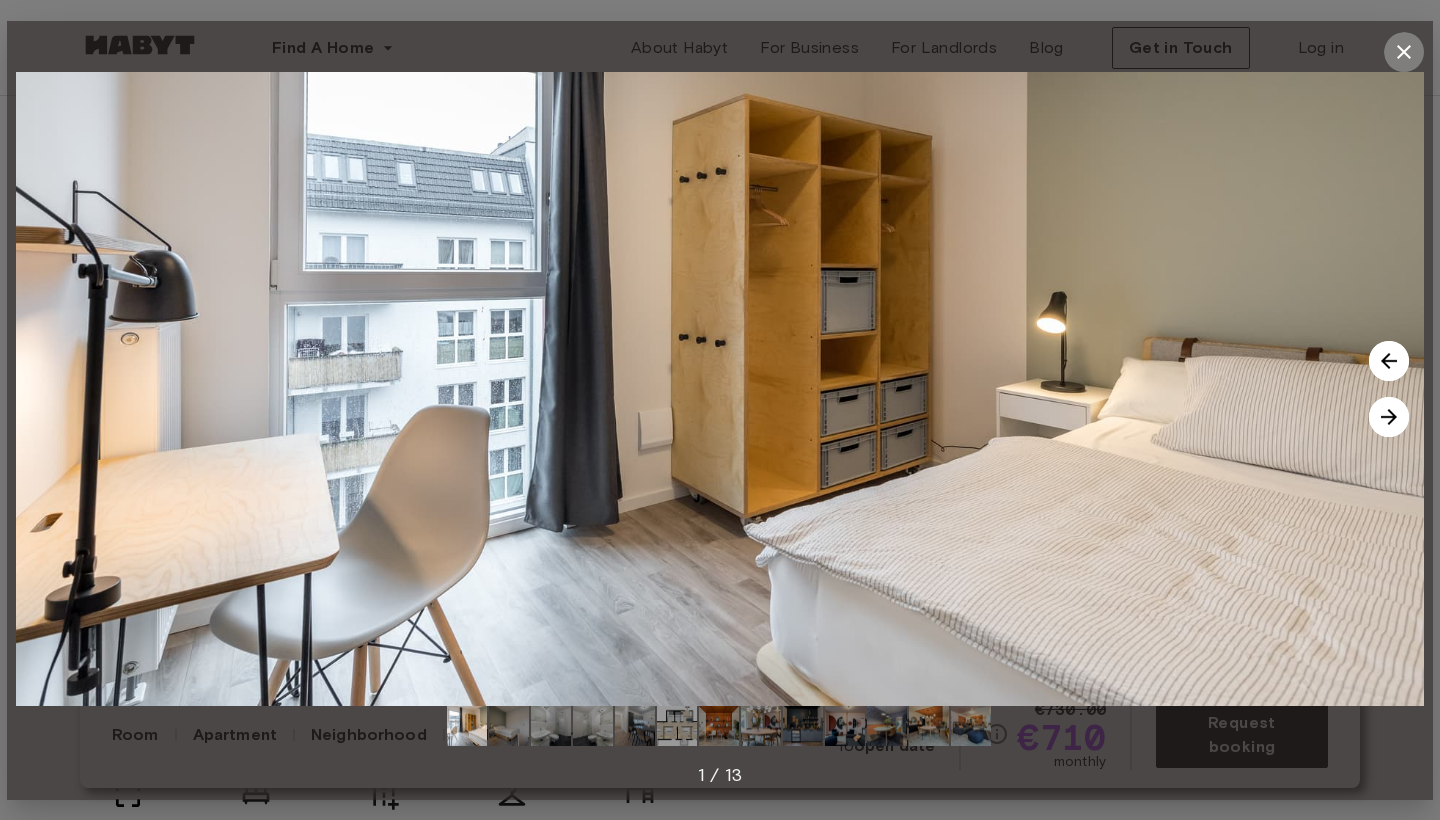 click 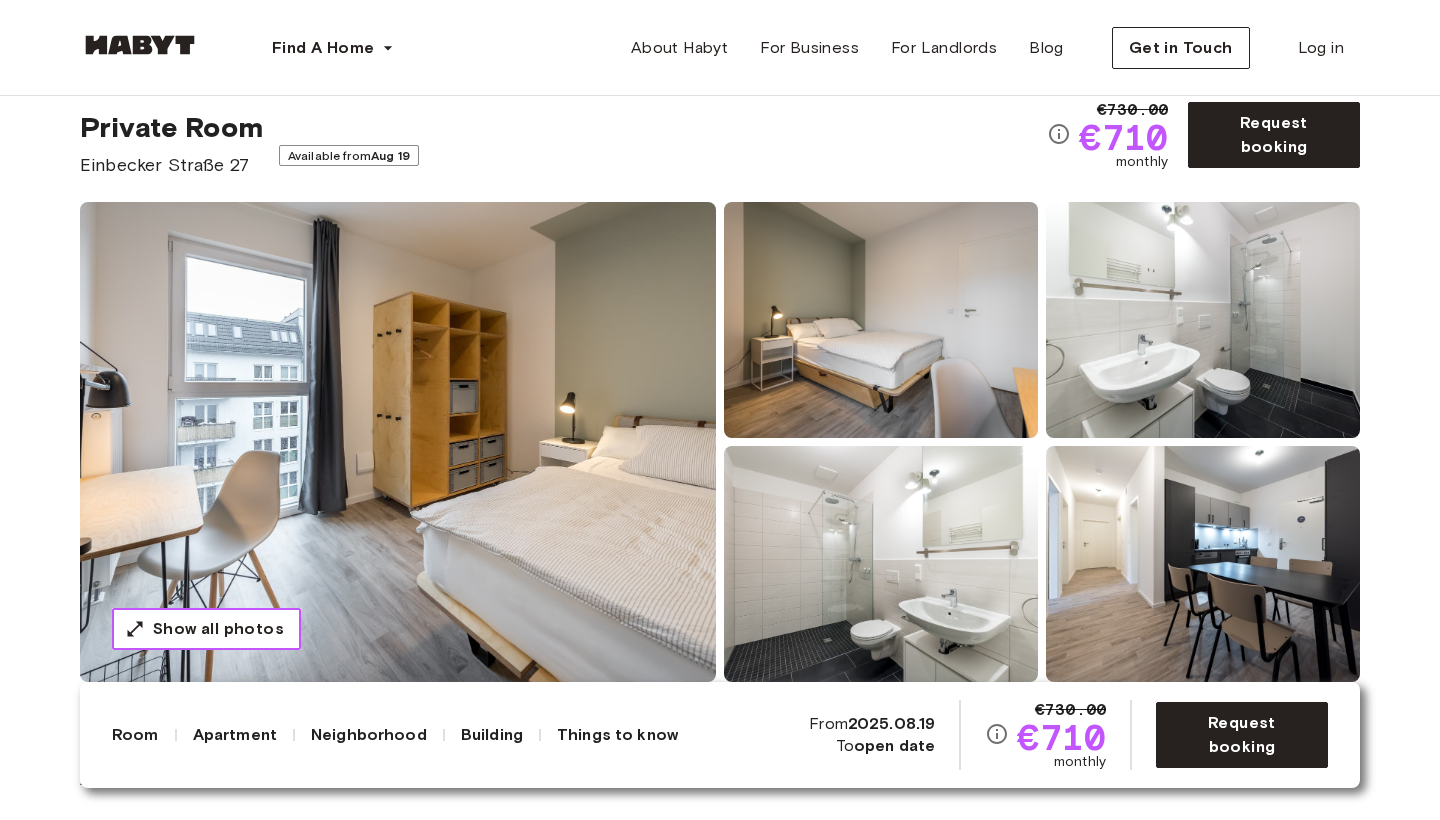 scroll, scrollTop: 50, scrollLeft: 0, axis: vertical 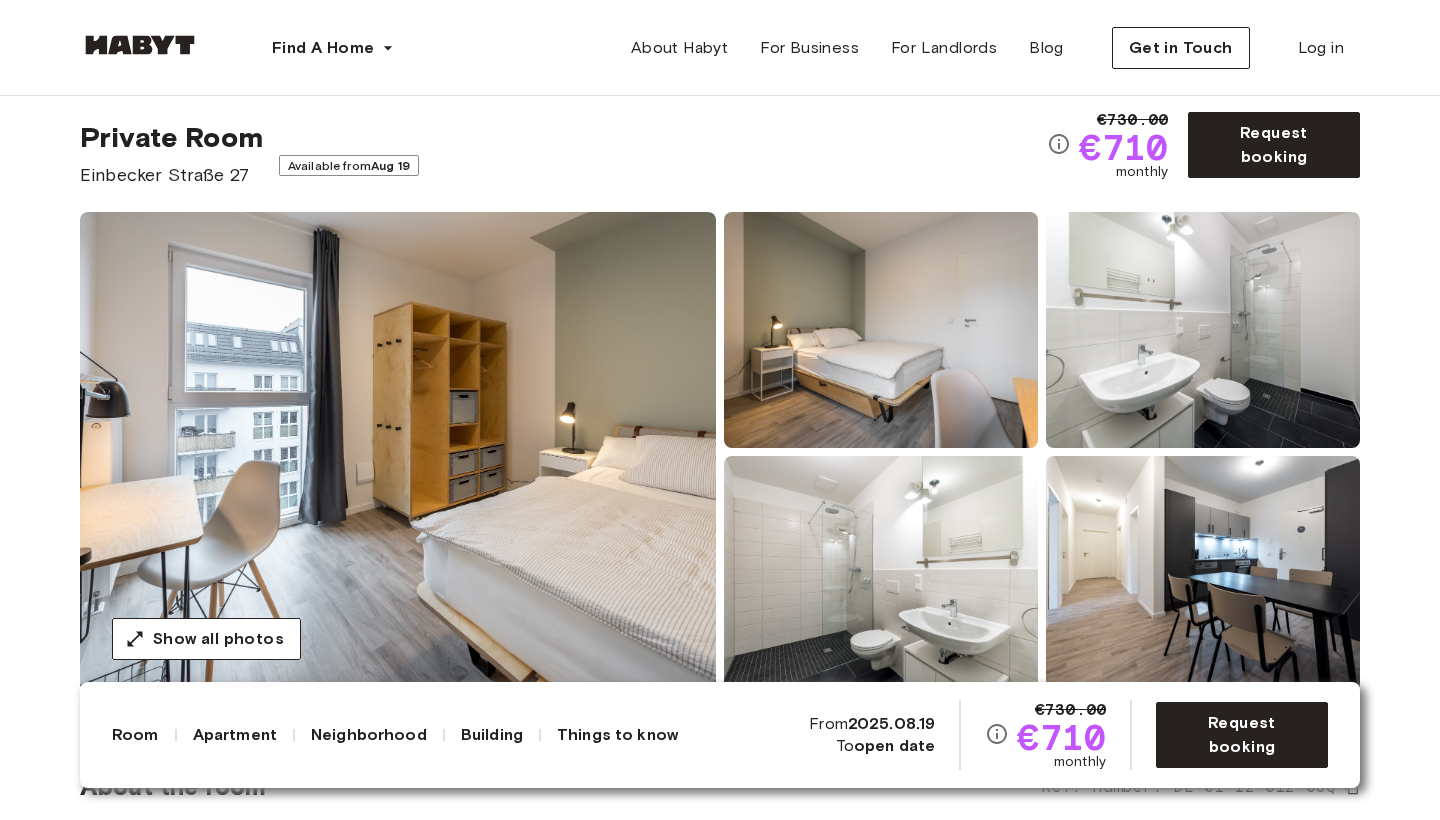 click at bounding box center (398, 452) 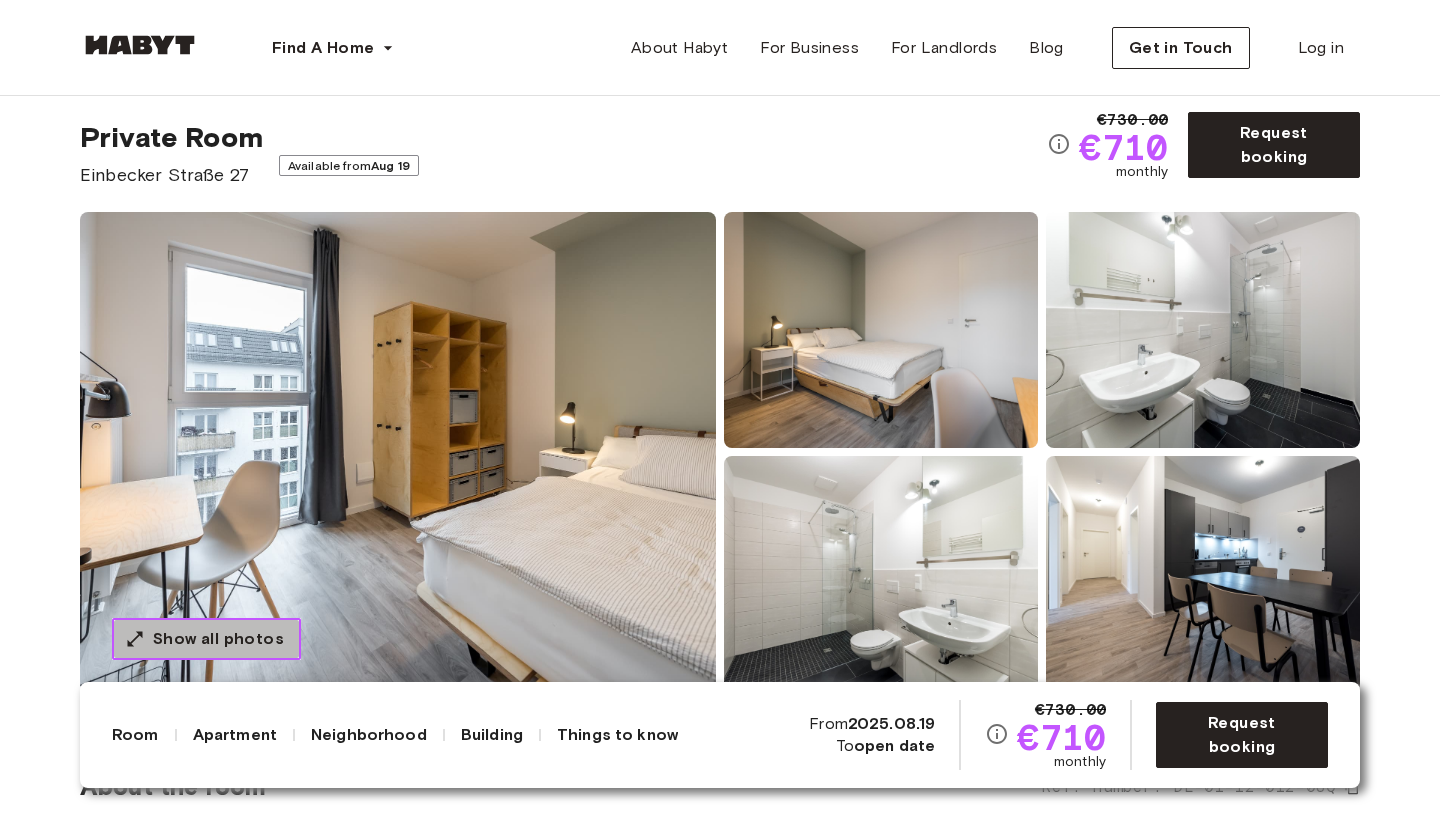 click on "Show all photos" at bounding box center [206, 639] 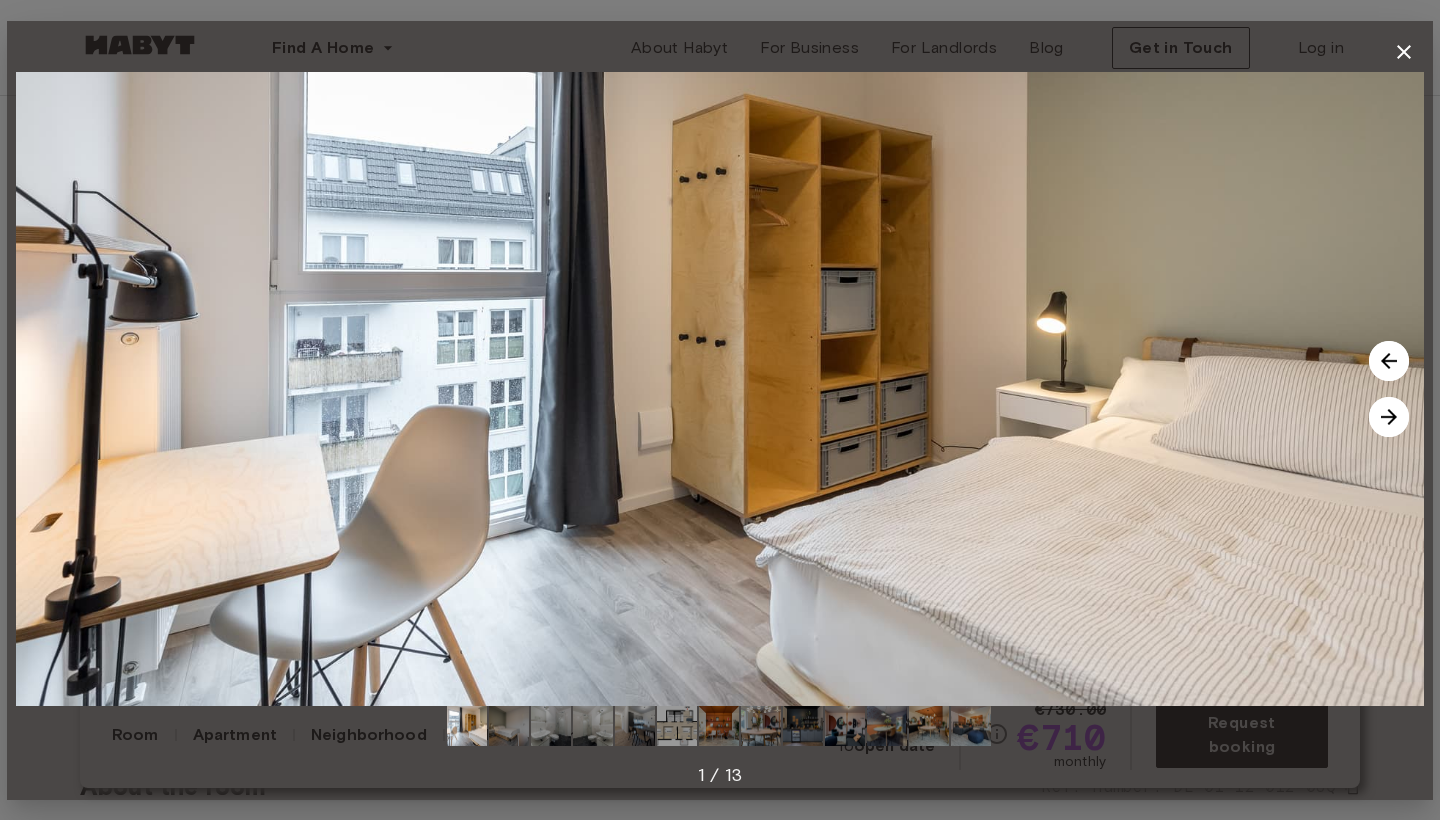 click at bounding box center (1389, 417) 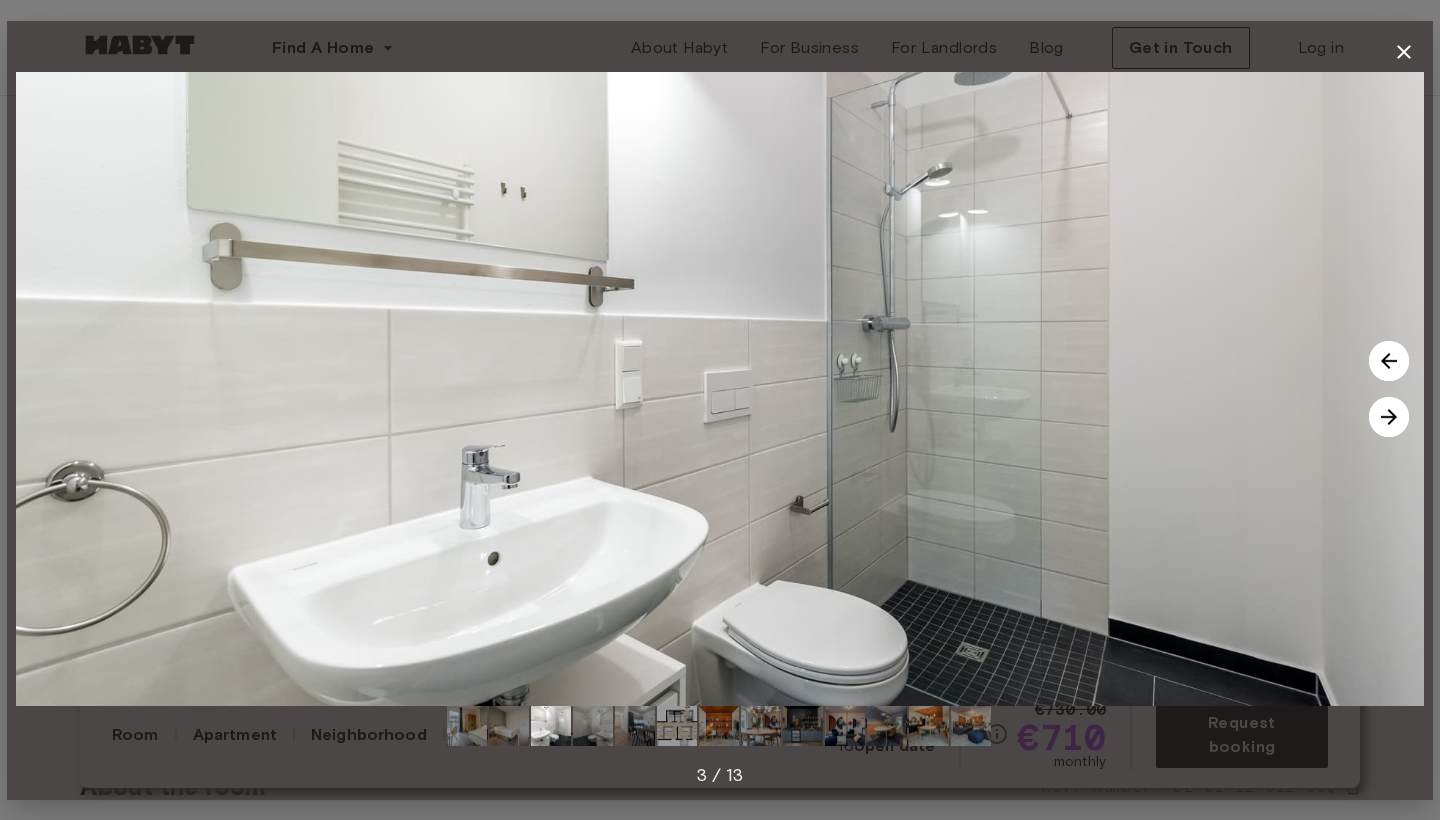 click at bounding box center (1389, 417) 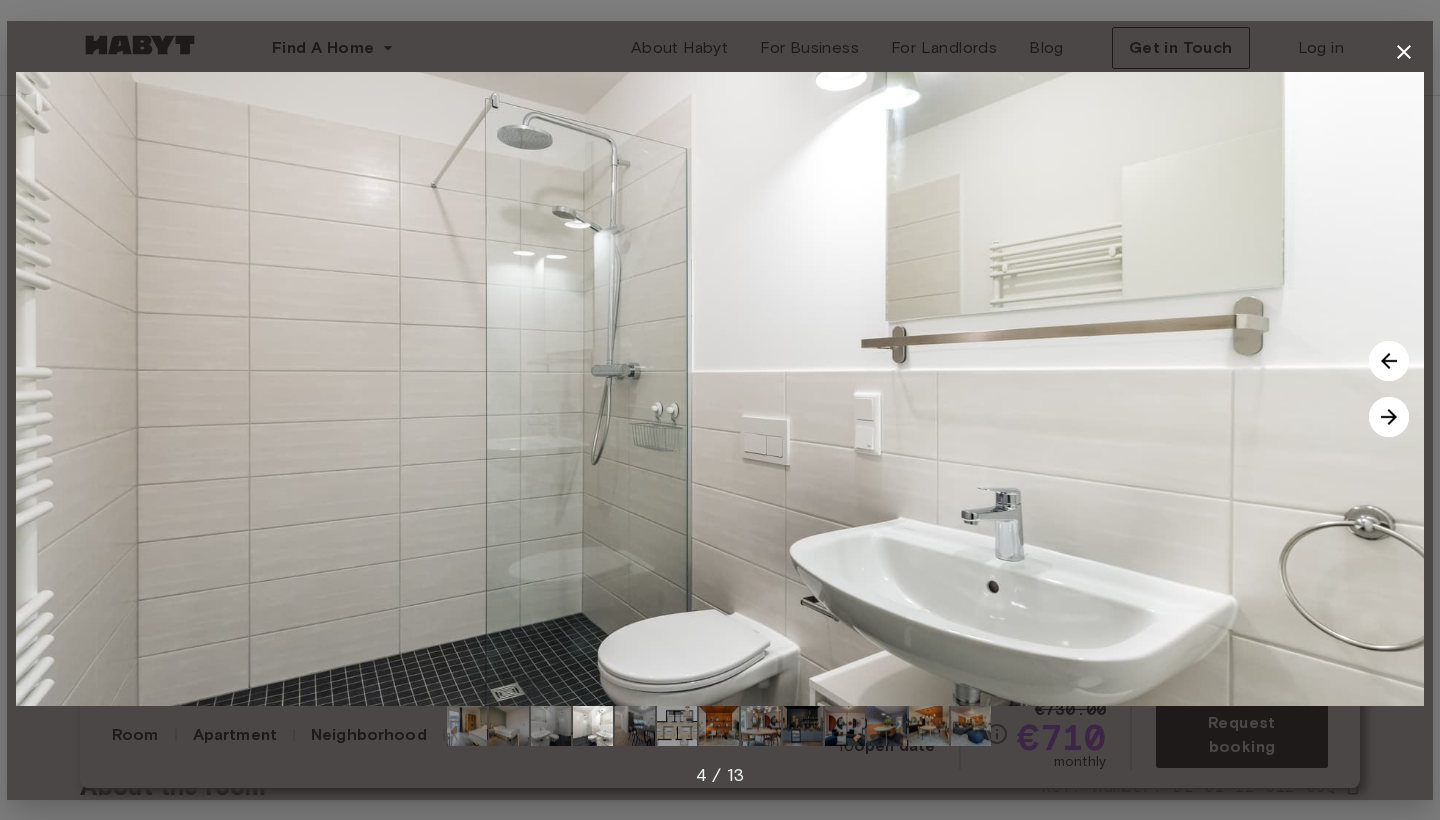 click at bounding box center (1389, 417) 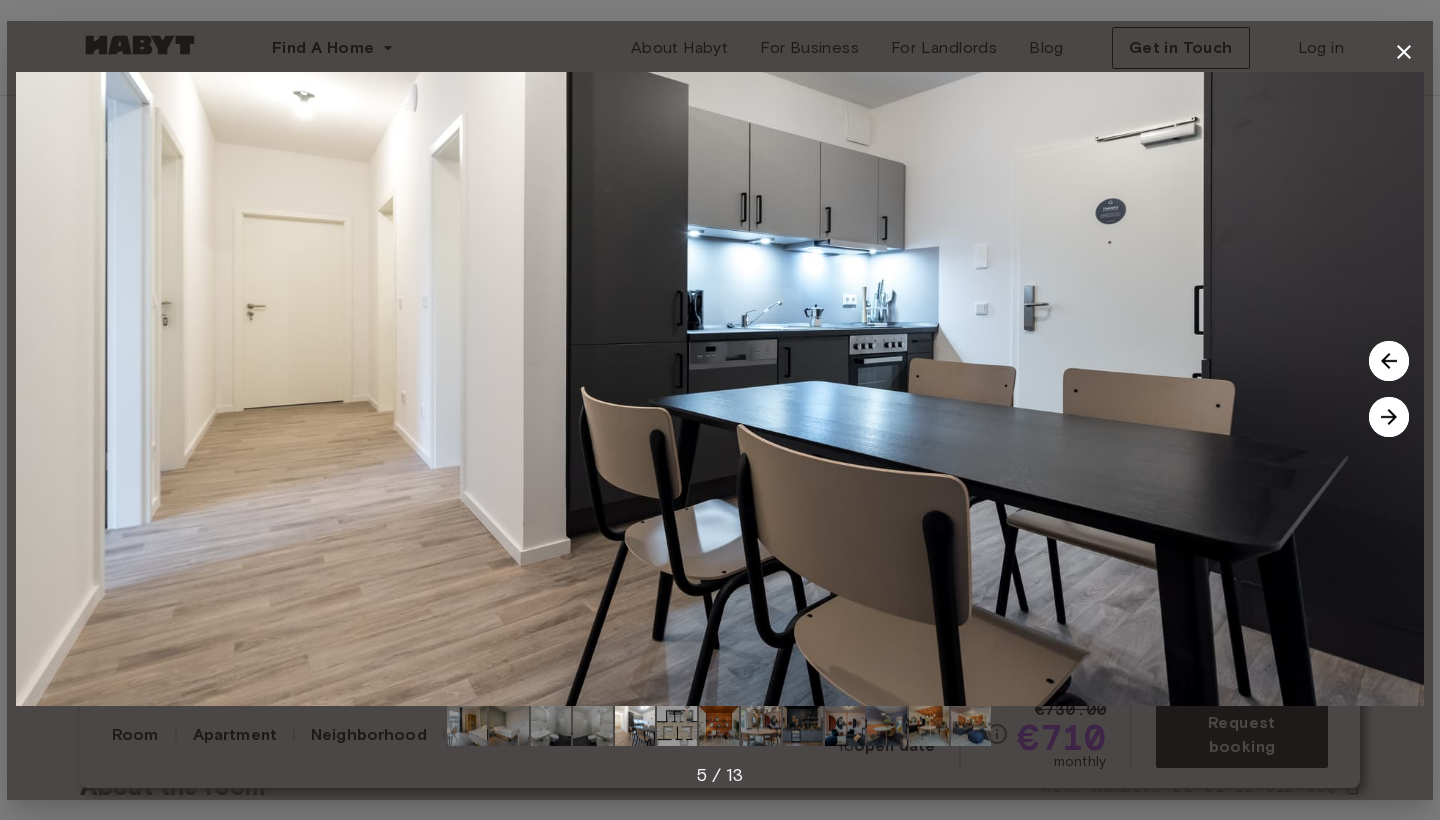 click at bounding box center [1389, 417] 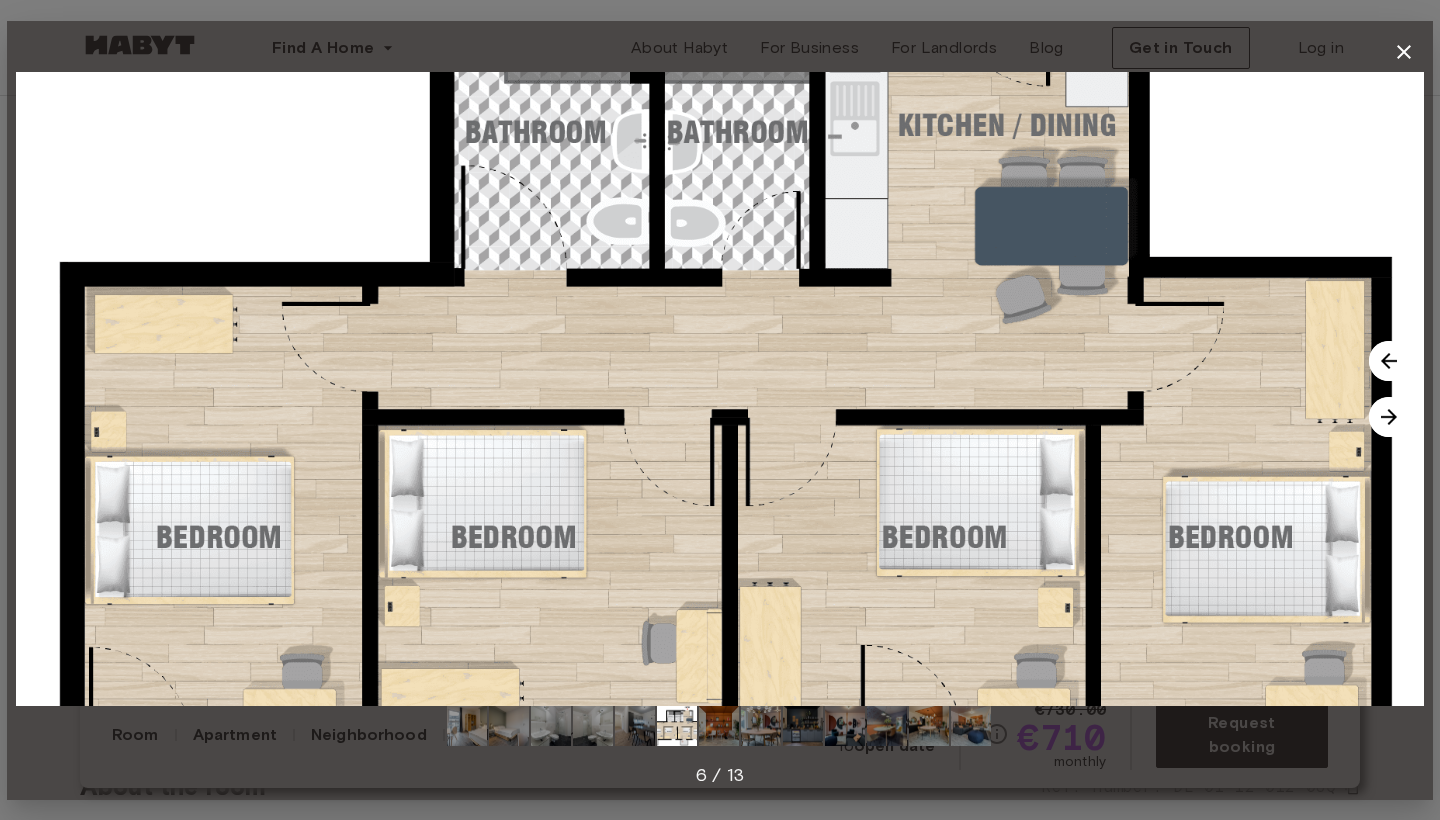 click at bounding box center [1389, 417] 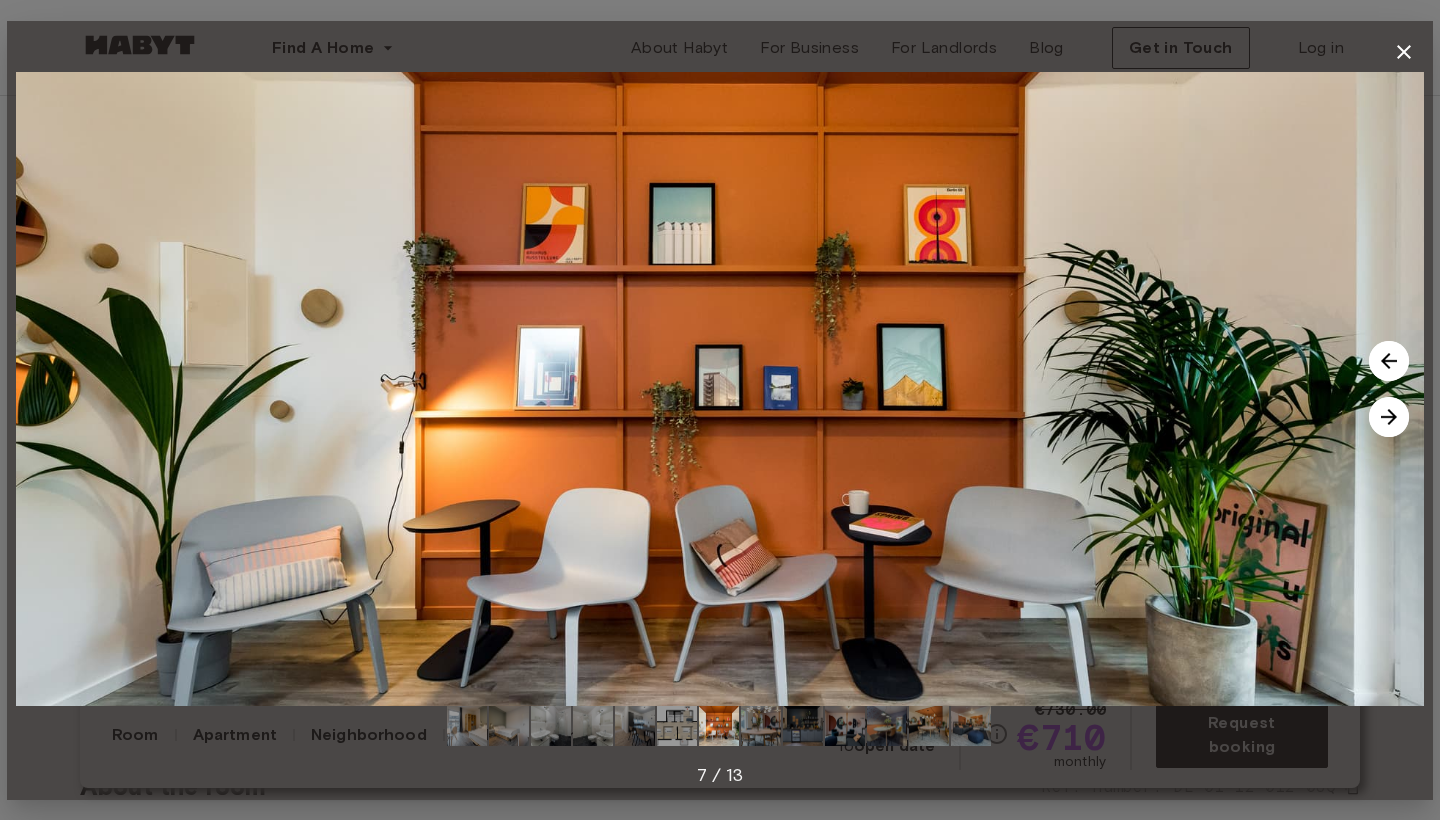 click at bounding box center [1389, 417] 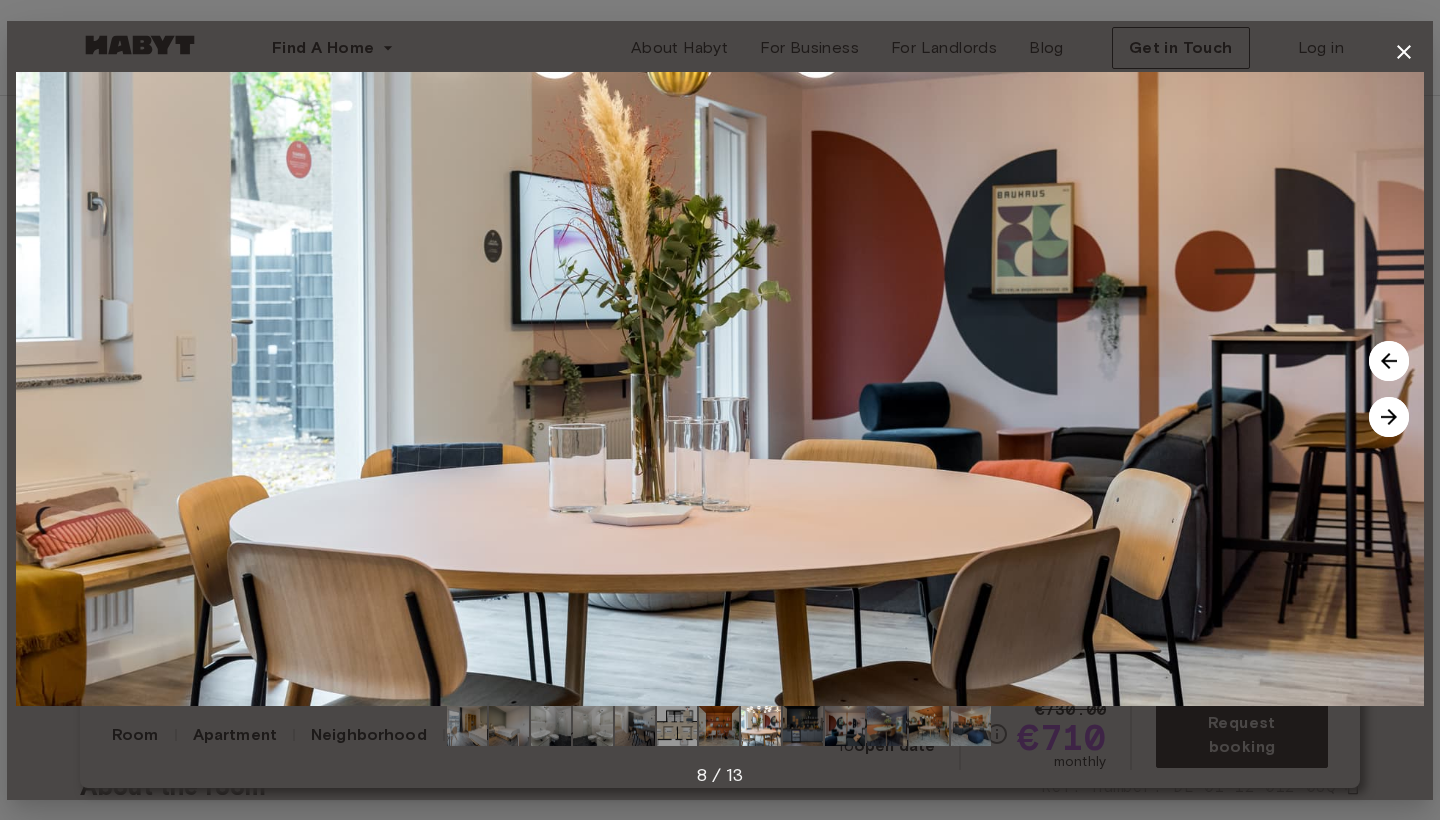 click at bounding box center [1389, 417] 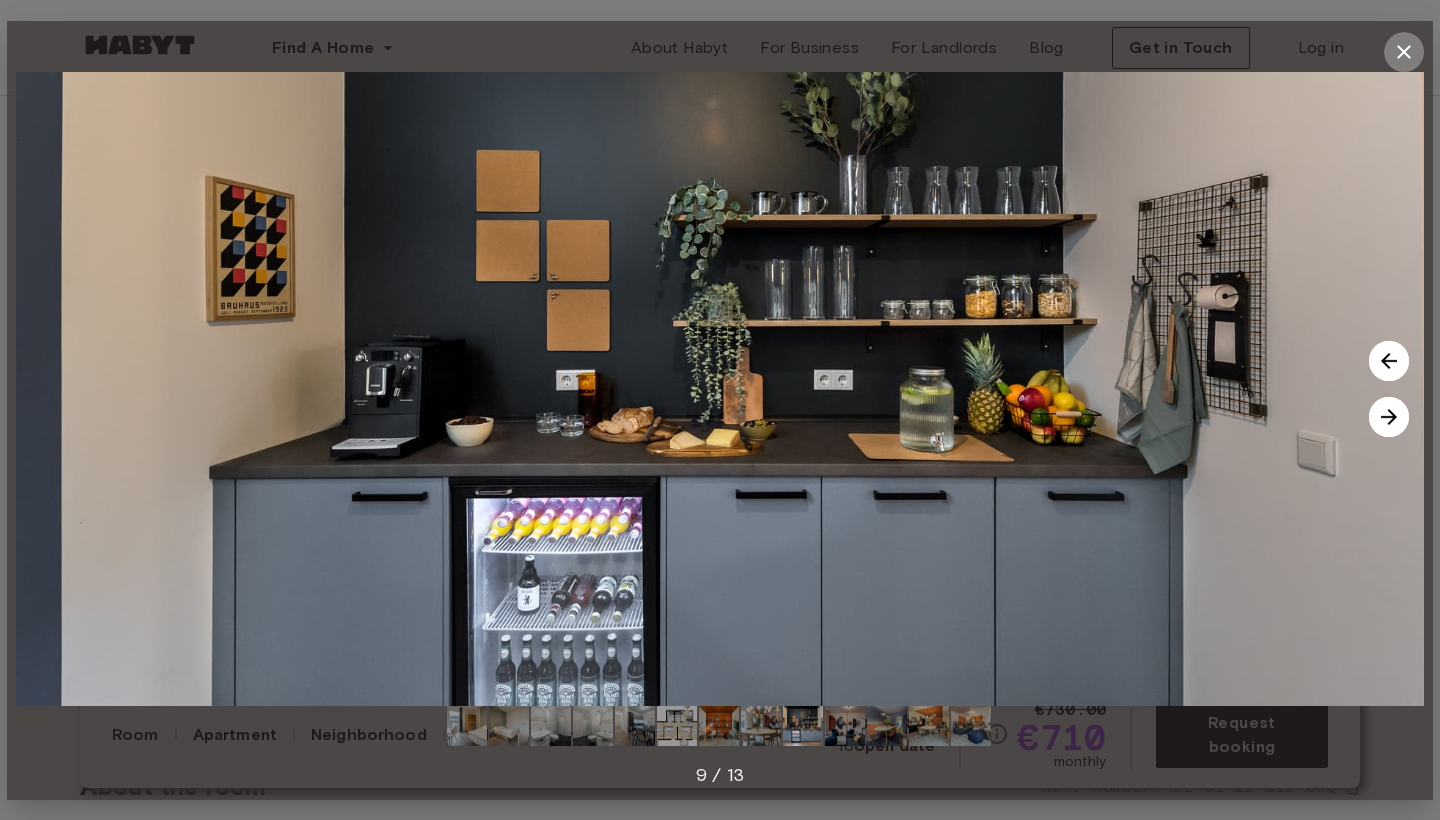 click 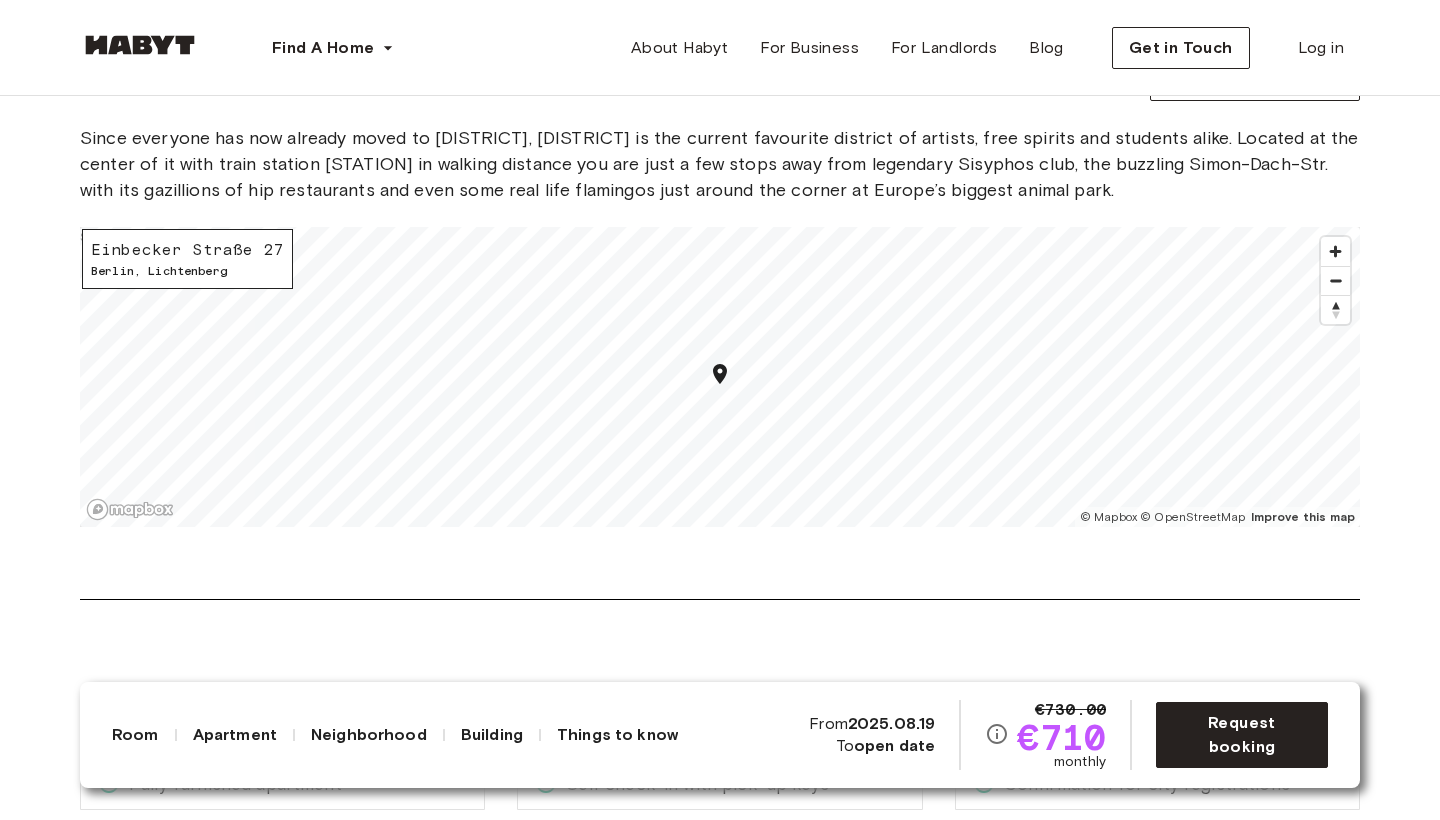 scroll, scrollTop: 2688, scrollLeft: 0, axis: vertical 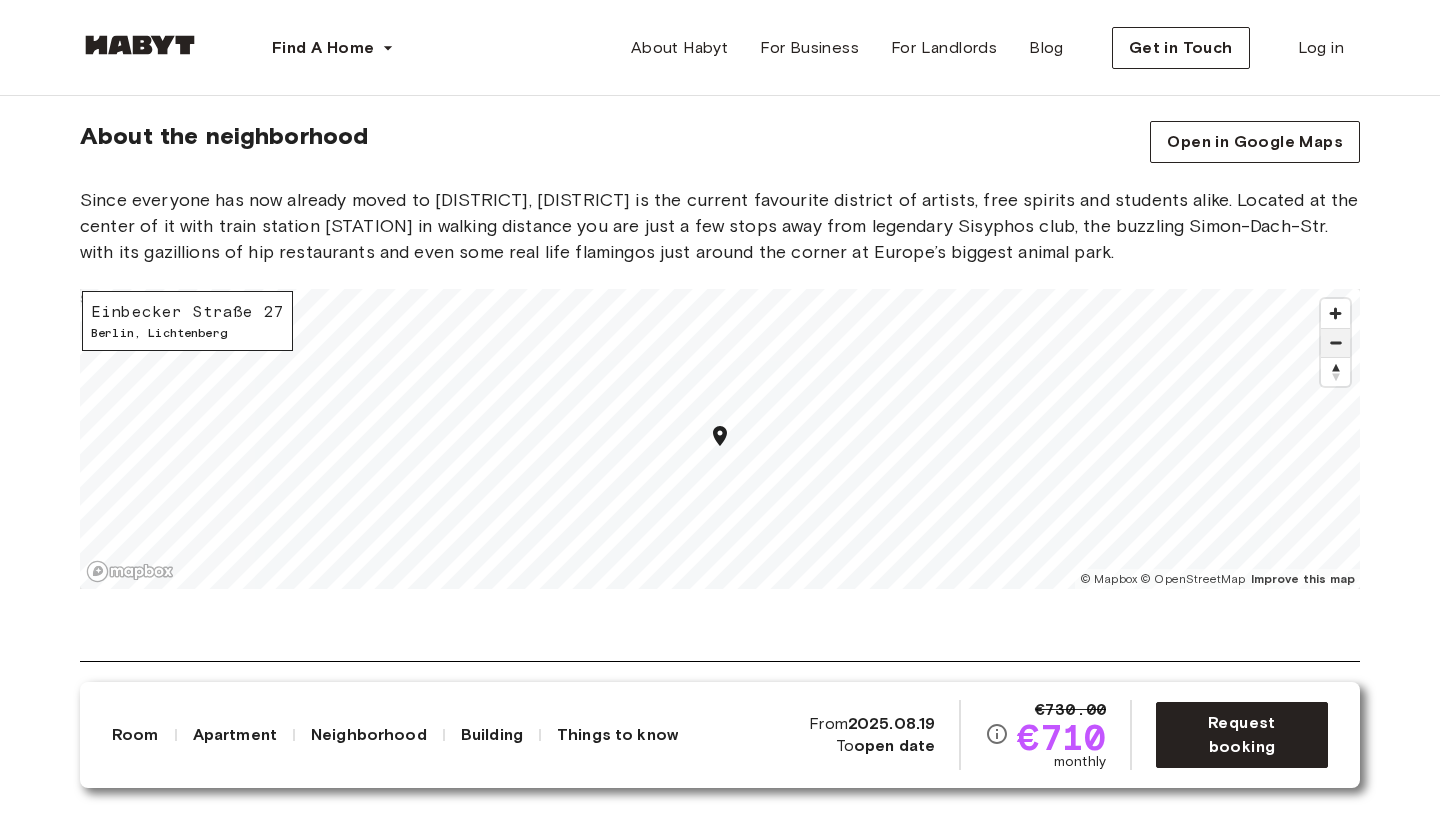 click at bounding box center [1335, 343] 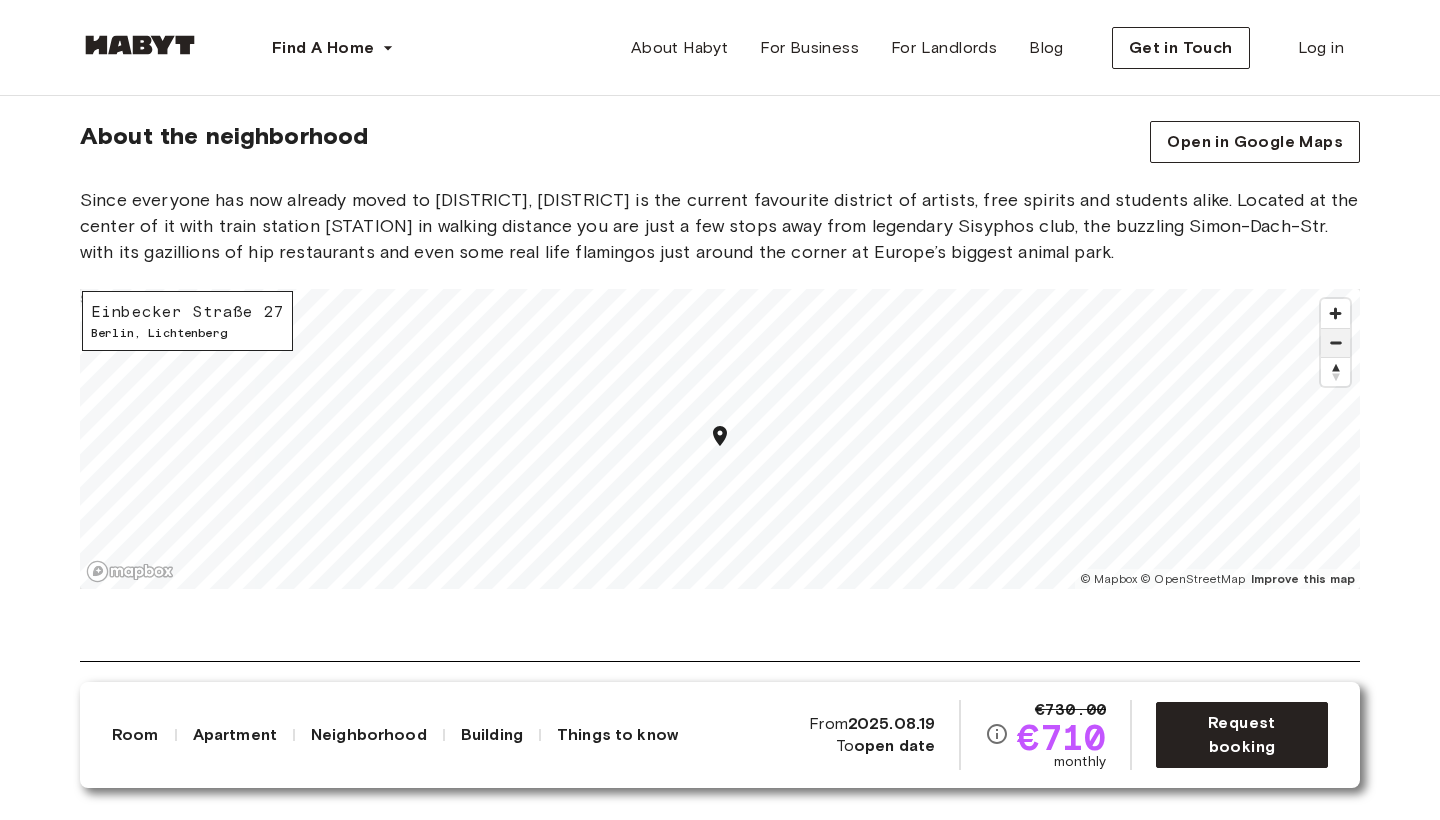 click at bounding box center [1335, 343] 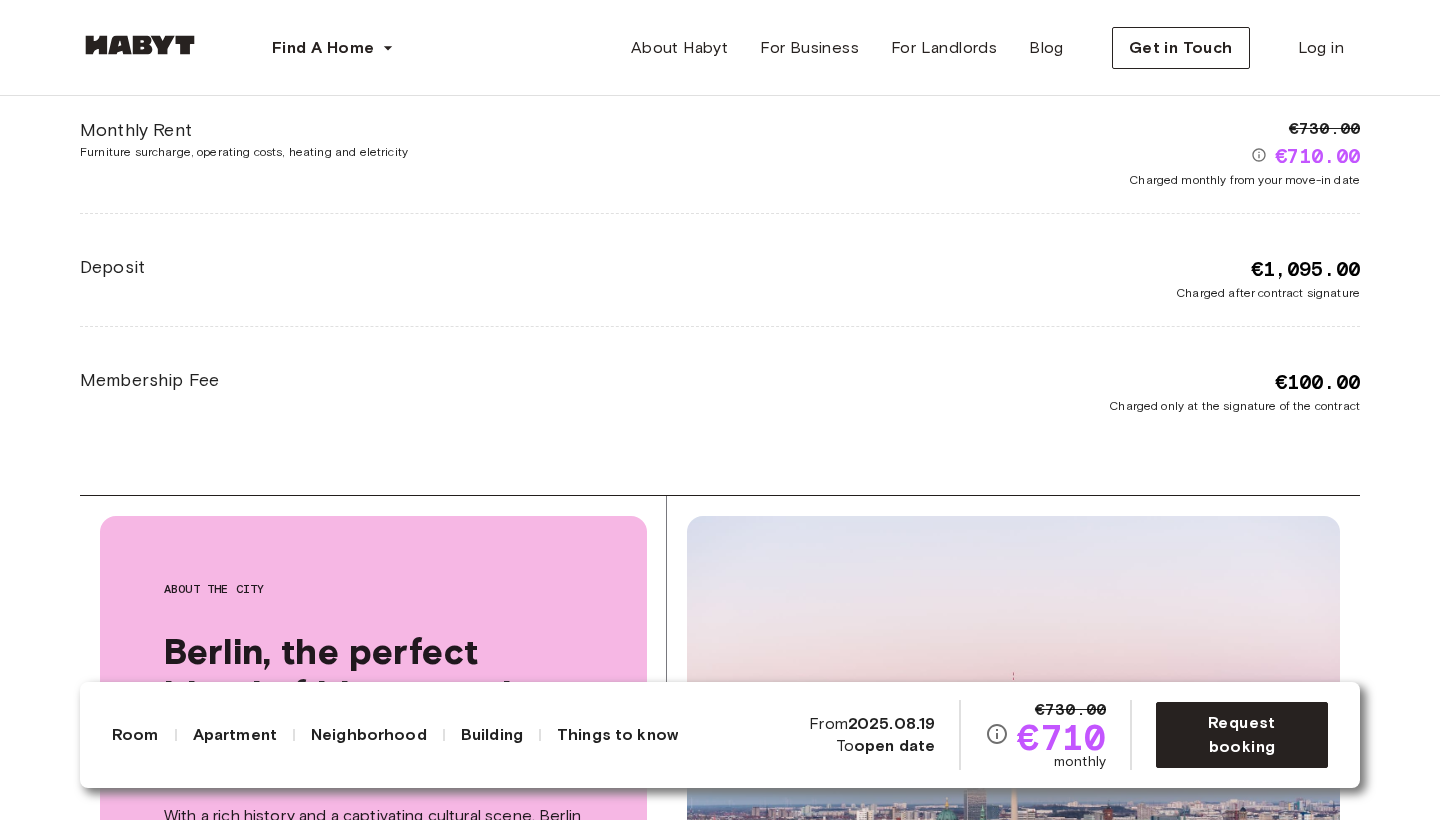 scroll, scrollTop: 3812, scrollLeft: 0, axis: vertical 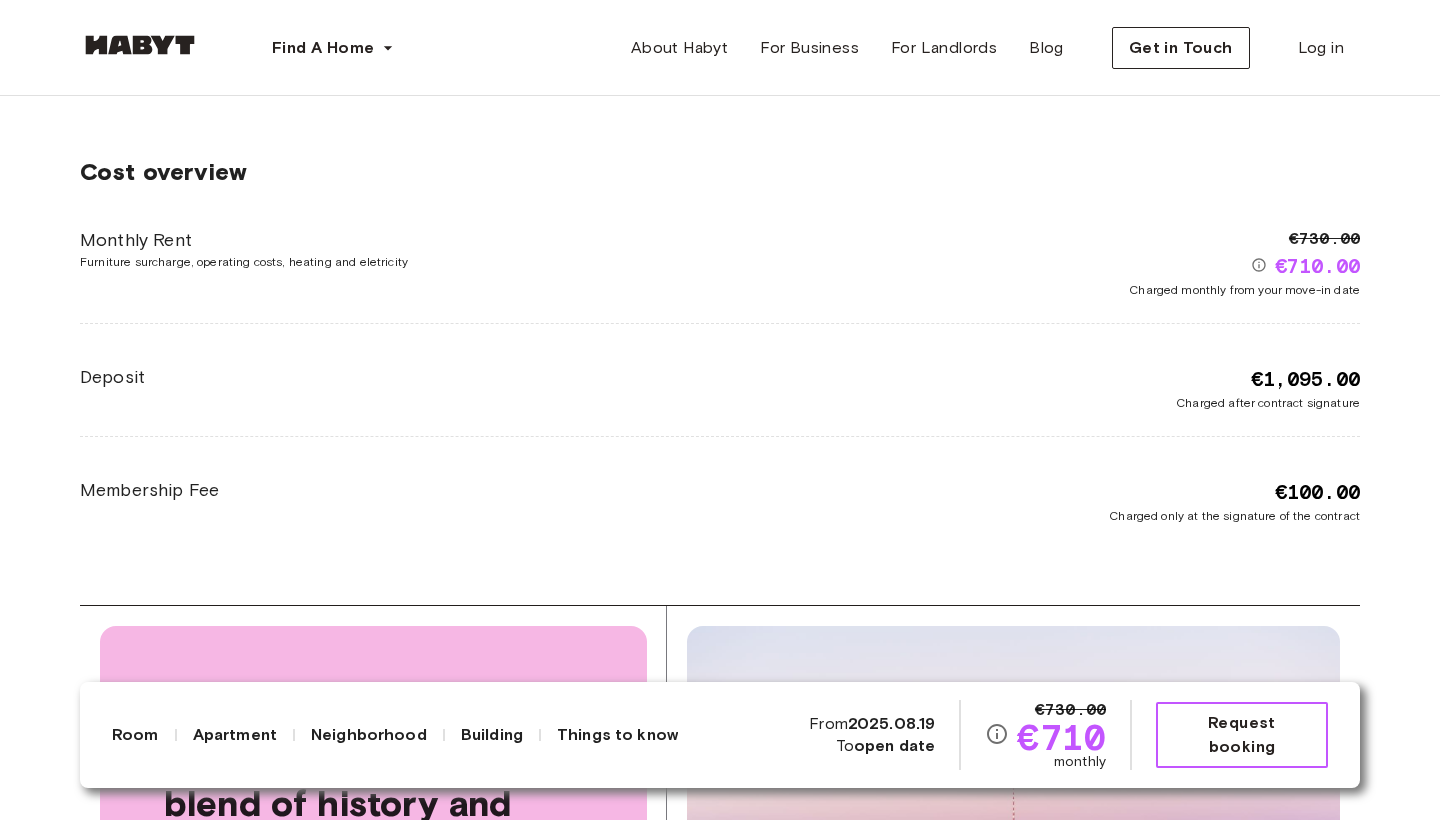click on "Request booking" at bounding box center [1242, 735] 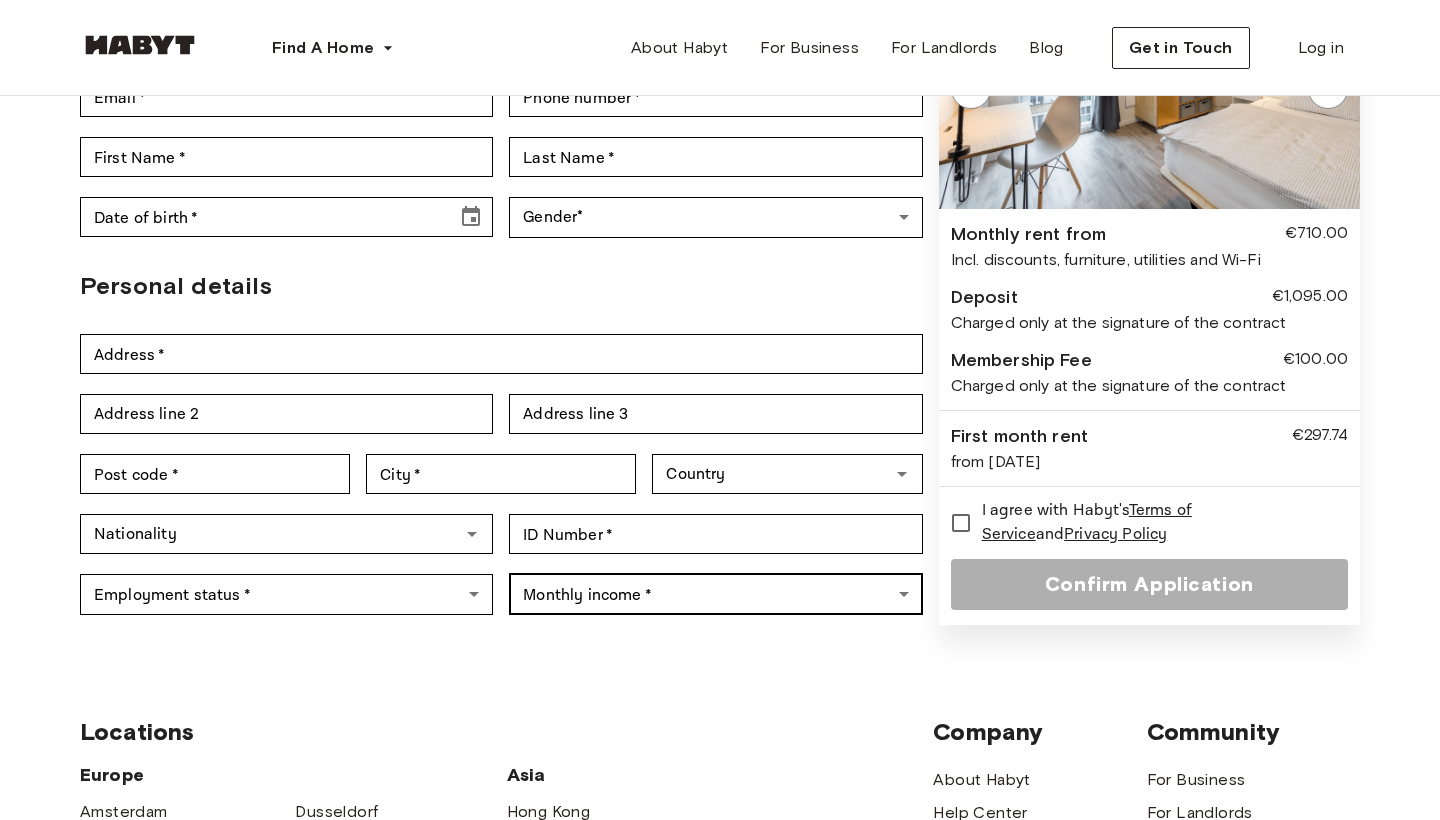 scroll, scrollTop: 246, scrollLeft: 0, axis: vertical 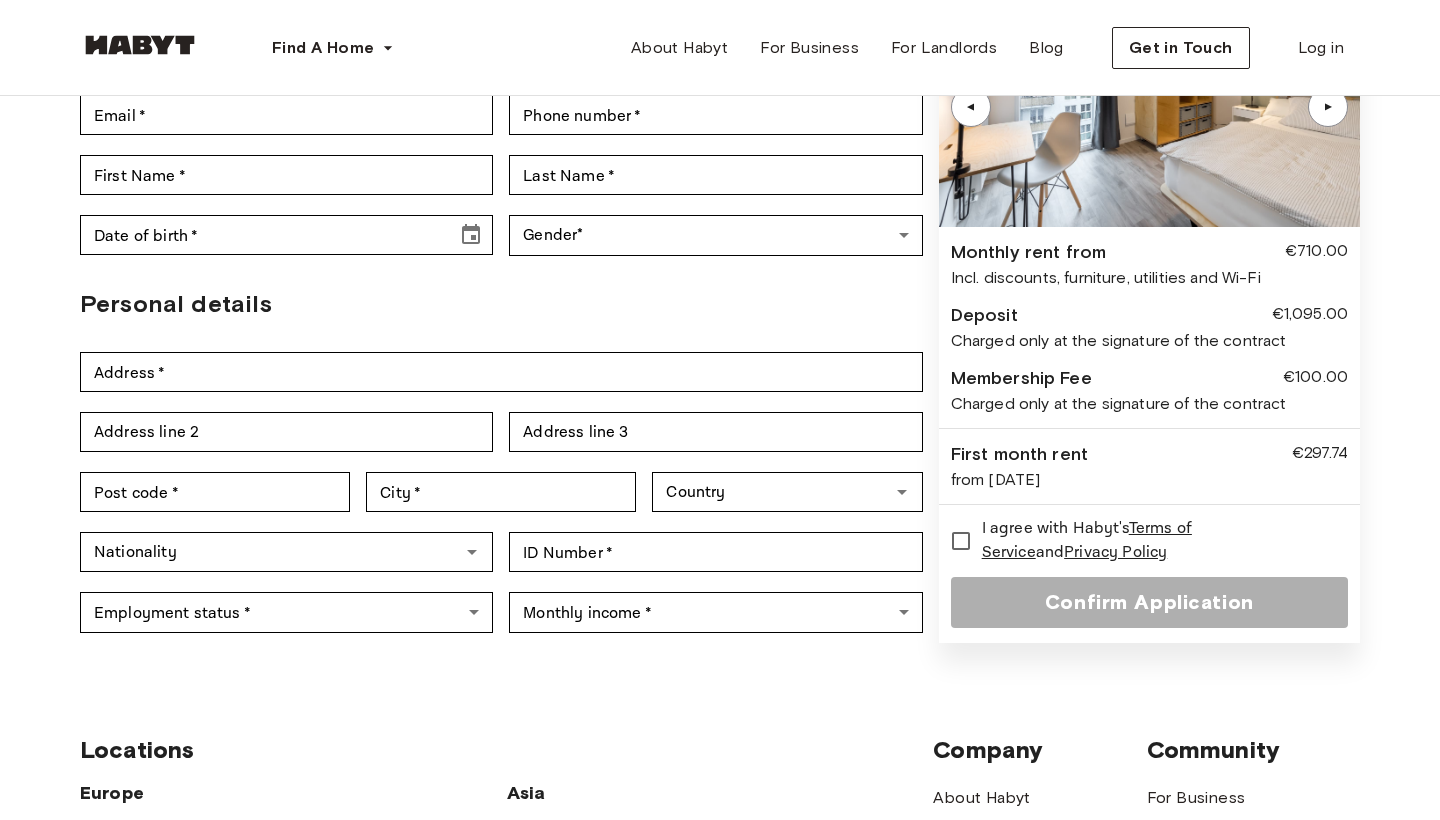 click on "First month rent" at bounding box center (1019, 454) 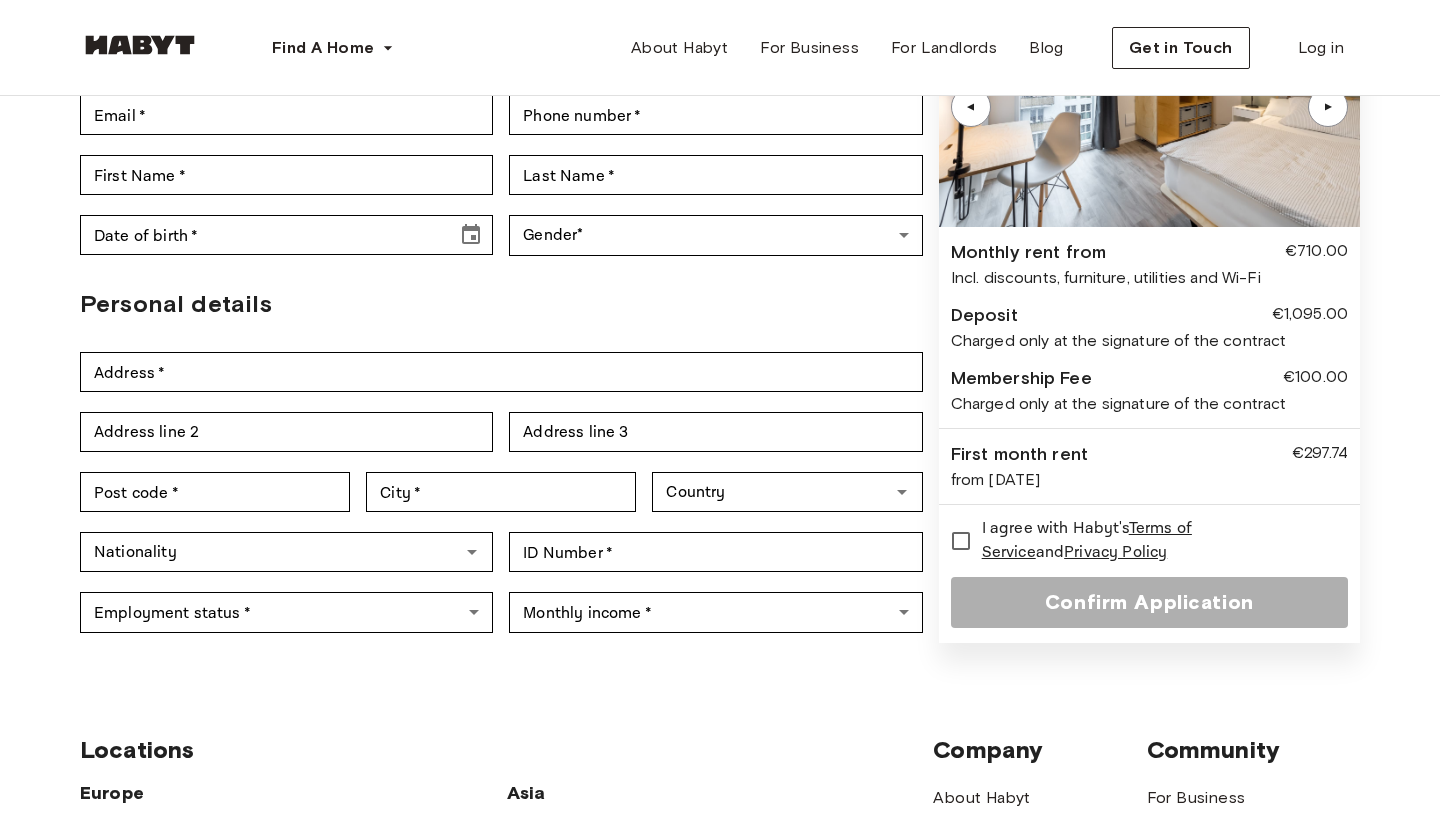 click on "▲ ▲ Monthly rent from €710.00 Incl. discounts, furniture, utilities and Wi-Fi Deposit €1,095.00 Charged only at the signature of the contract Membership Fee €100.00 Charged only at the signature of the contract First month rent €297.74 from Aug 19, 2025 I agree with Habyt's  Terms of Service  and  Privacy Policy Confirm Application" at bounding box center (1149, 315) 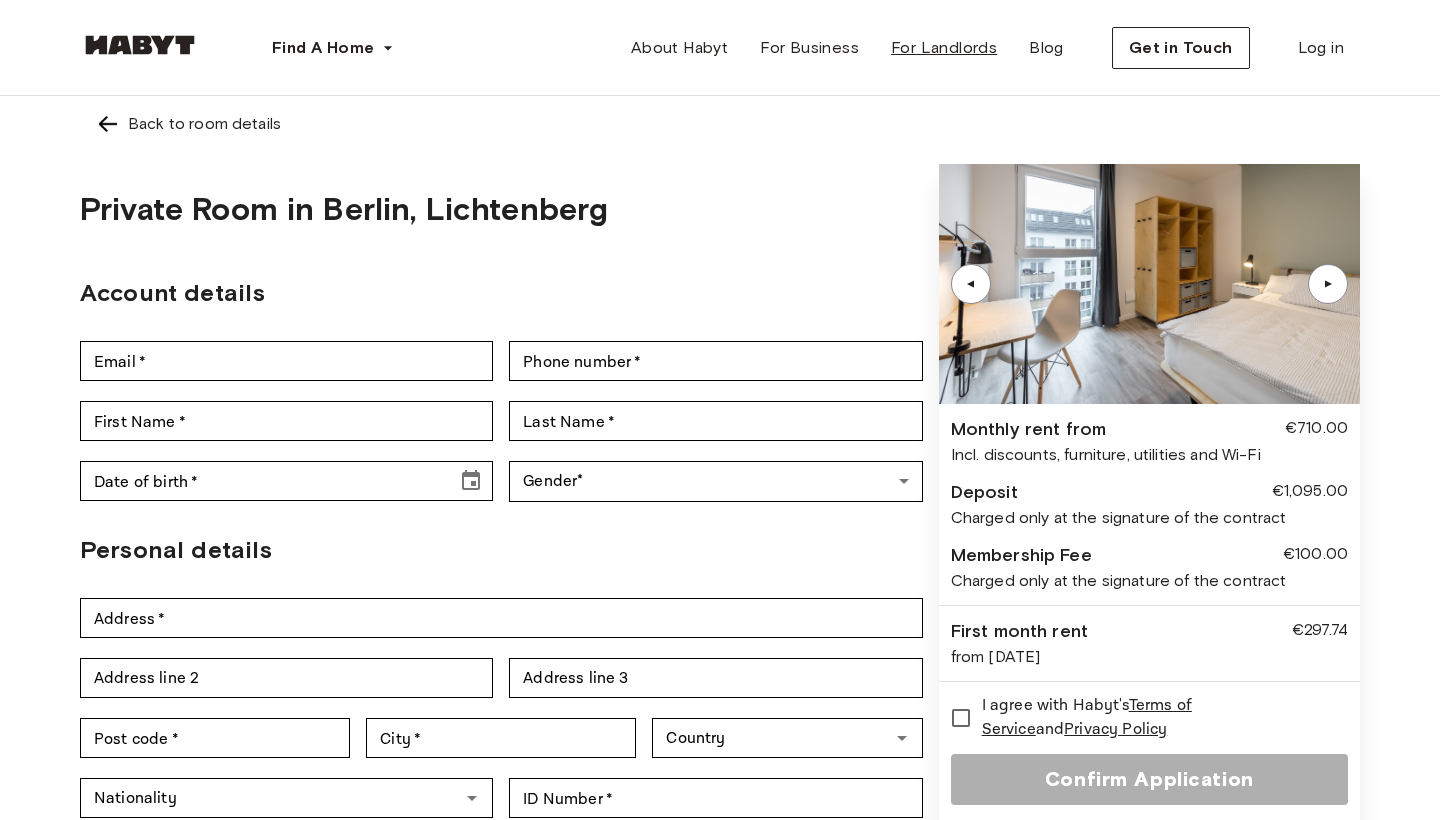 scroll, scrollTop: 0, scrollLeft: 0, axis: both 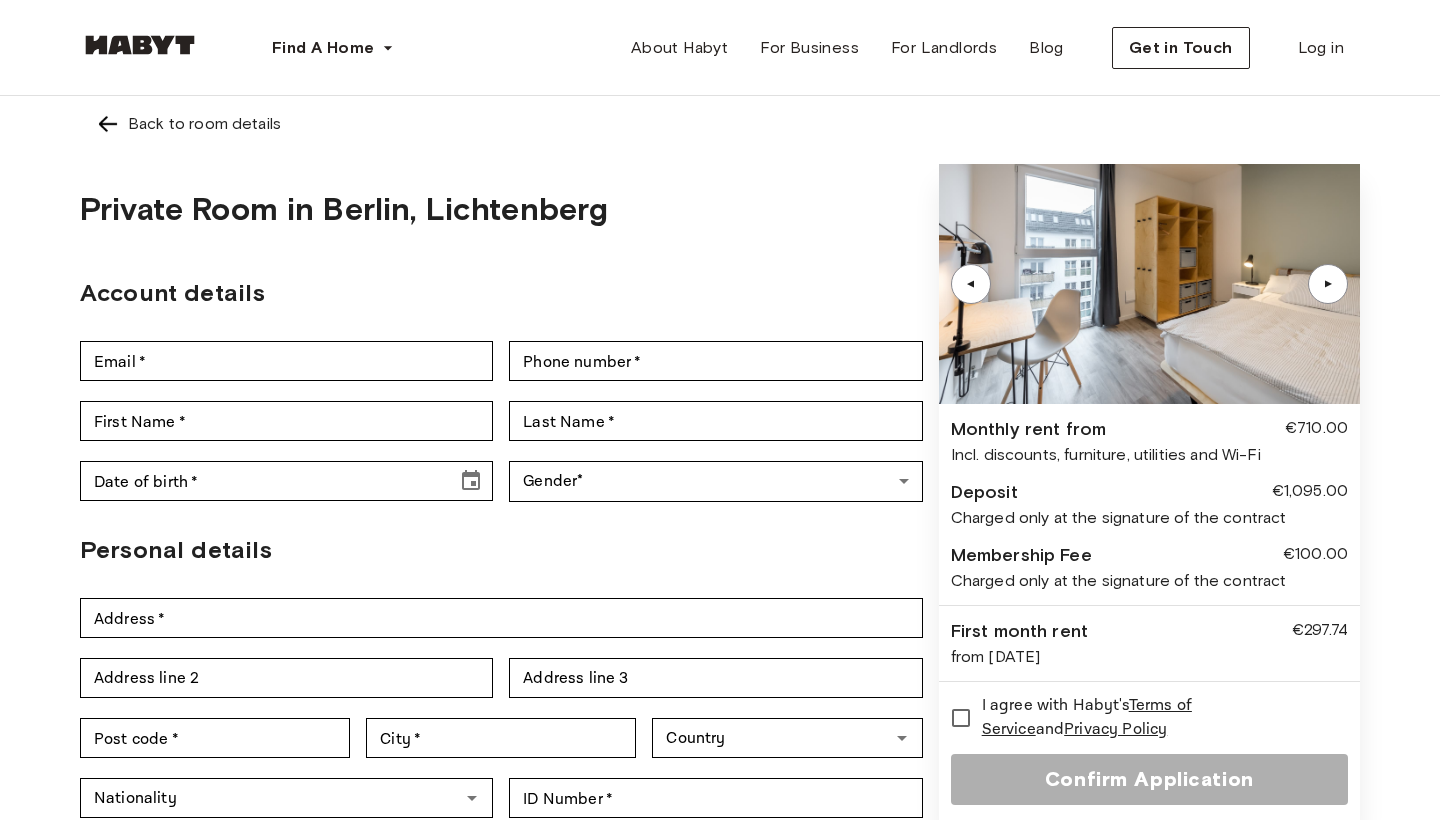 click at bounding box center (108, 124) 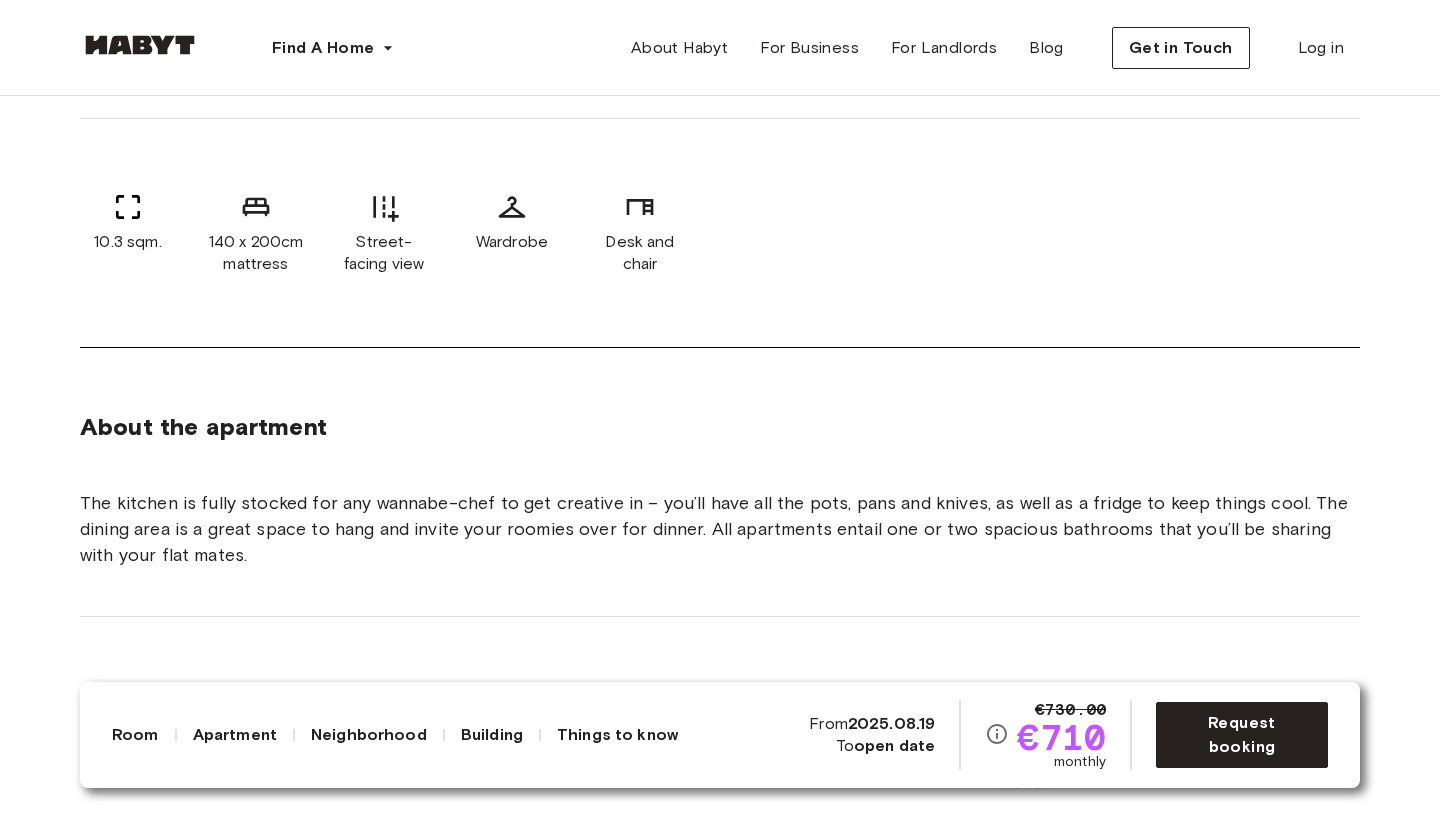 scroll, scrollTop: 914, scrollLeft: 0, axis: vertical 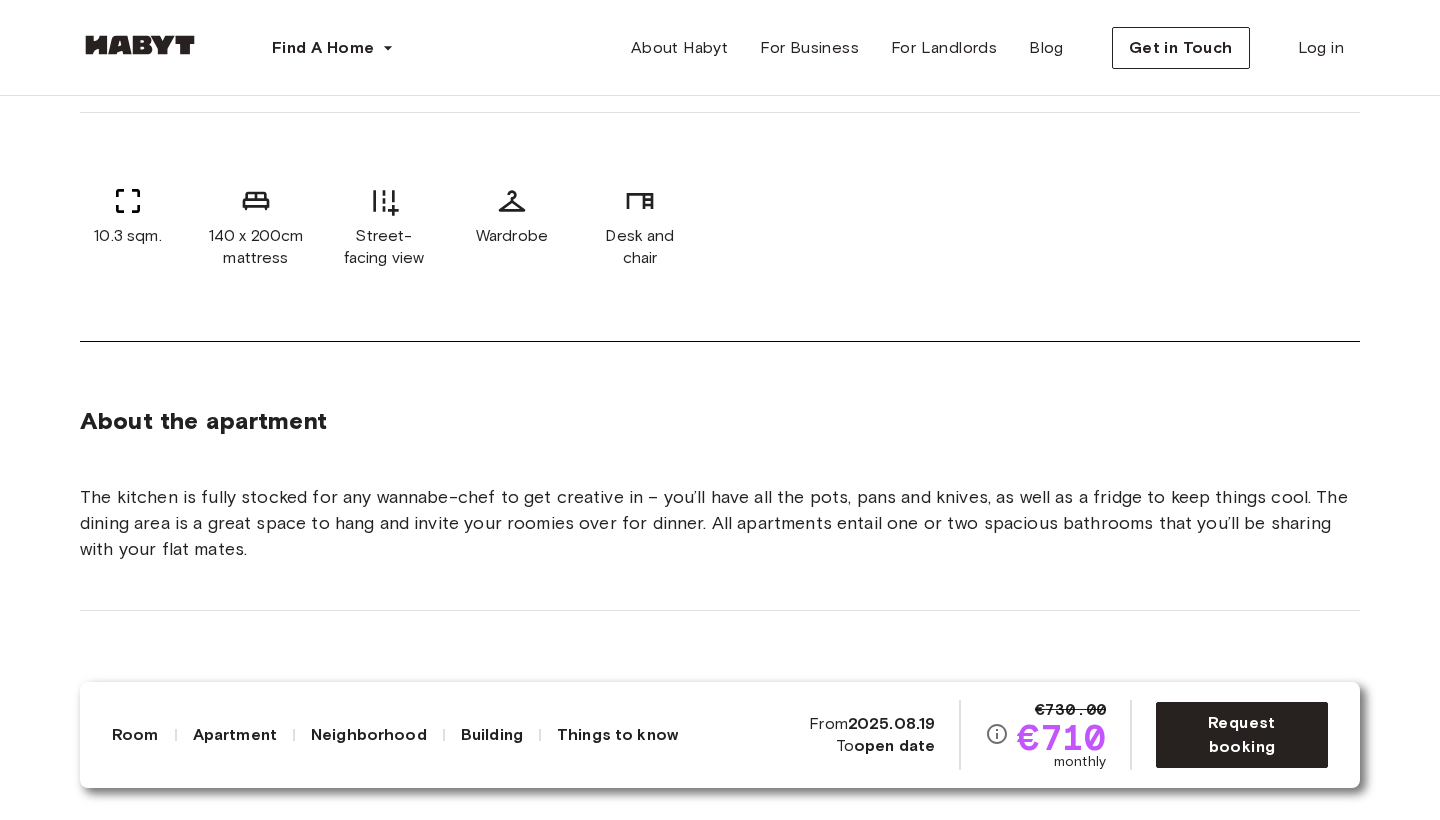 click on "2025.08.19" at bounding box center [892, 723] 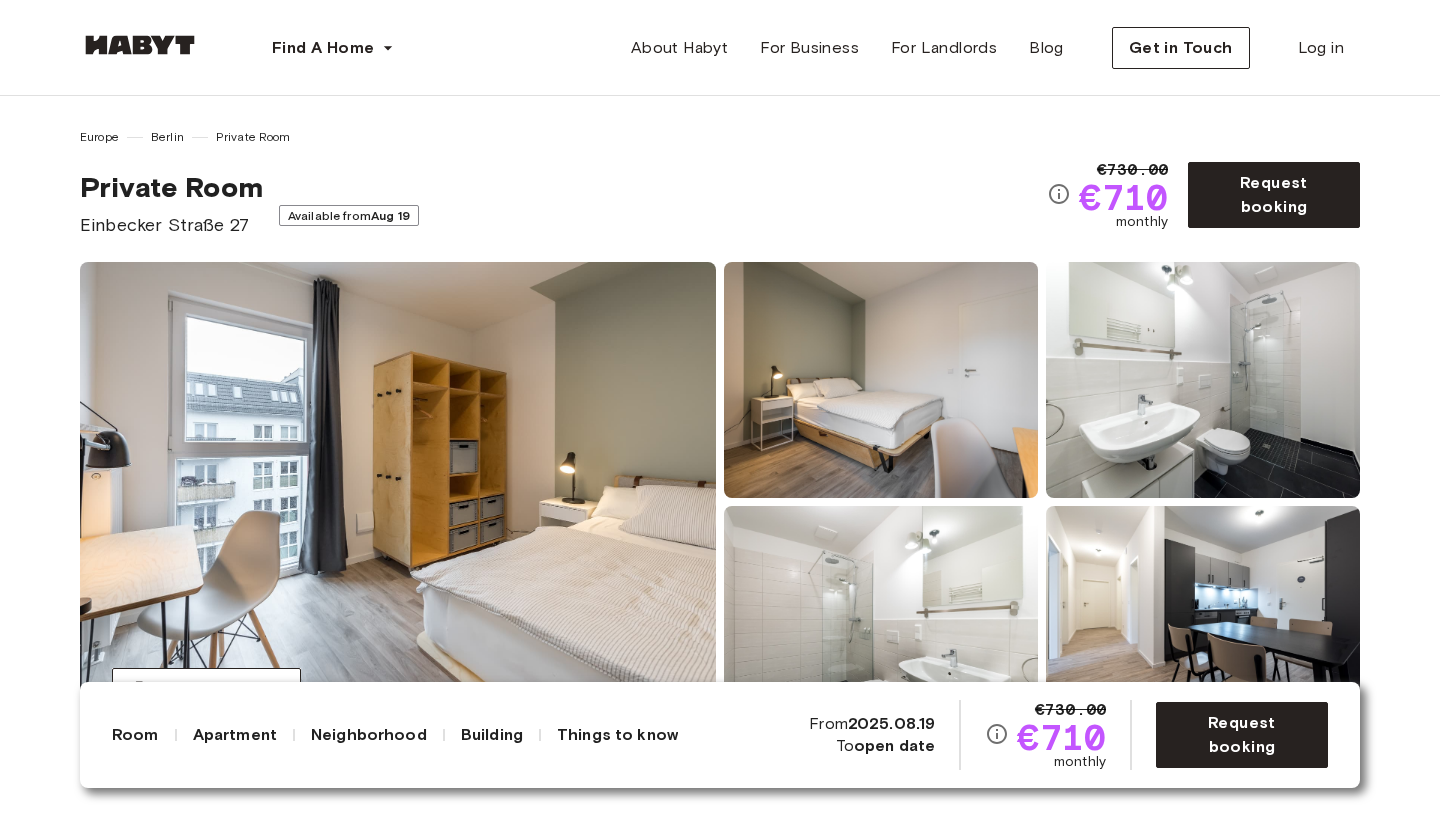 scroll, scrollTop: 0, scrollLeft: 0, axis: both 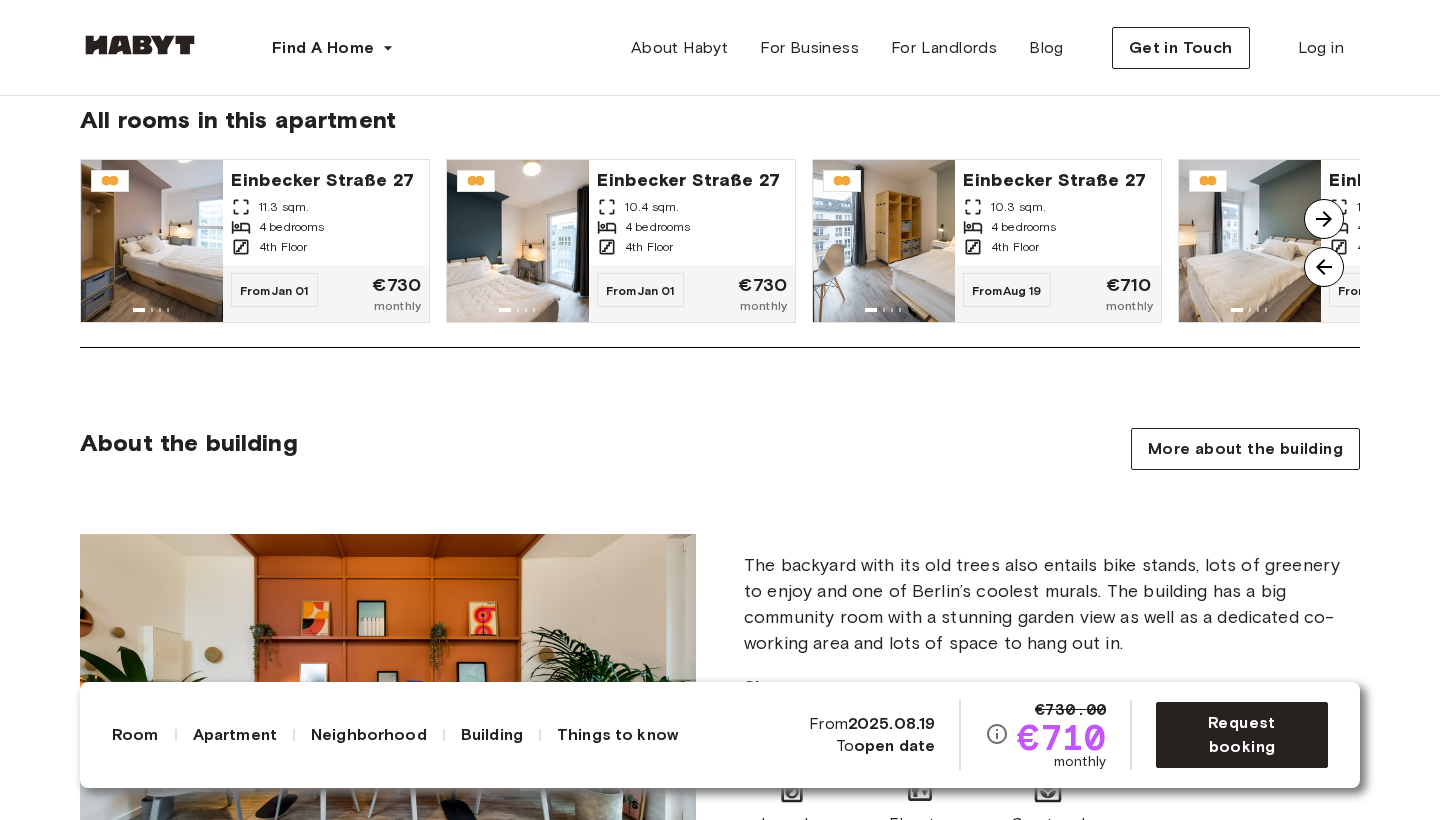 click on "2025.08.19" at bounding box center [892, 723] 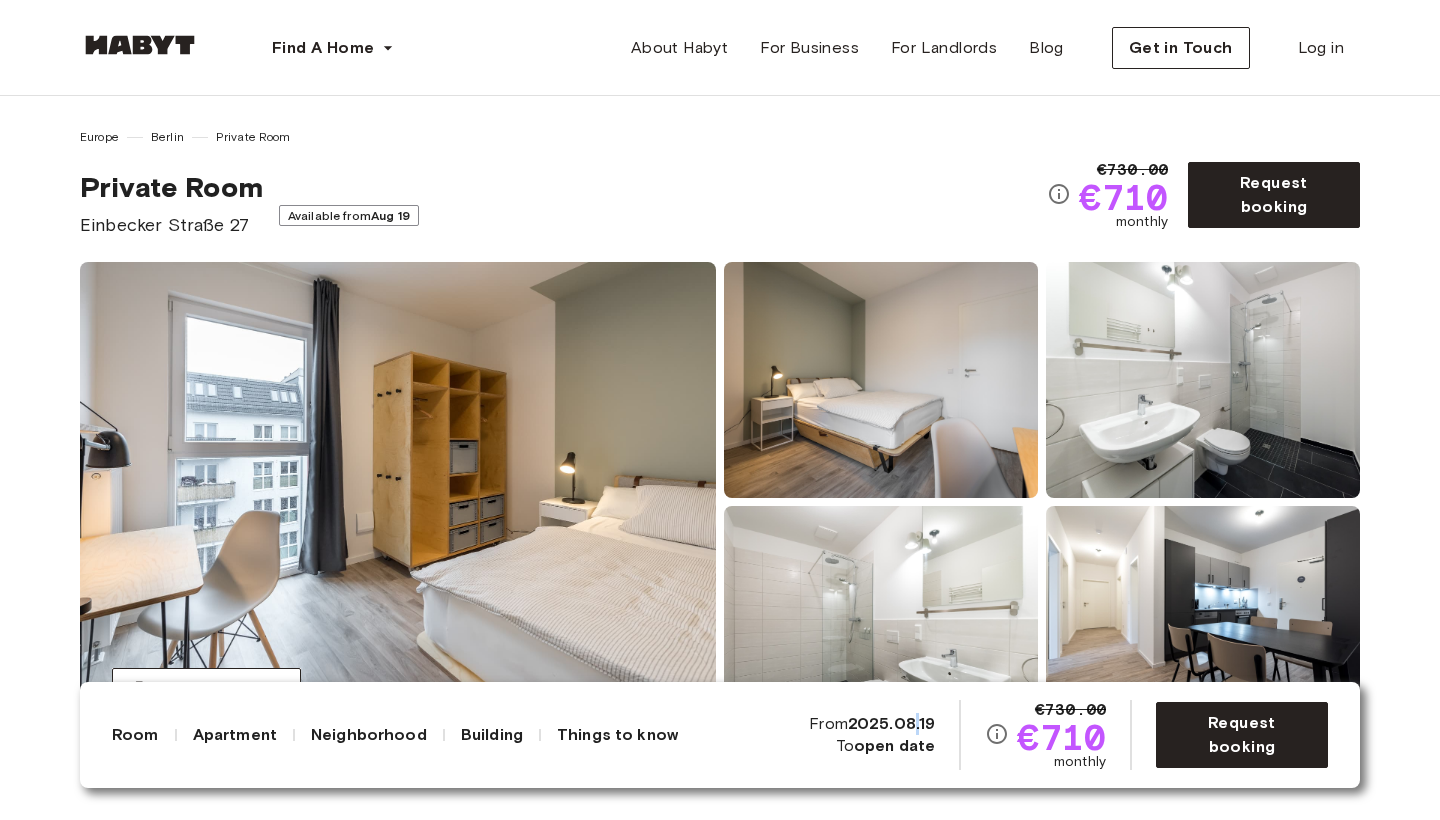 scroll, scrollTop: 0, scrollLeft: 0, axis: both 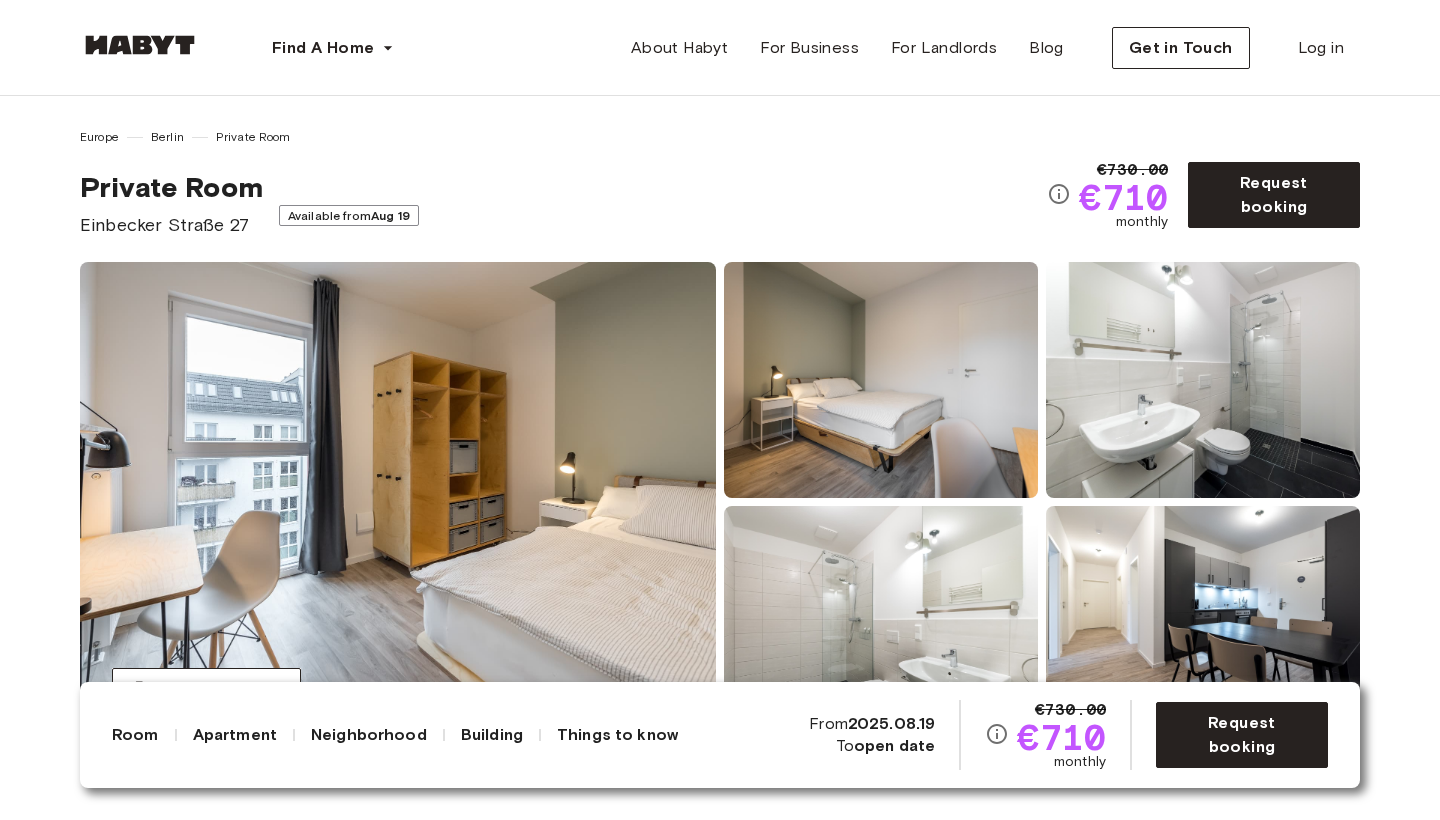 click on "Available from  Aug 19" at bounding box center (349, 215) 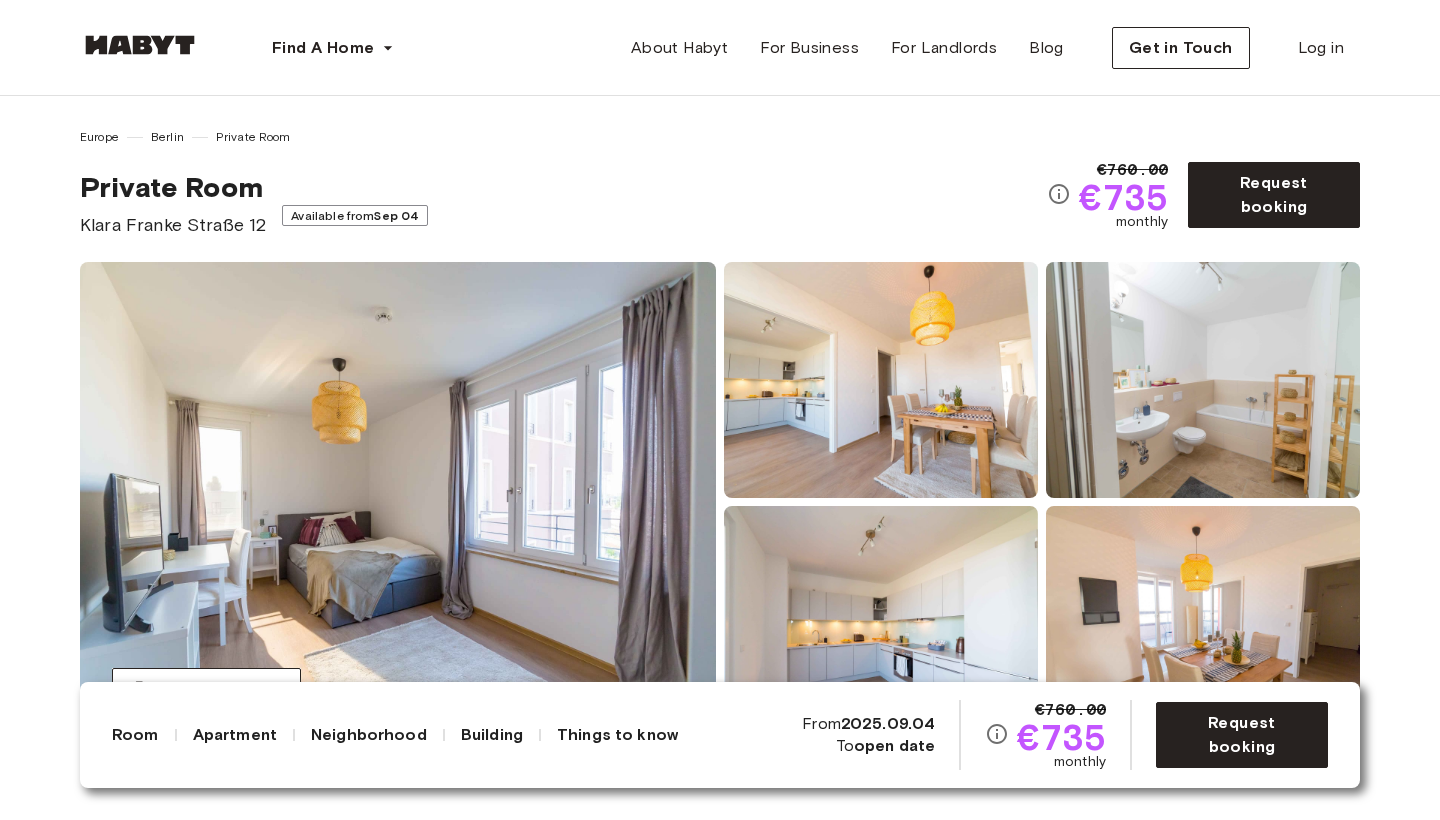 scroll, scrollTop: 0, scrollLeft: 0, axis: both 